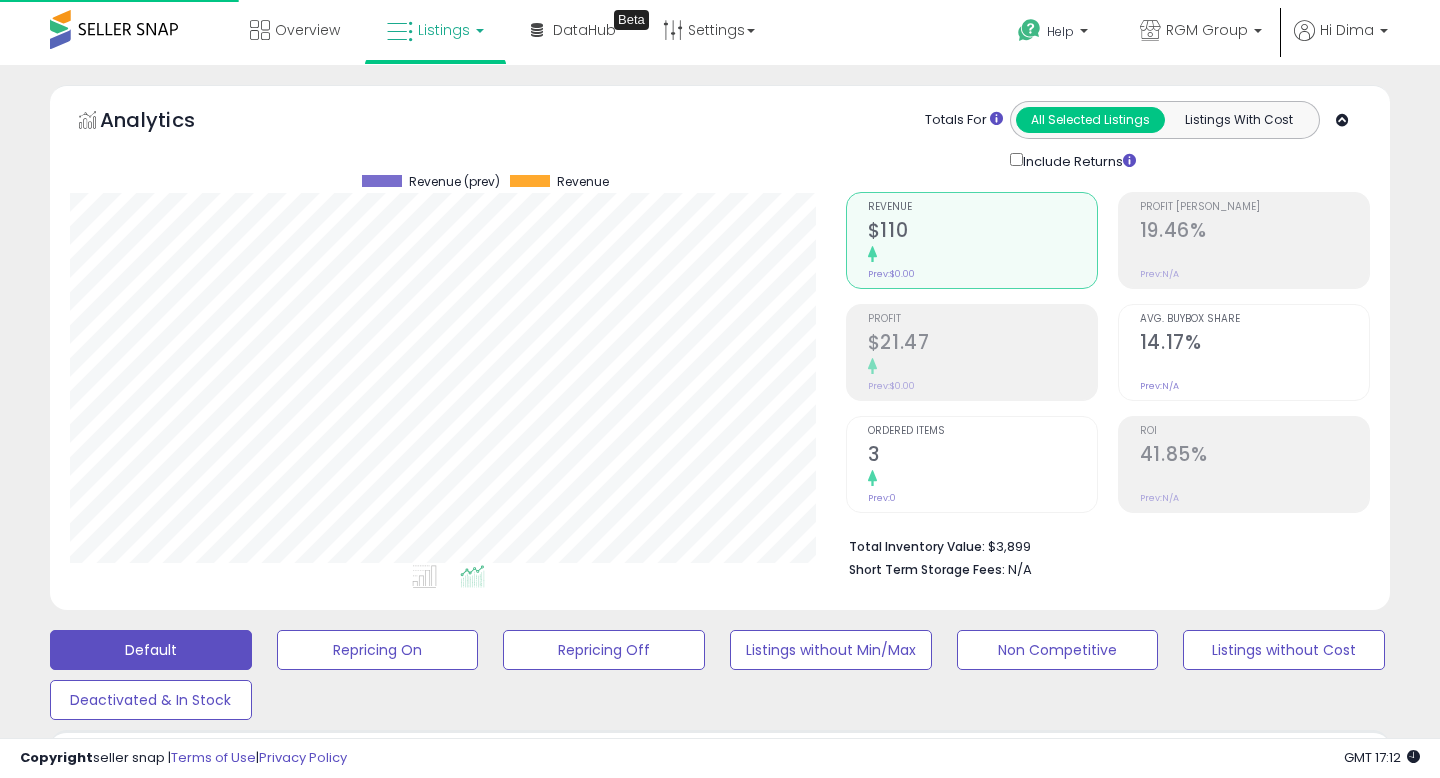 click on "**********" at bounding box center [227, 856] 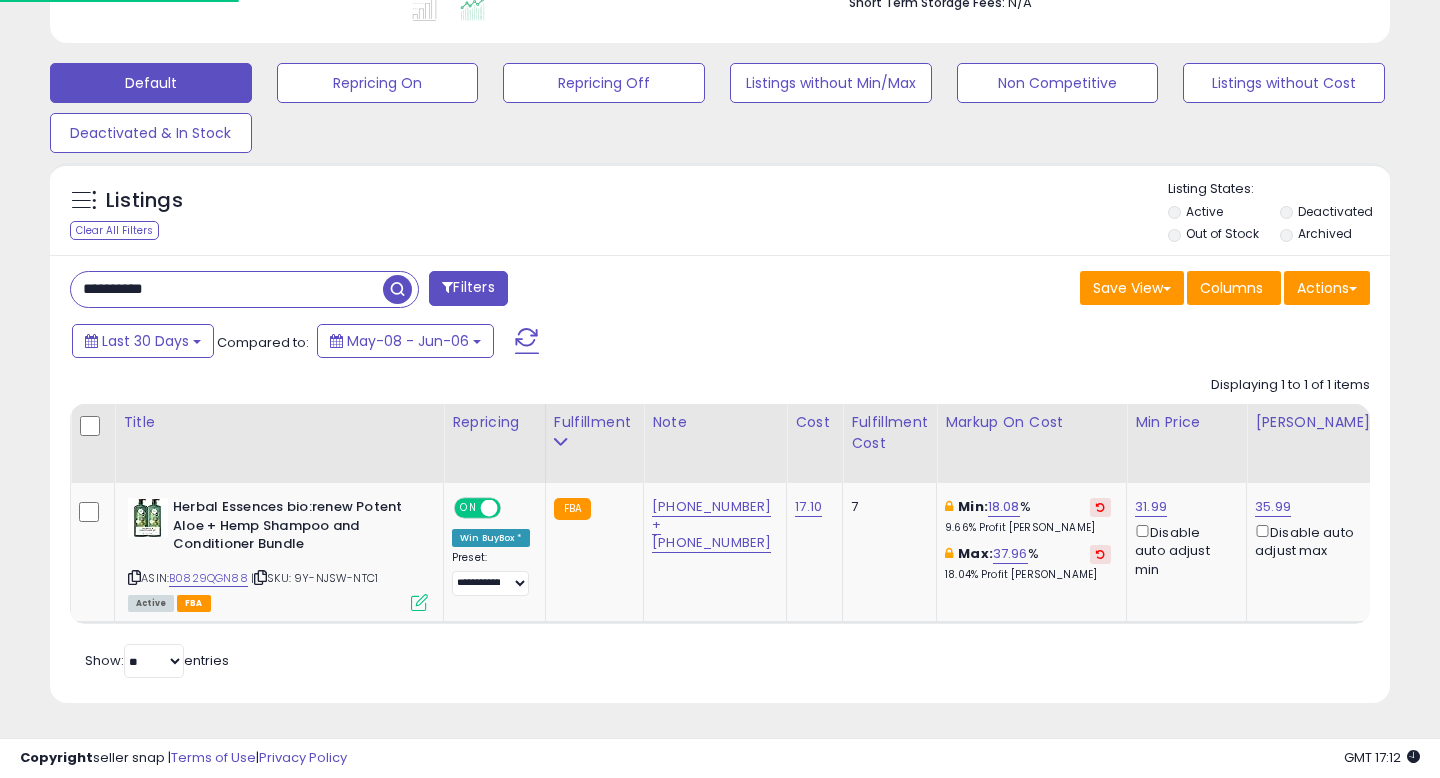 click on "**********" at bounding box center (227, 289) 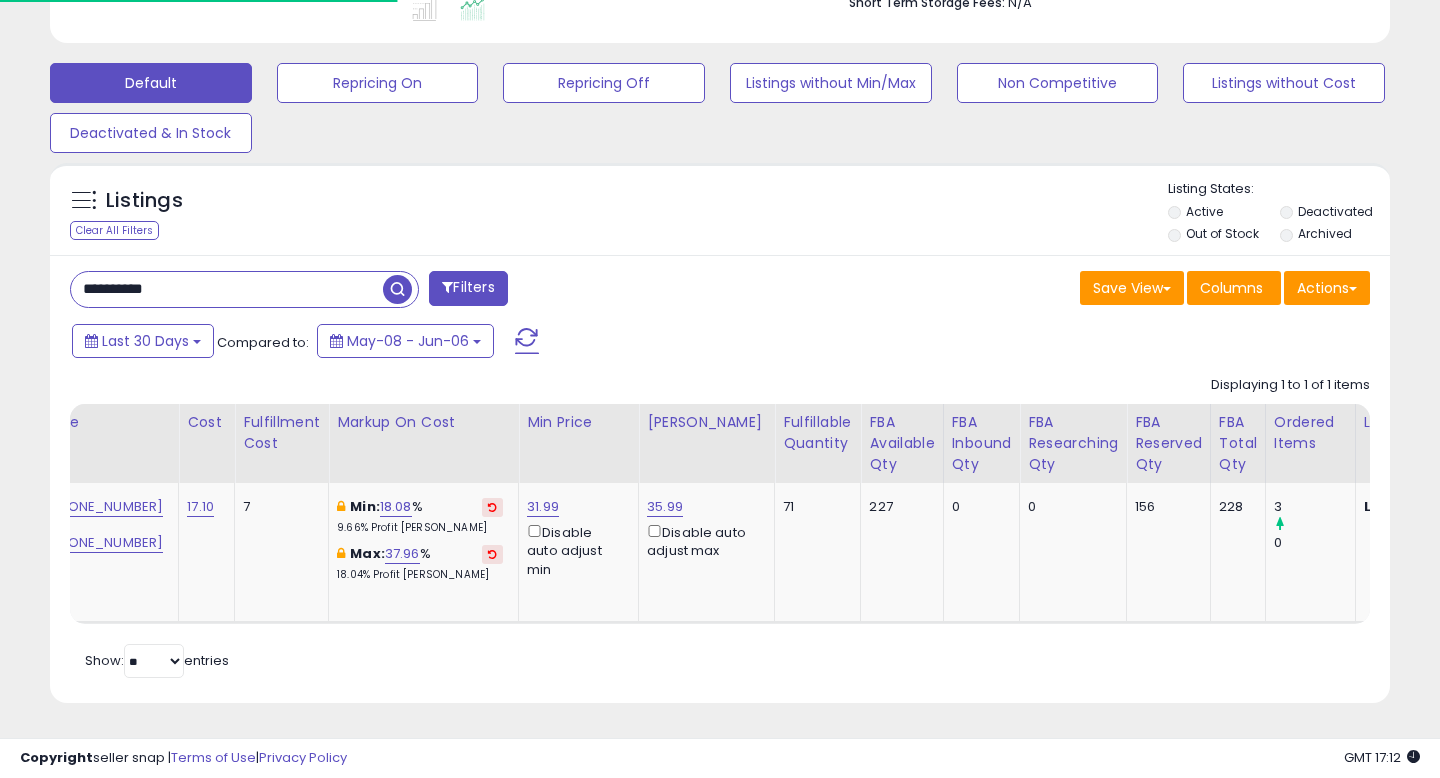 type on "**********" 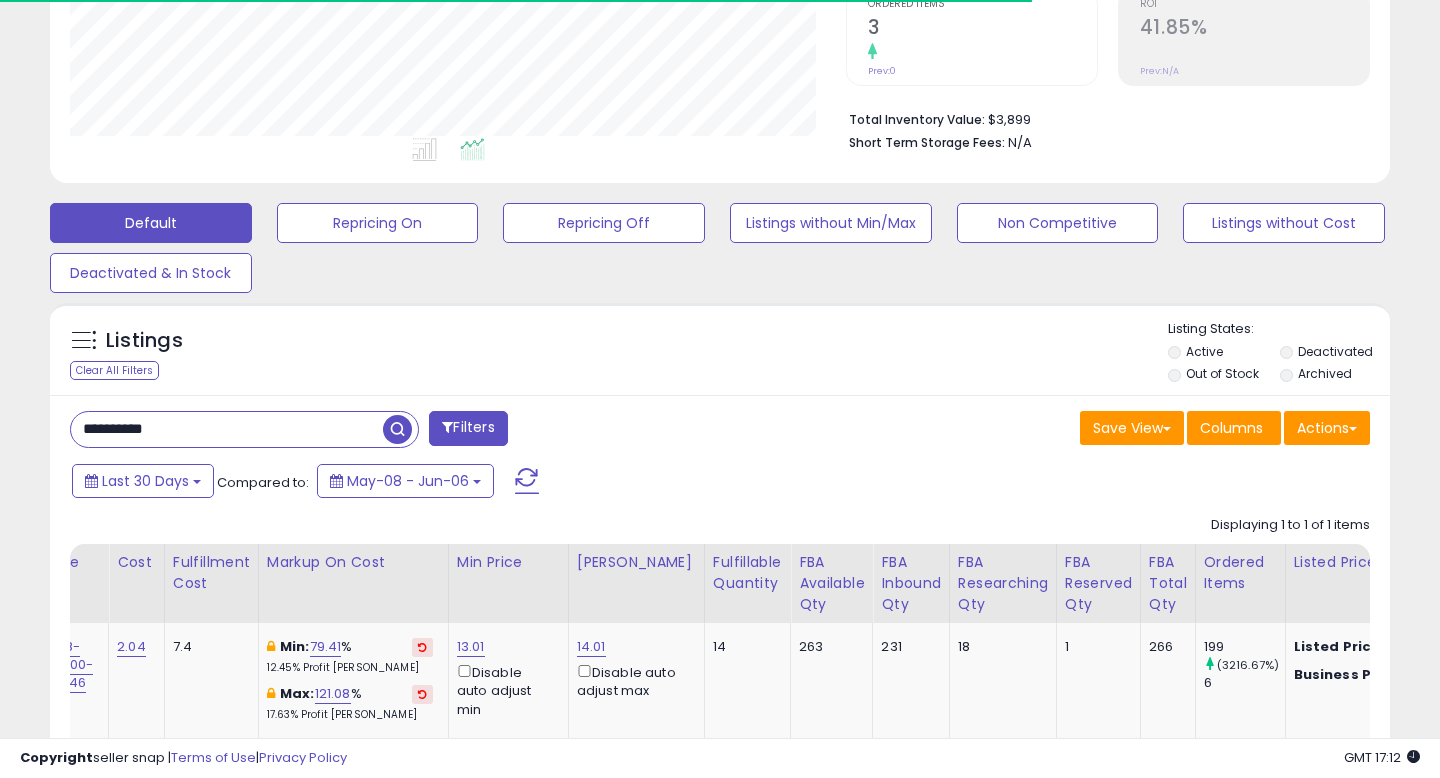 scroll, scrollTop: 550, scrollLeft: 0, axis: vertical 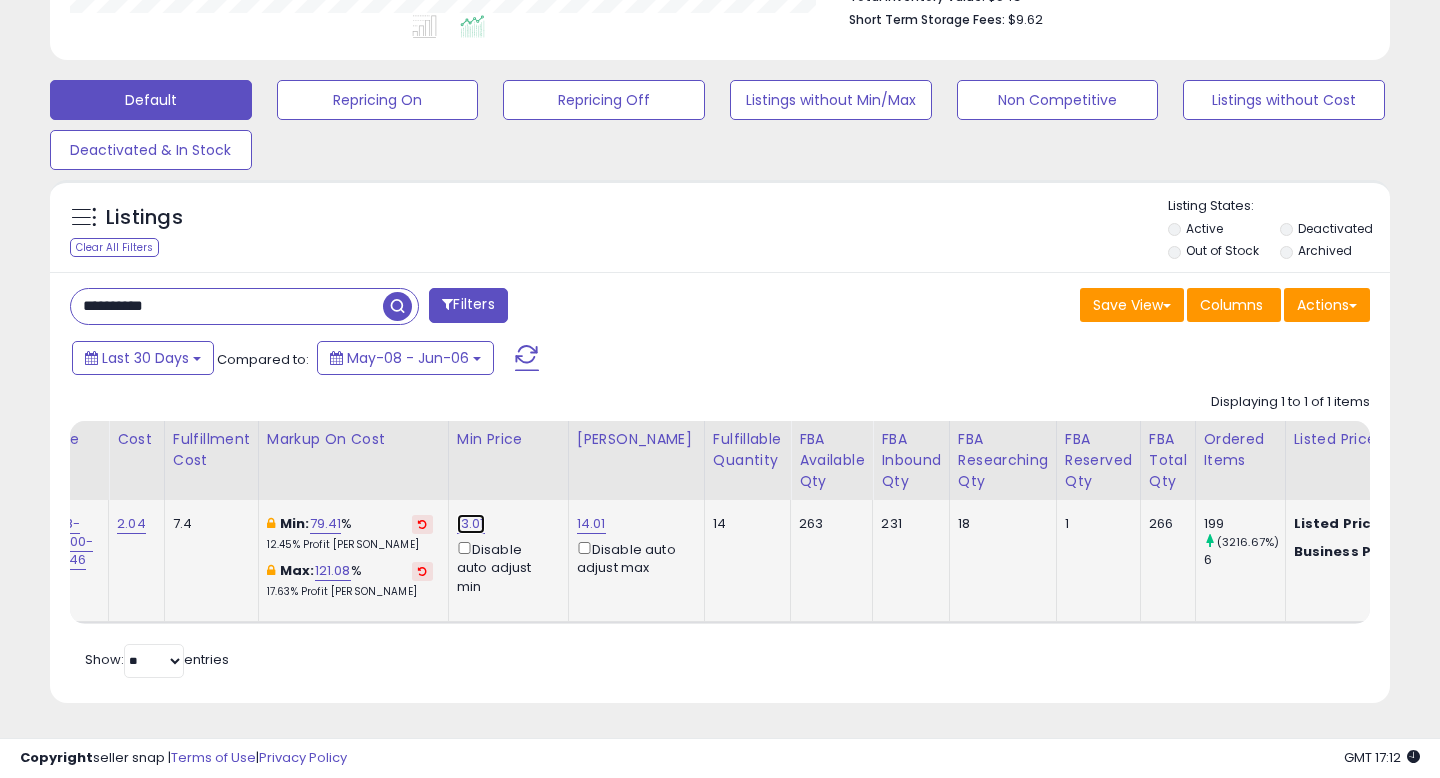 click on "13.01" at bounding box center (471, 524) 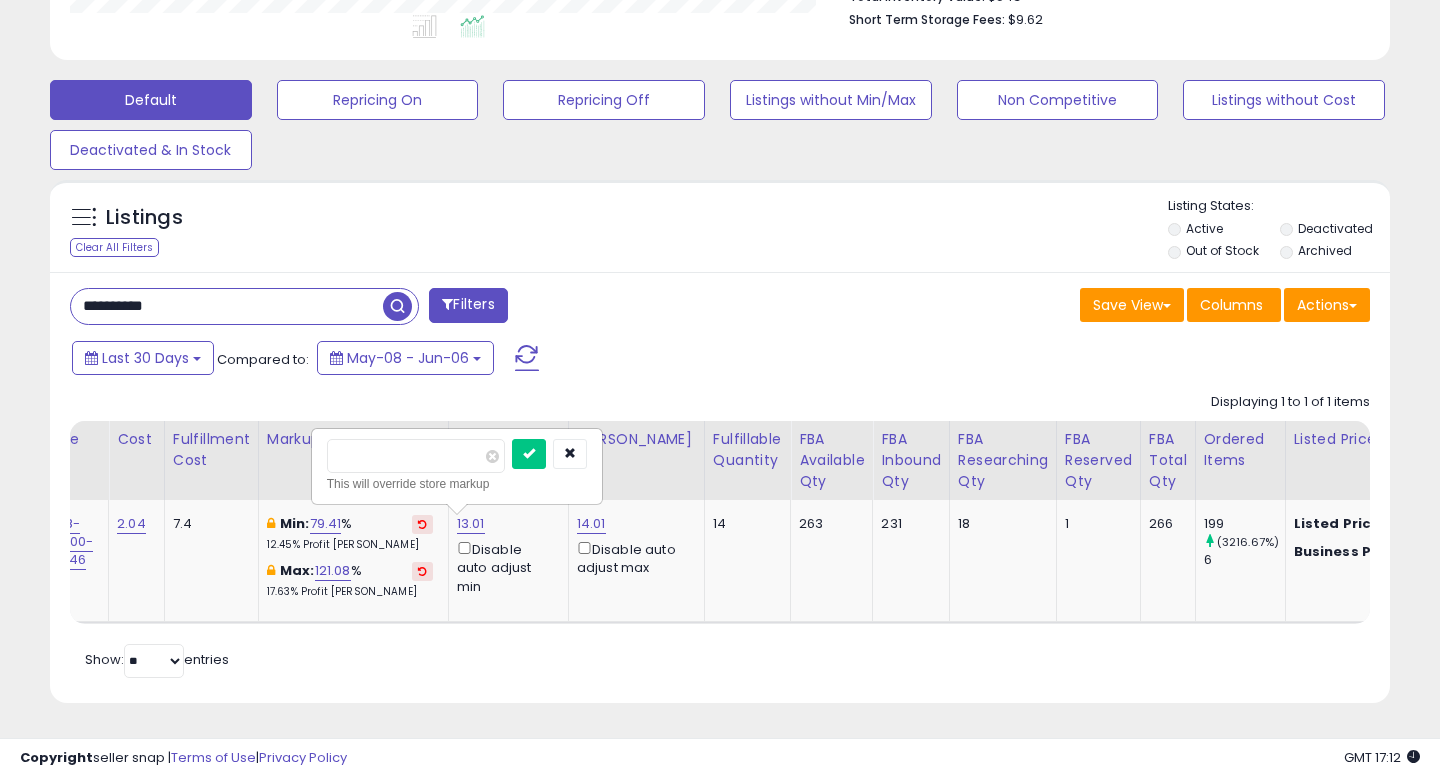 drag, startPoint x: 391, startPoint y: 462, endPoint x: 265, endPoint y: 462, distance: 126 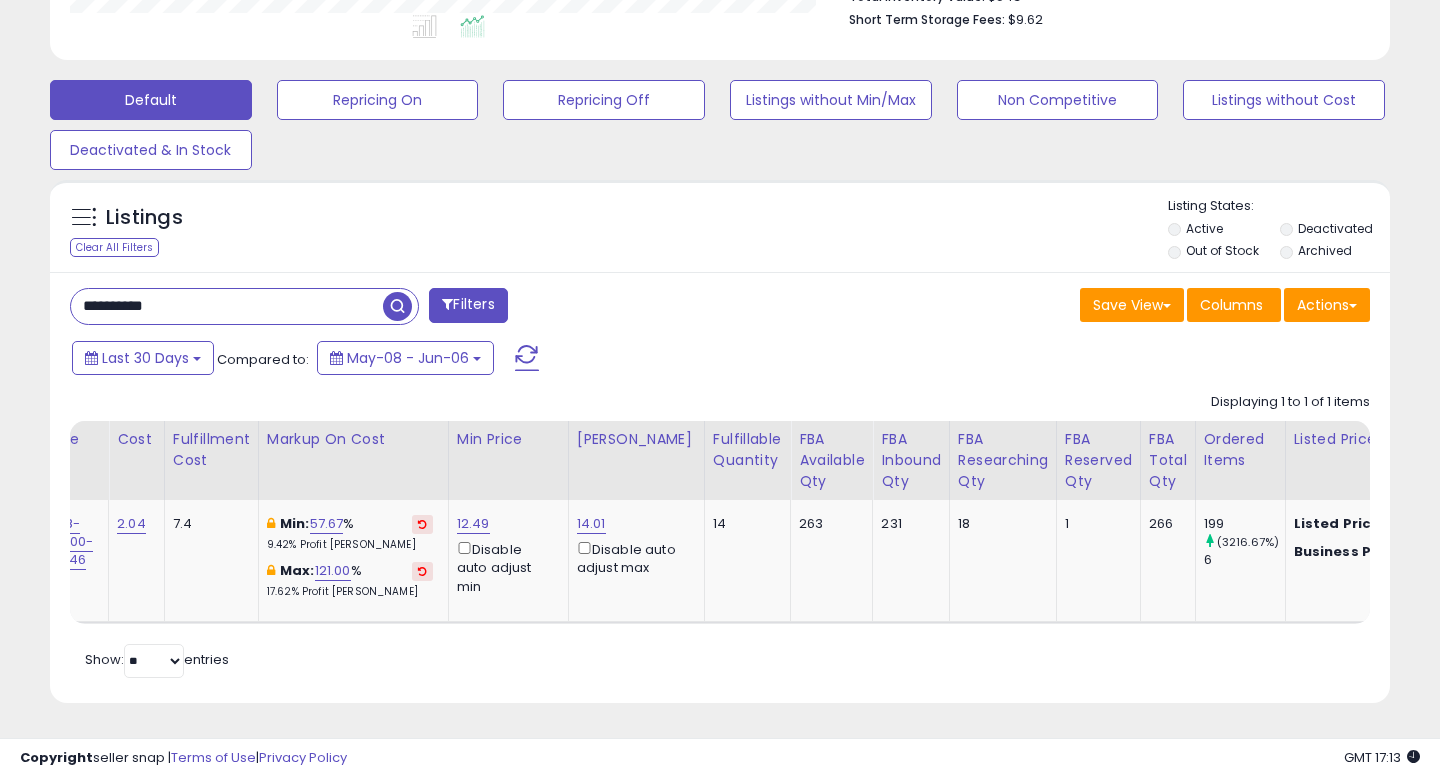click on "**********" at bounding box center (227, 306) 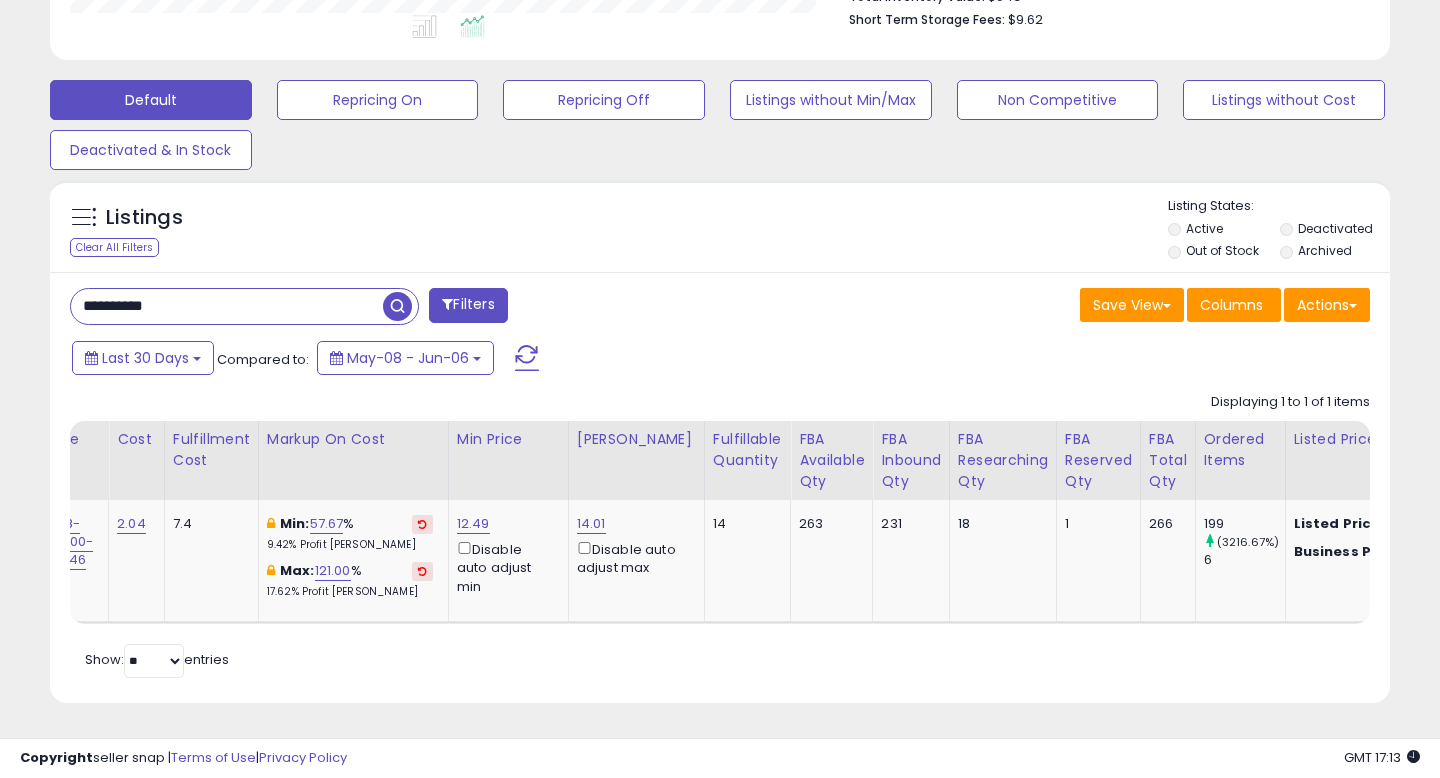 type on "**********" 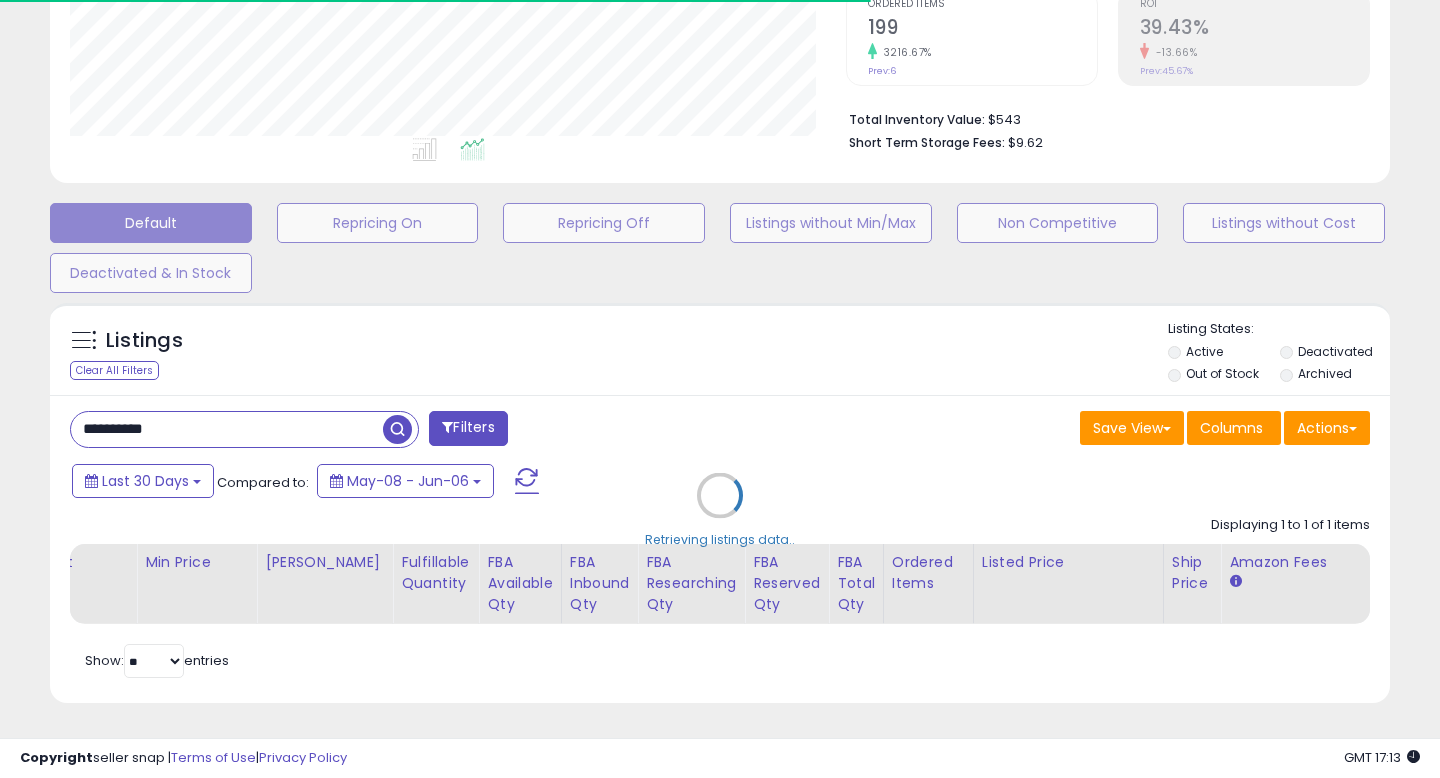 scroll, scrollTop: 550, scrollLeft: 0, axis: vertical 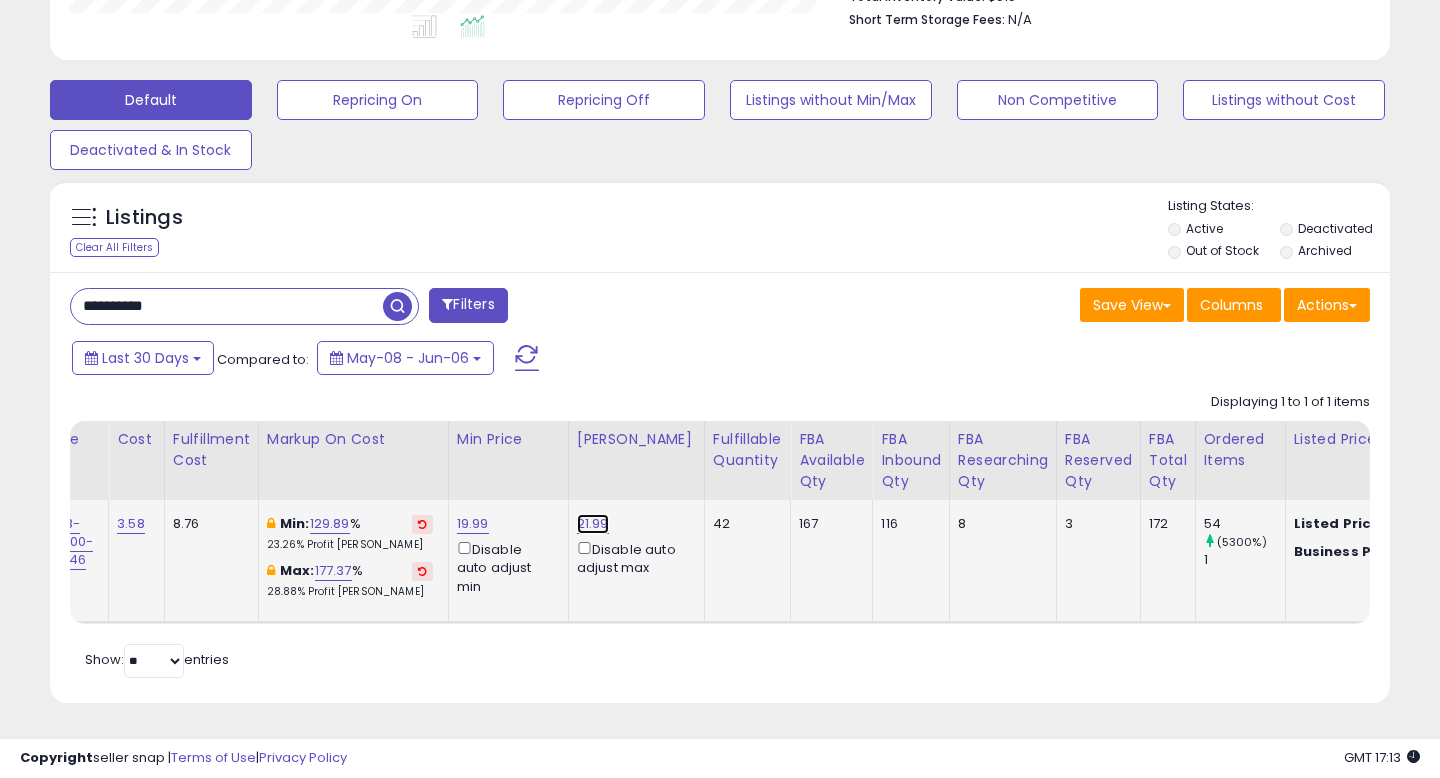 click on "21.99" at bounding box center [593, 524] 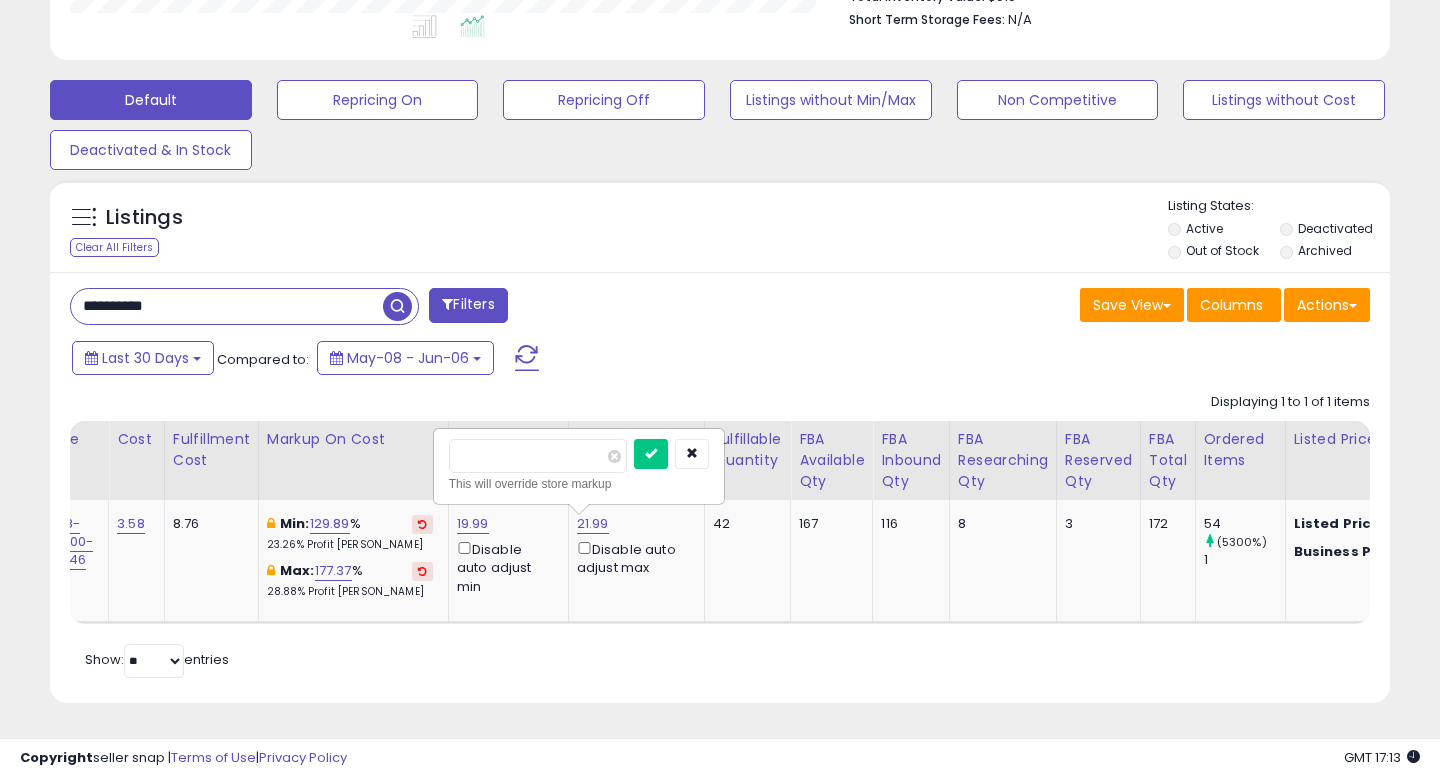 drag, startPoint x: 531, startPoint y: 443, endPoint x: 415, endPoint y: 444, distance: 116.00431 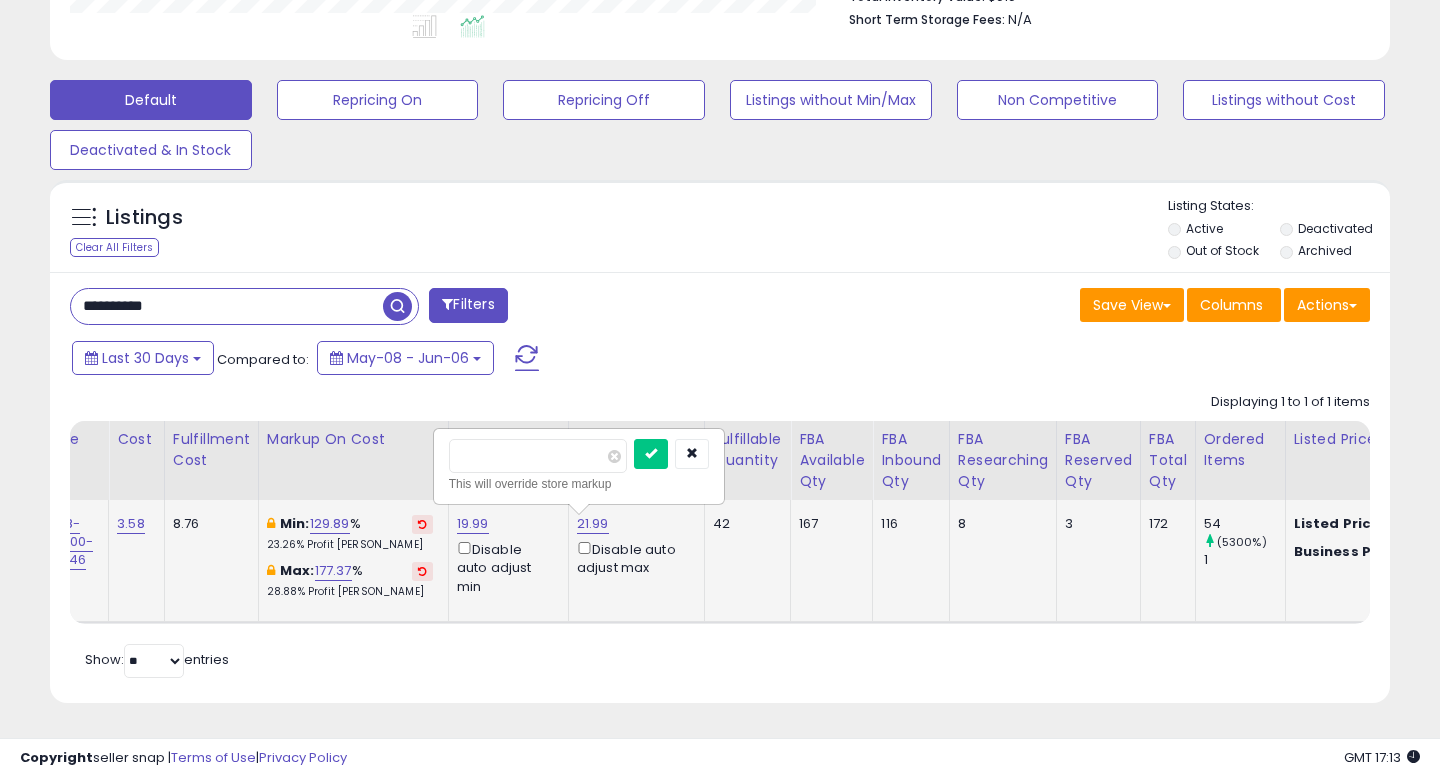 click on "*****" at bounding box center (538, 456) 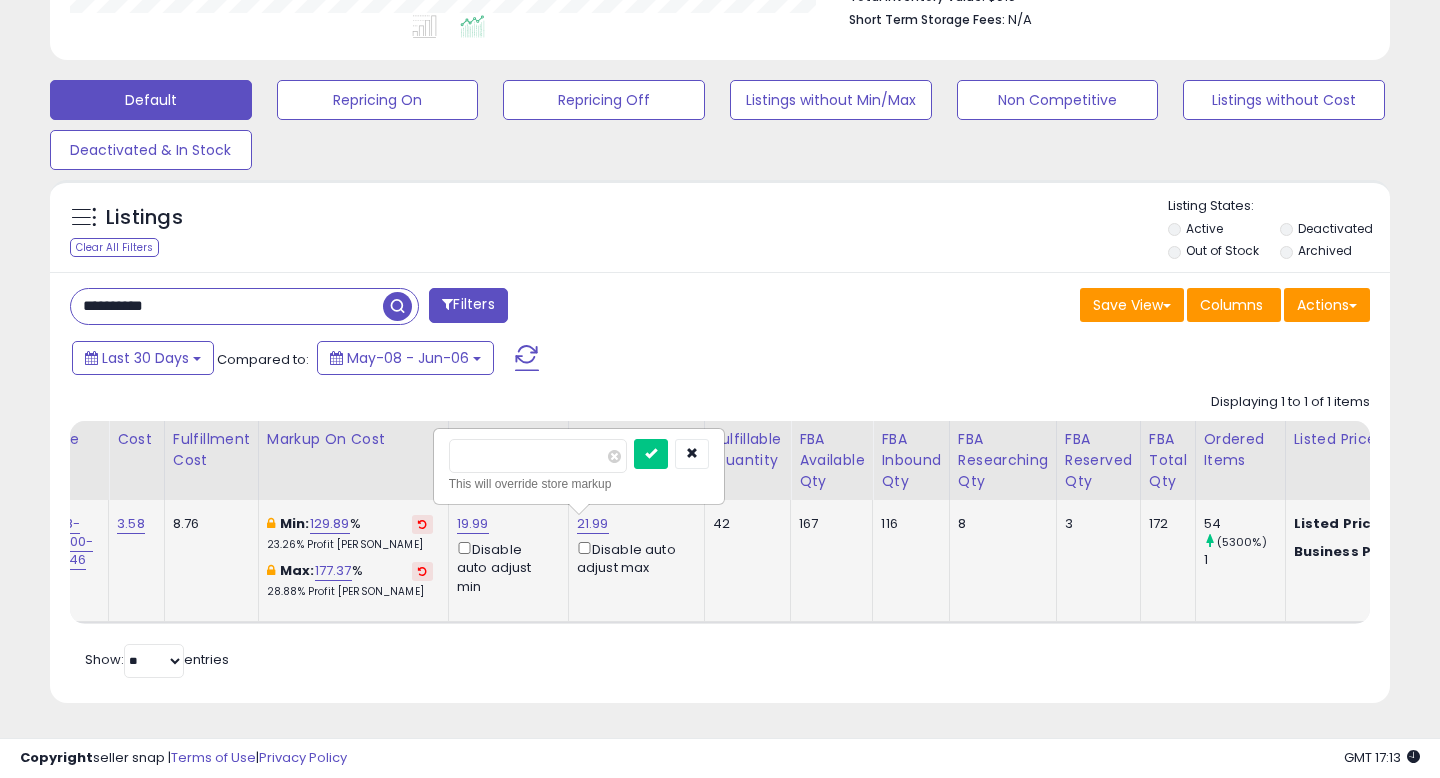 type on "*****" 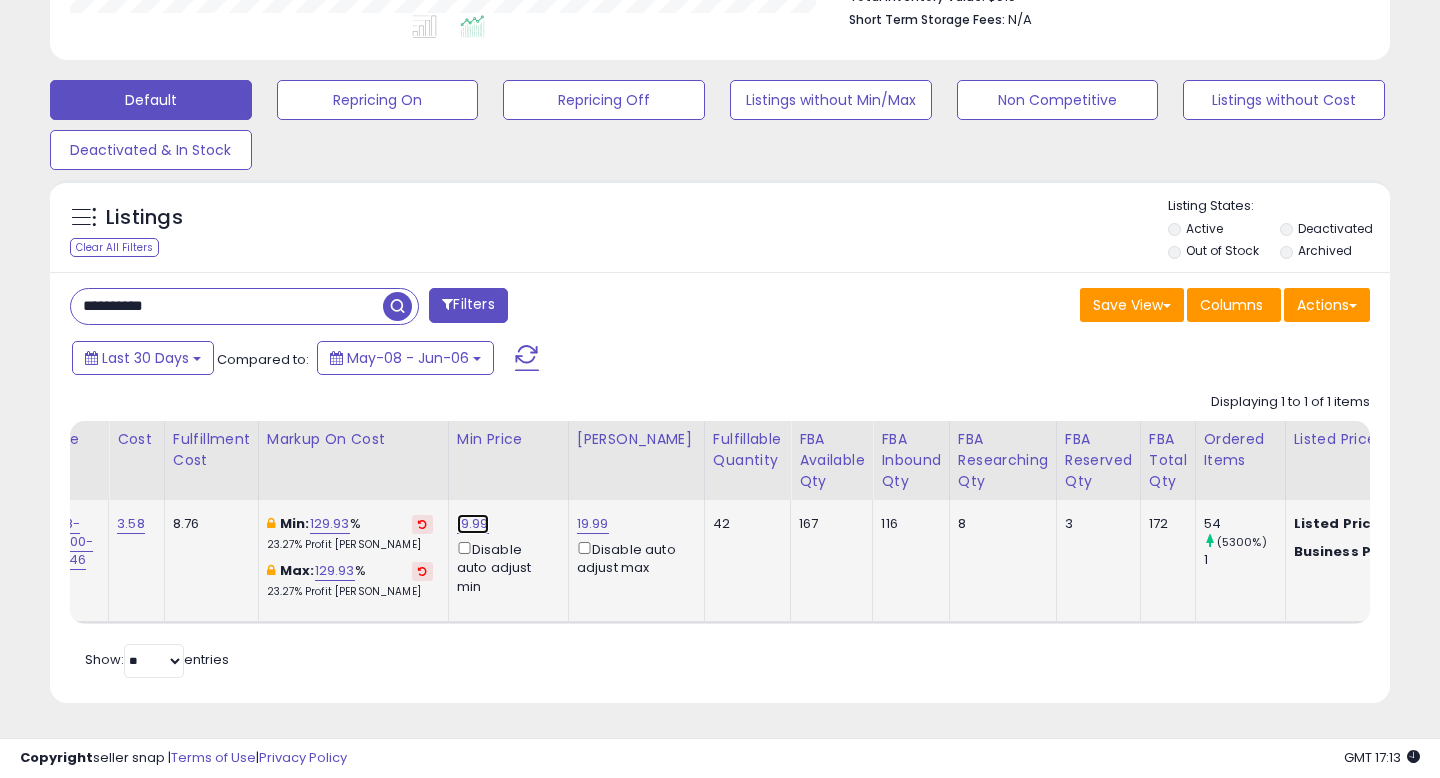 click on "19.99" at bounding box center [473, 524] 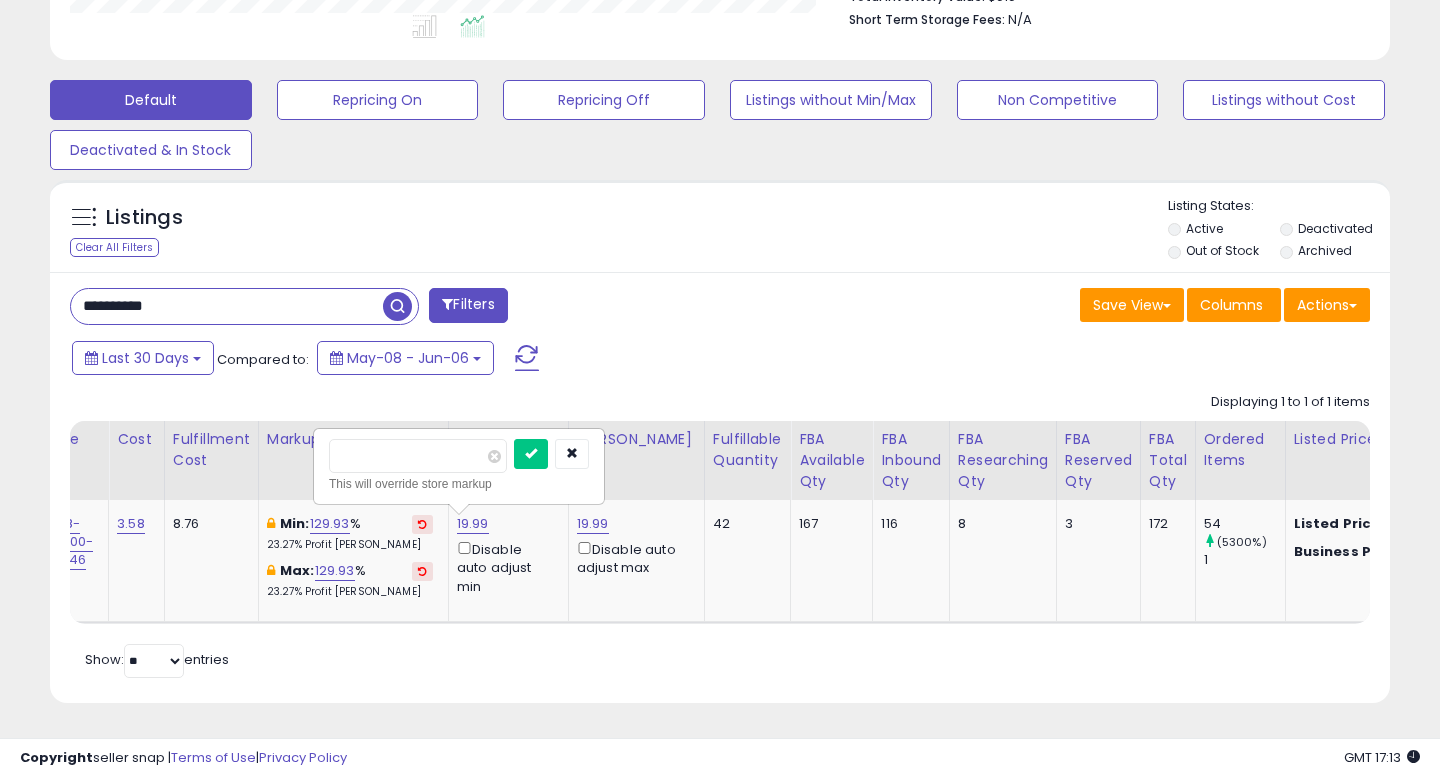 drag, startPoint x: 425, startPoint y: 462, endPoint x: 292, endPoint y: 467, distance: 133.09395 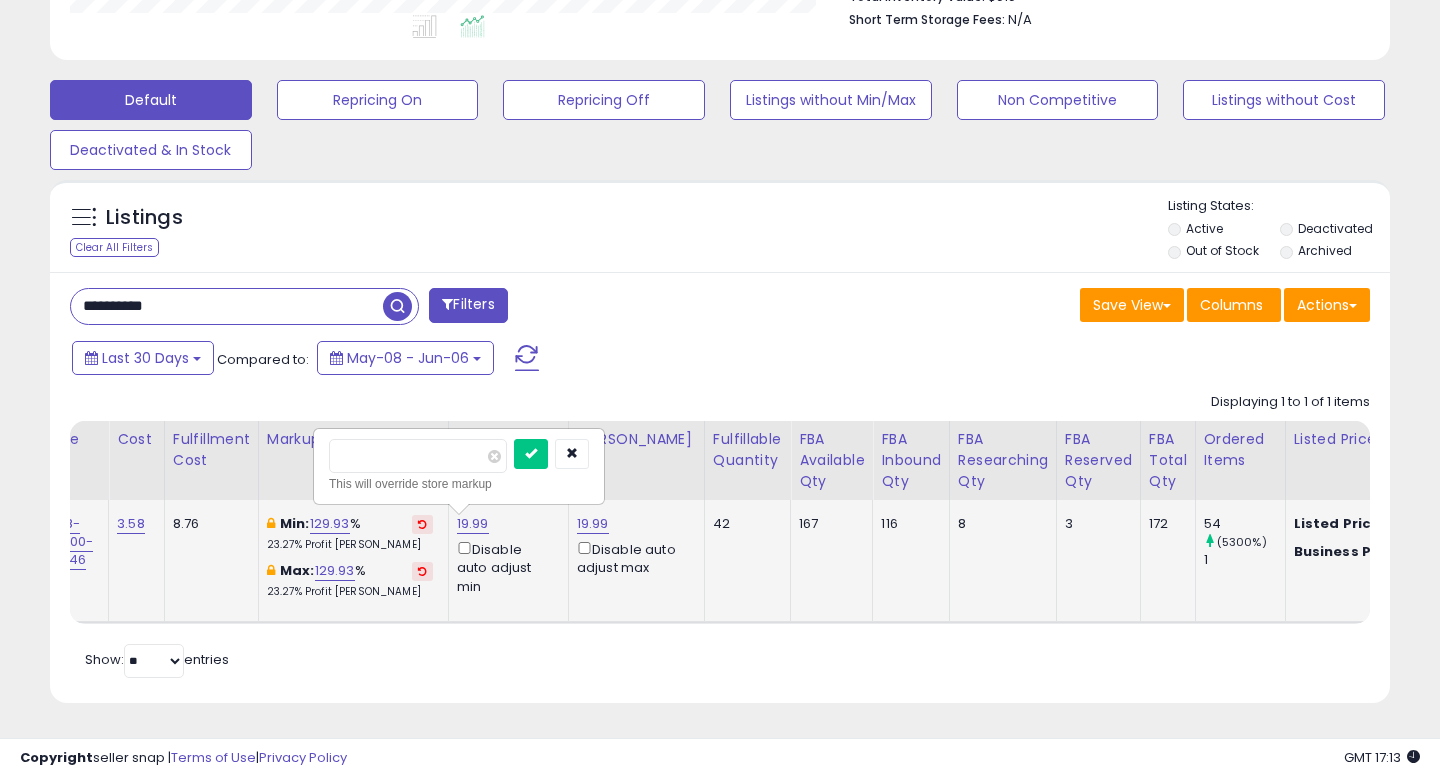 click on "*****" at bounding box center [418, 456] 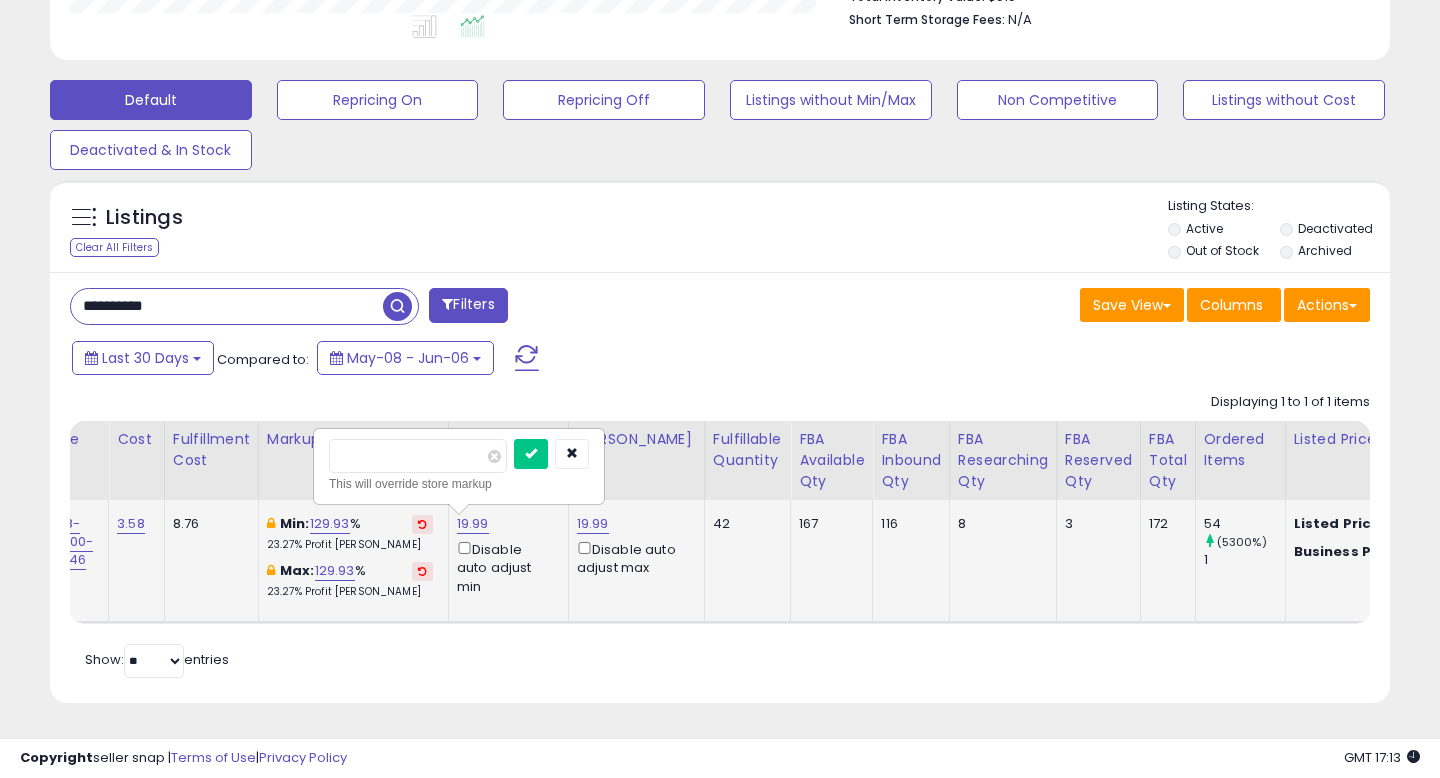 type on "*****" 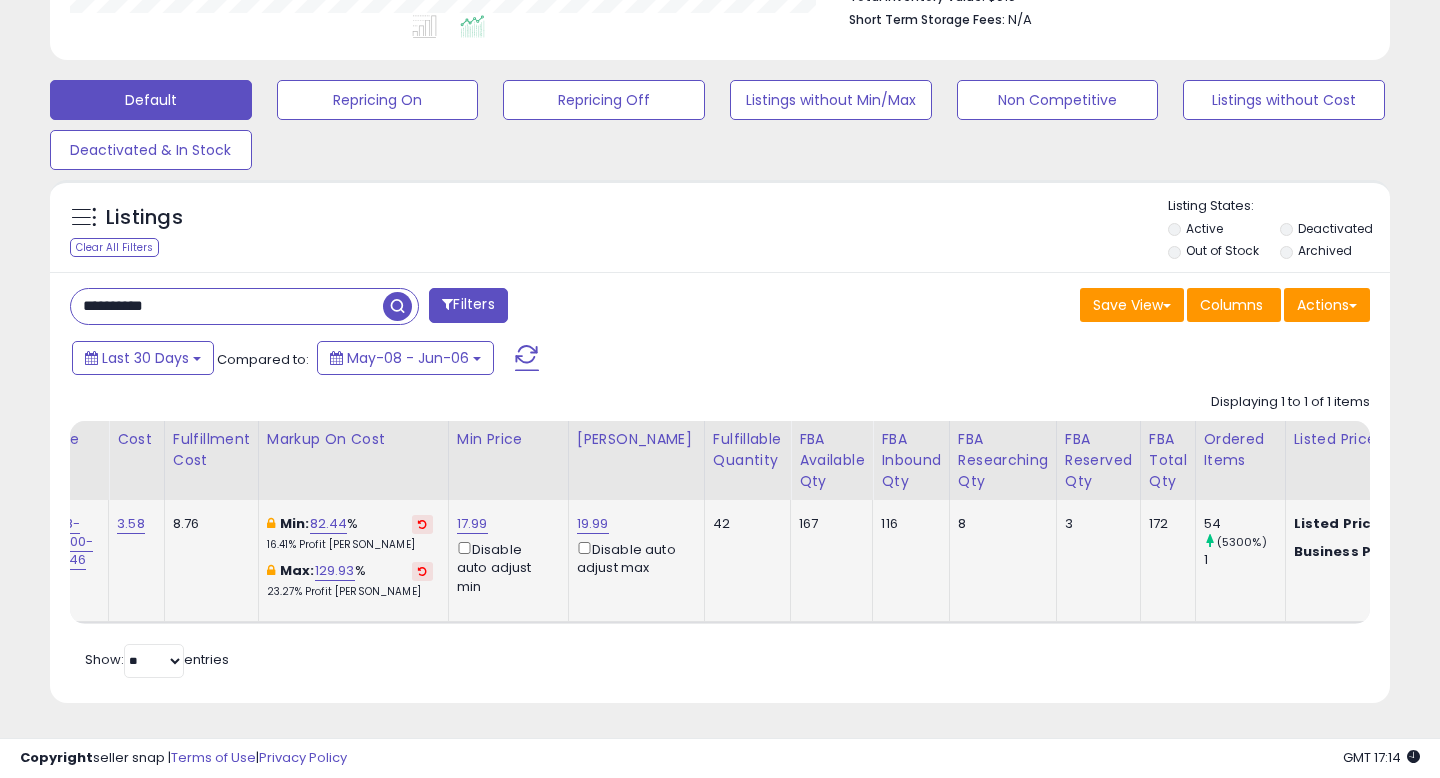 click on "**********" at bounding box center (720, 487) 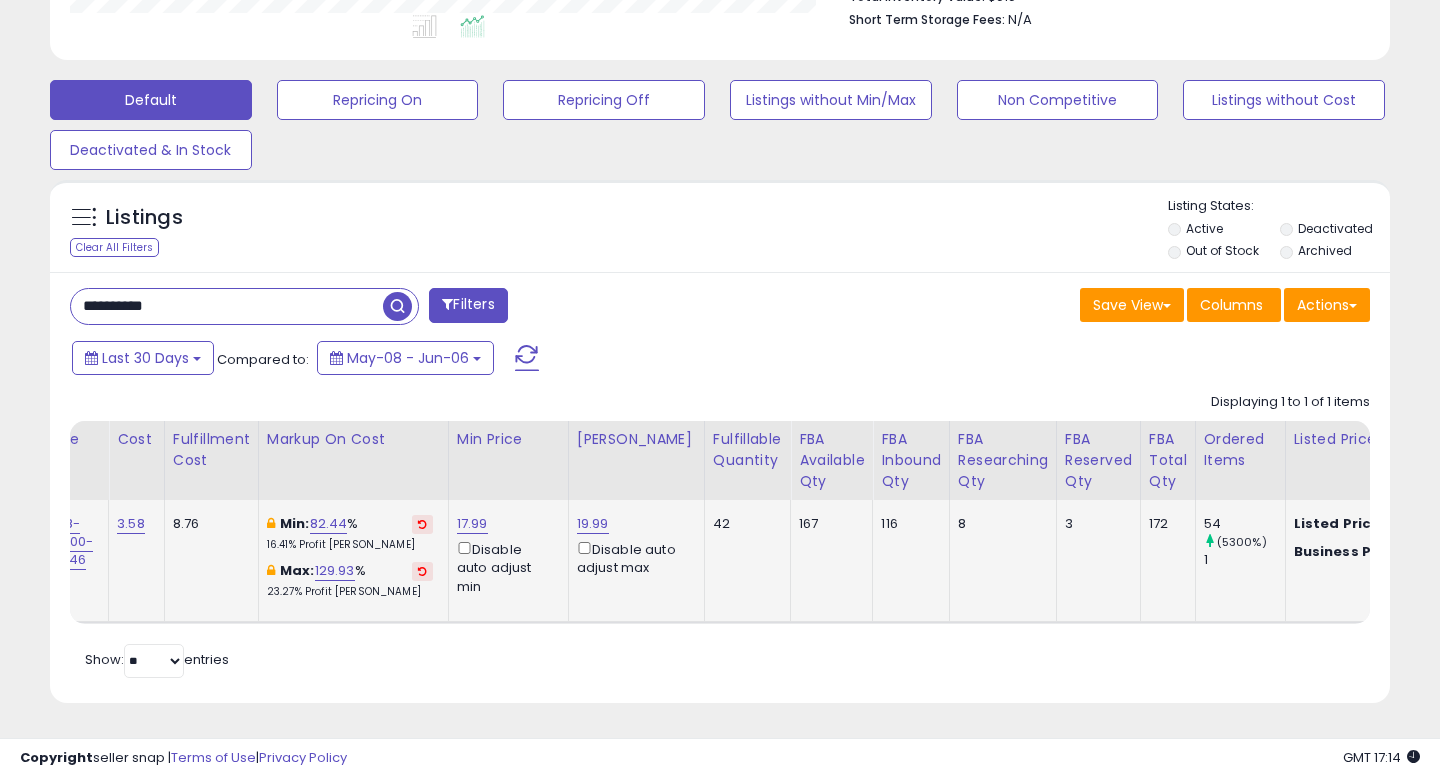 click on "**********" at bounding box center (227, 306) 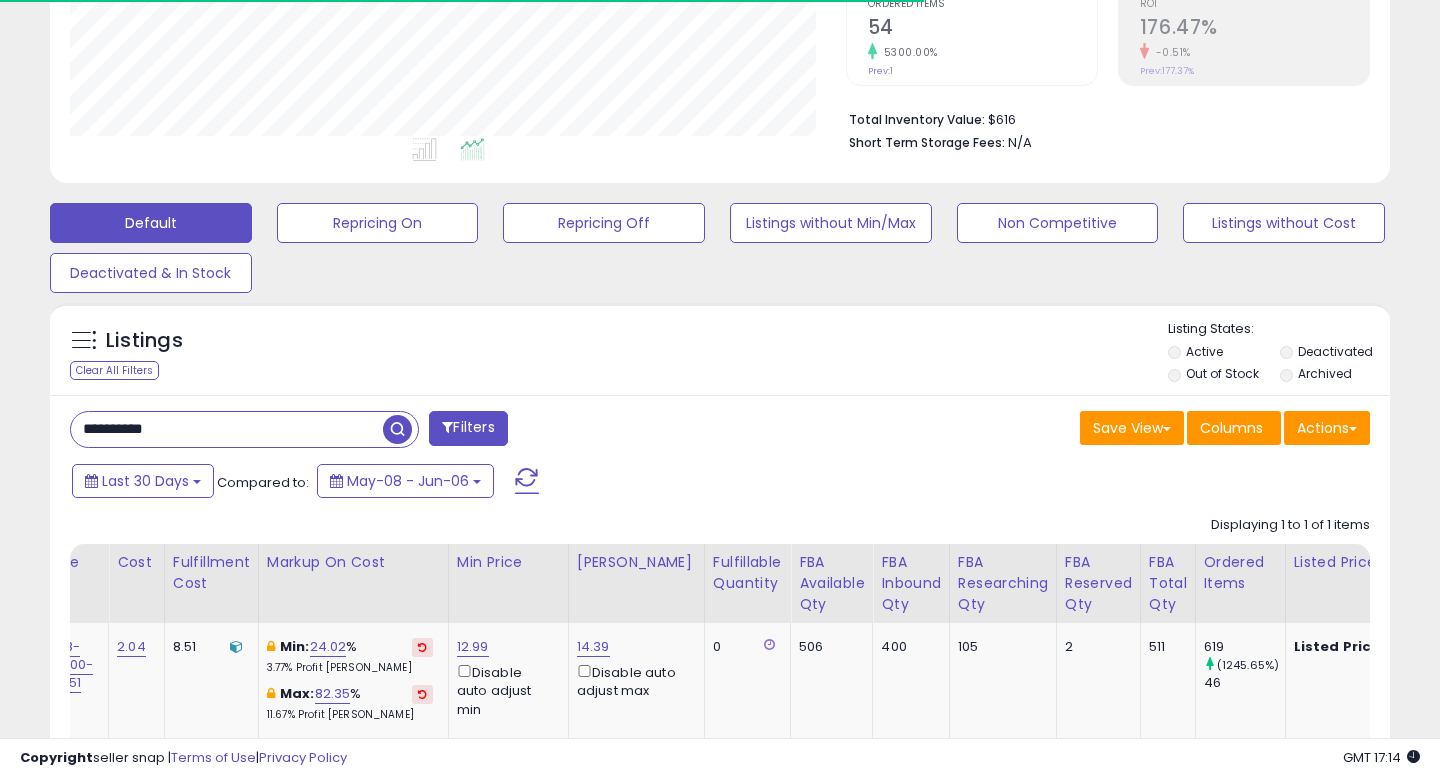 scroll, scrollTop: 550, scrollLeft: 0, axis: vertical 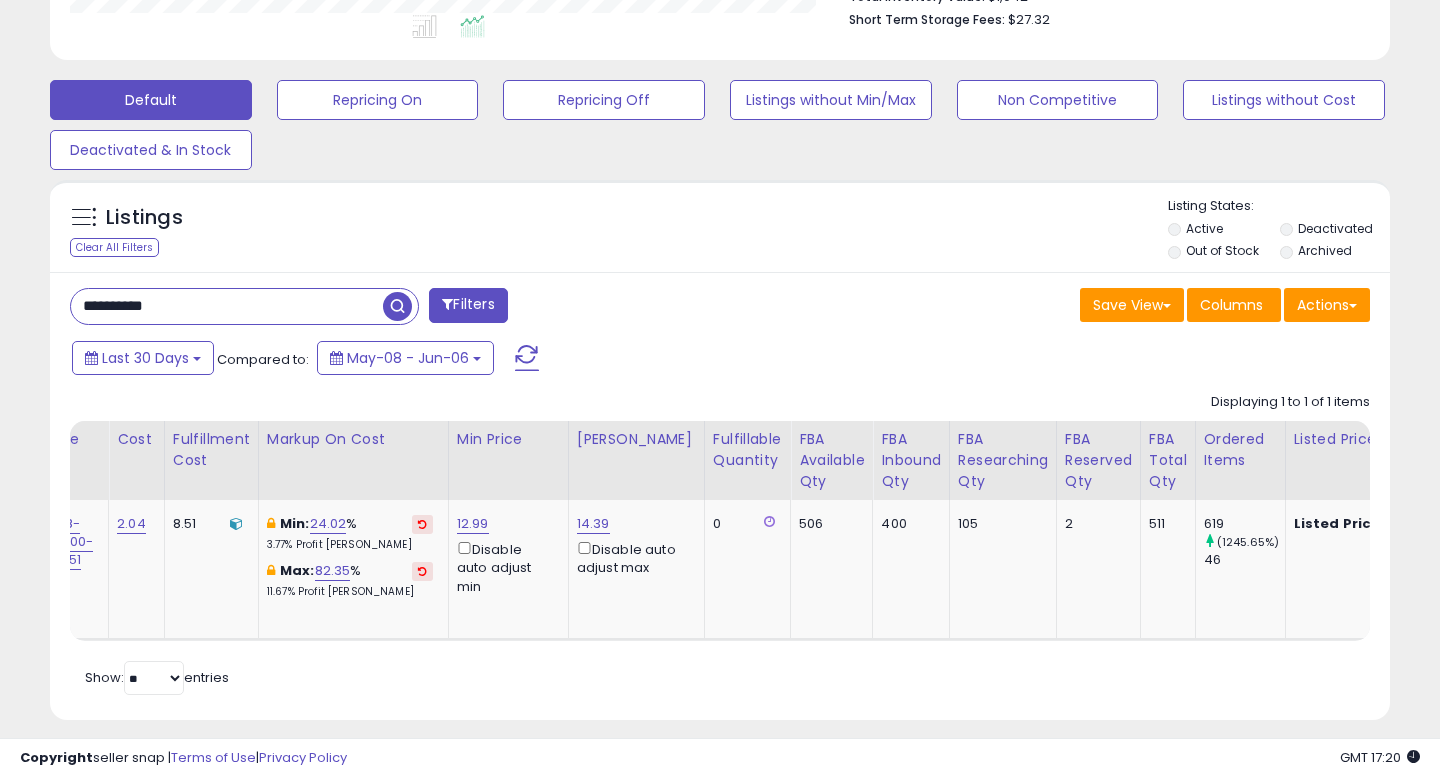 click on "**********" at bounding box center [227, 306] 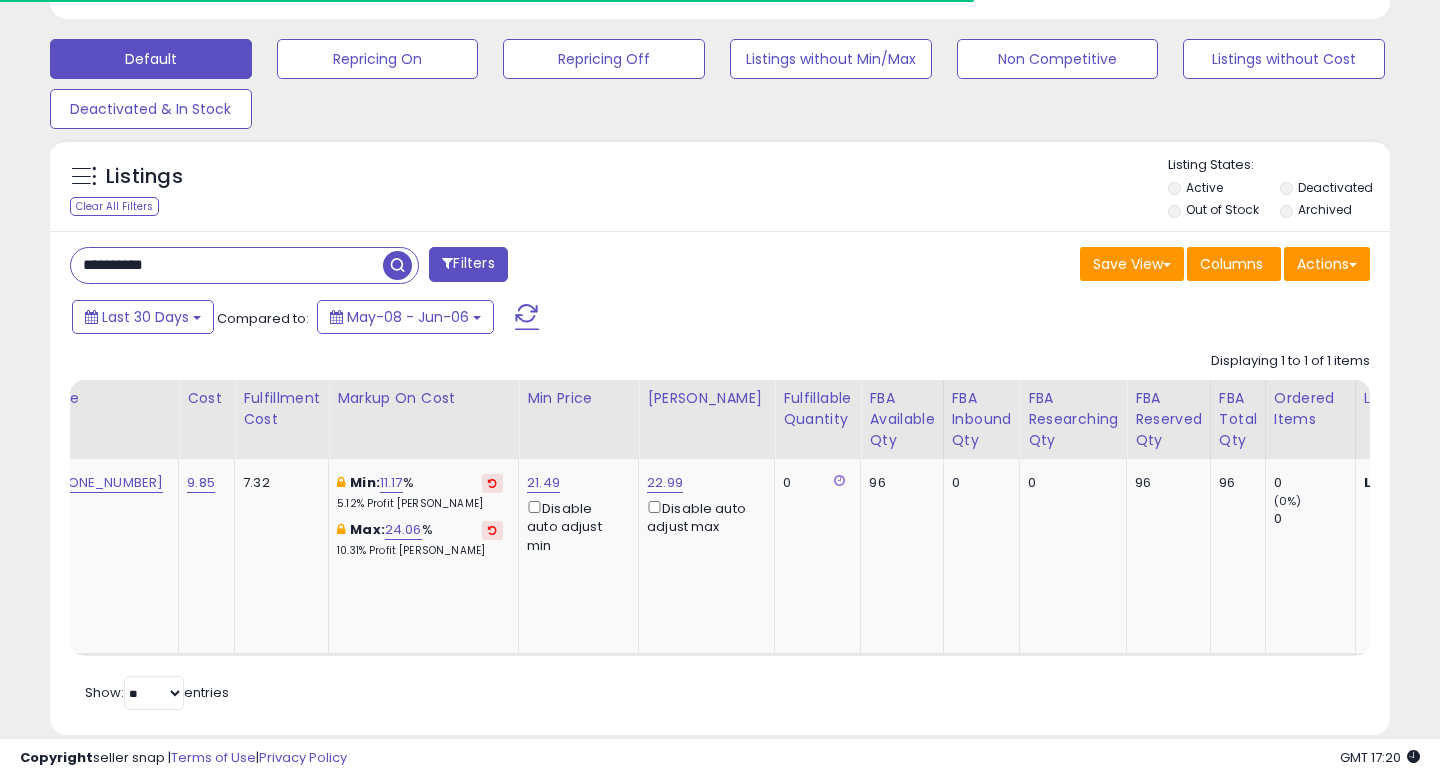 scroll, scrollTop: 595, scrollLeft: 0, axis: vertical 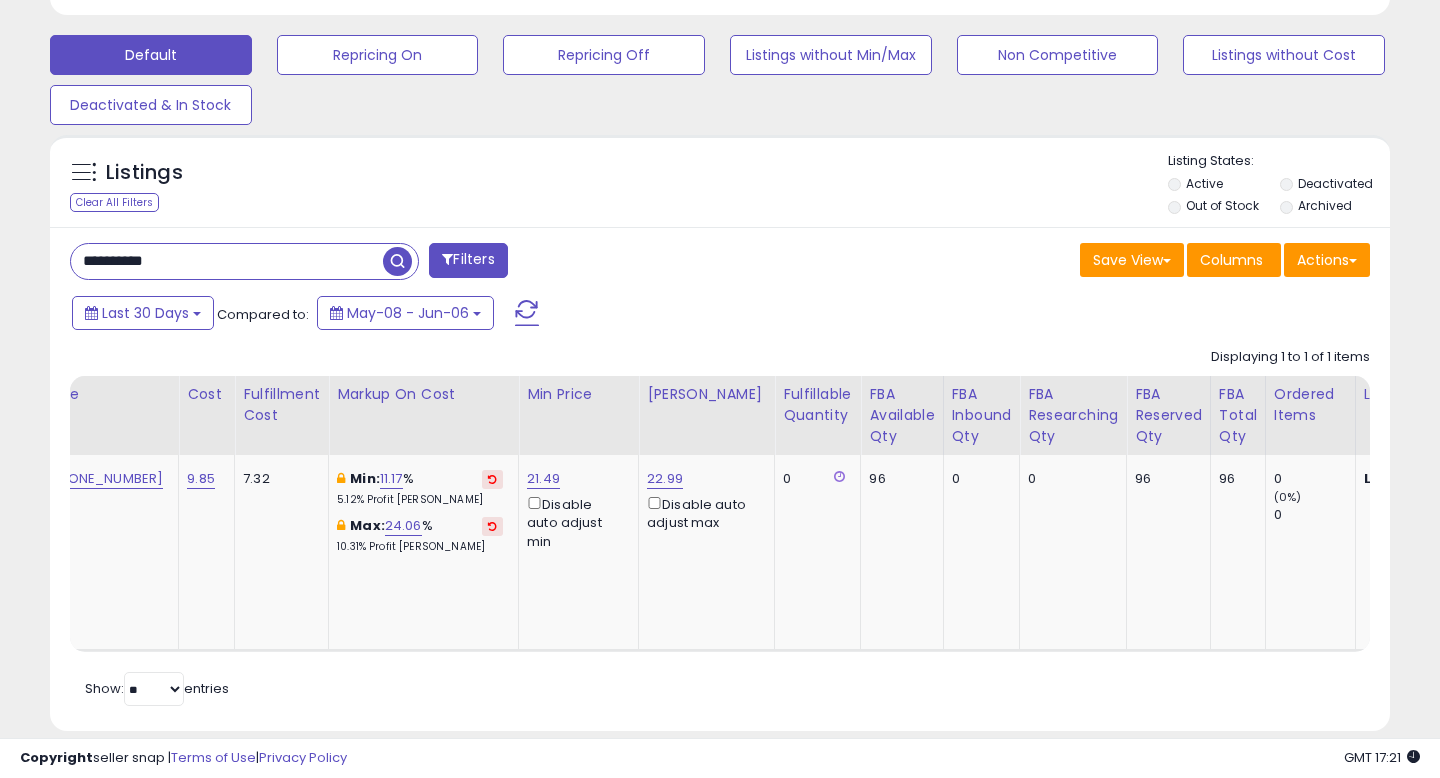 click on "**********" at bounding box center (227, 261) 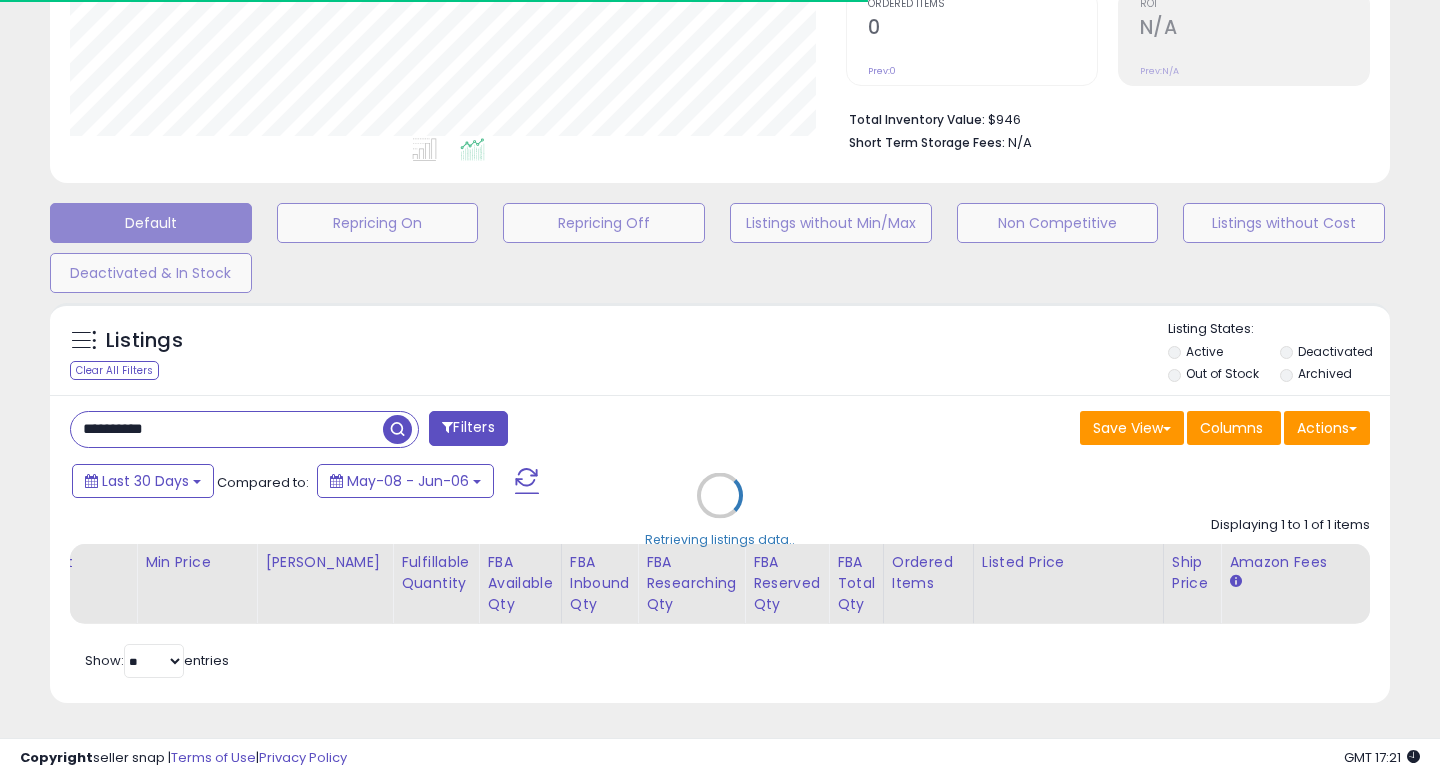 scroll, scrollTop: 550, scrollLeft: 0, axis: vertical 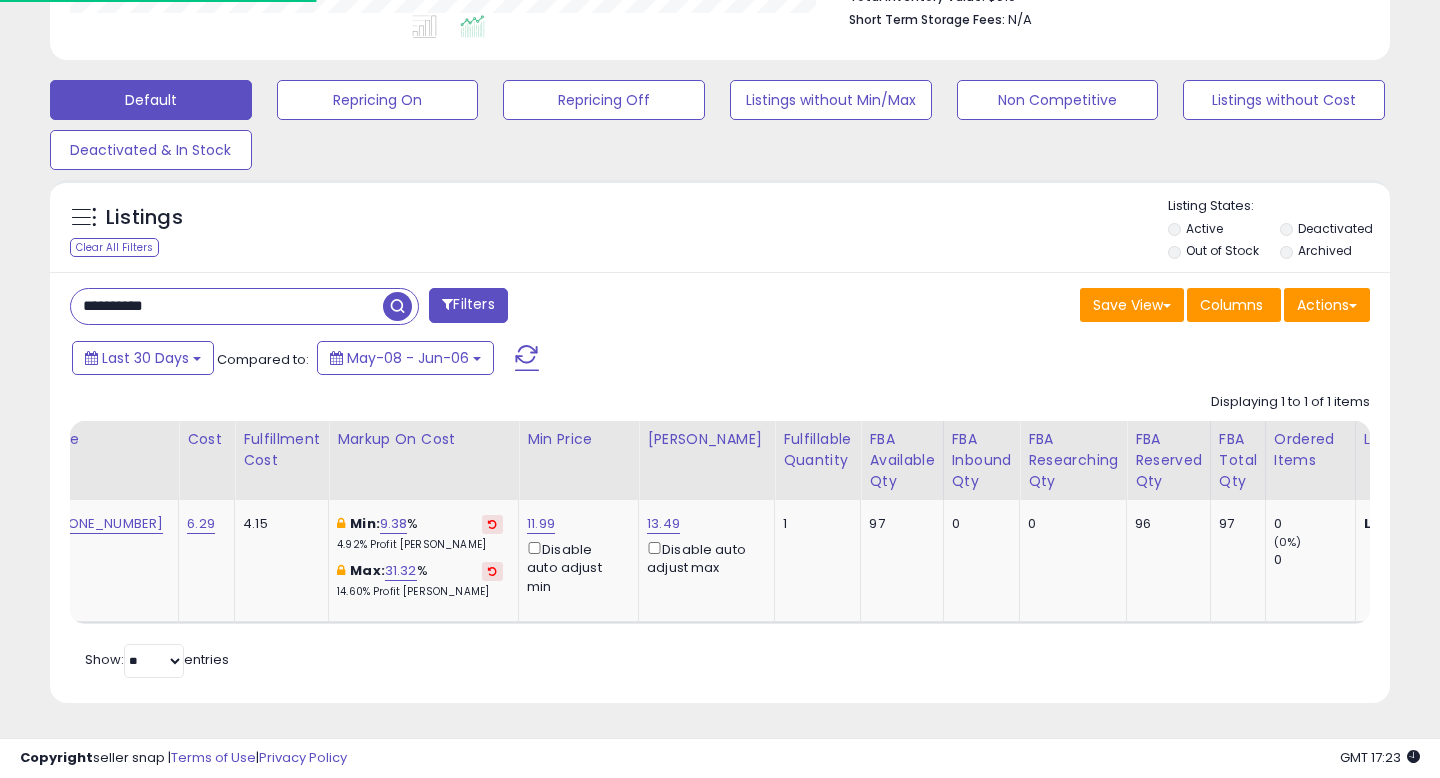 click on "**********" at bounding box center (227, 306) 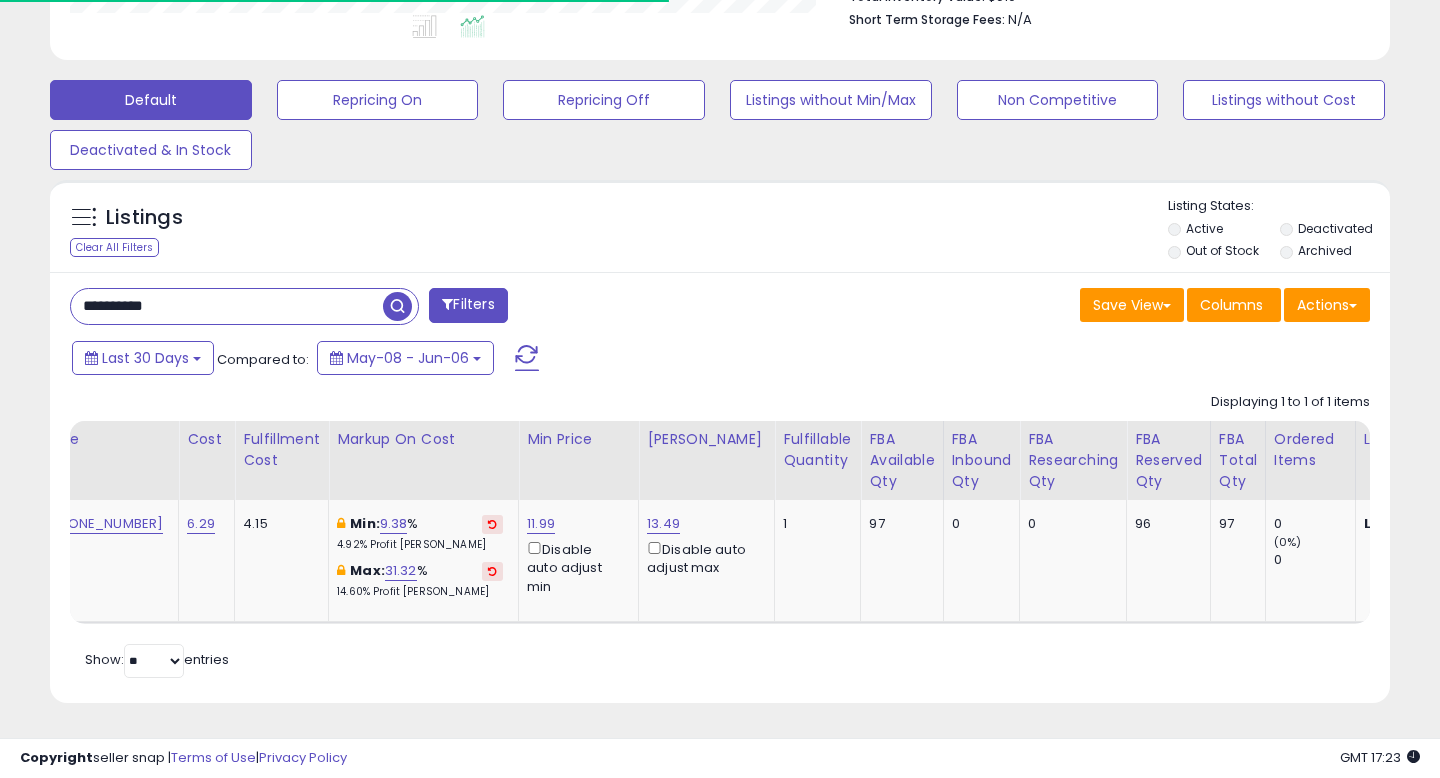 paste 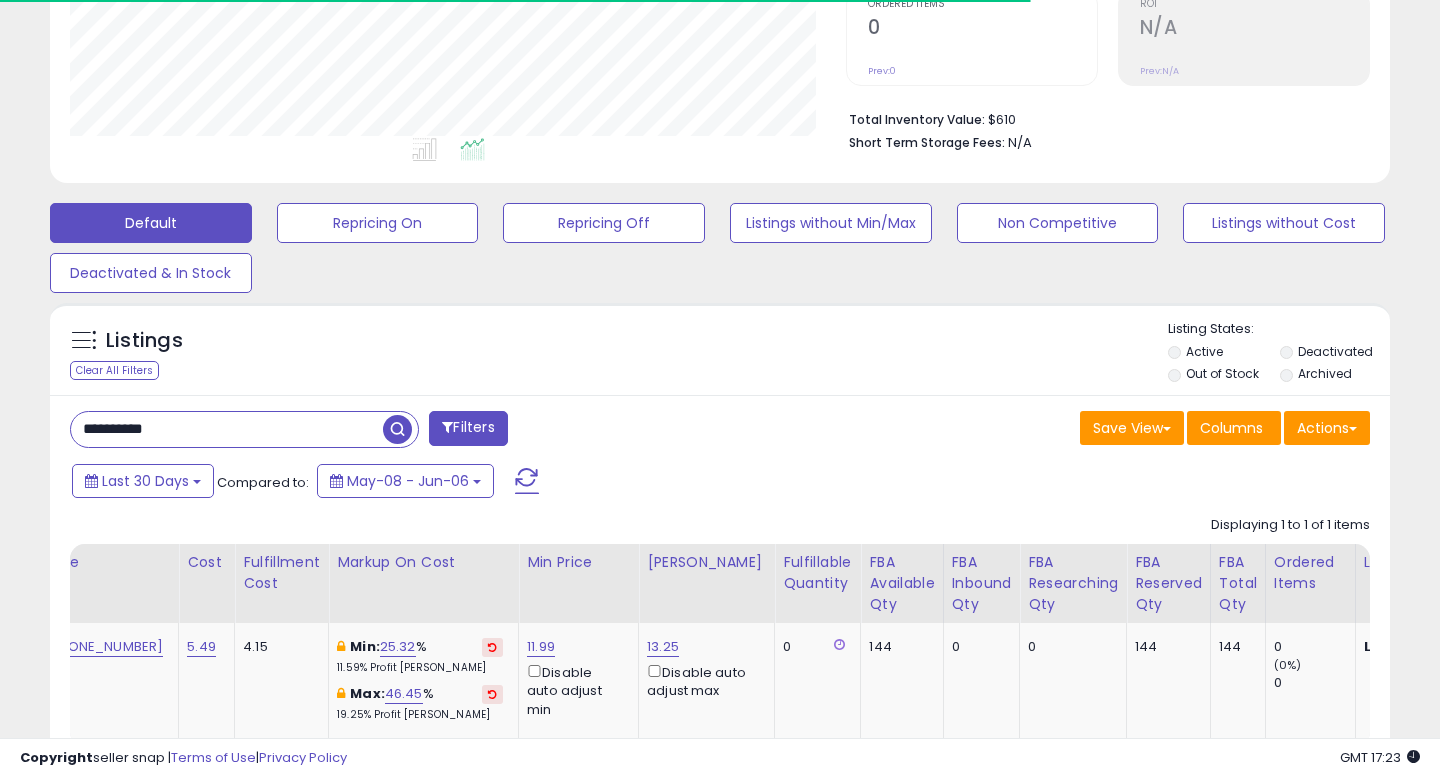 scroll, scrollTop: 550, scrollLeft: 0, axis: vertical 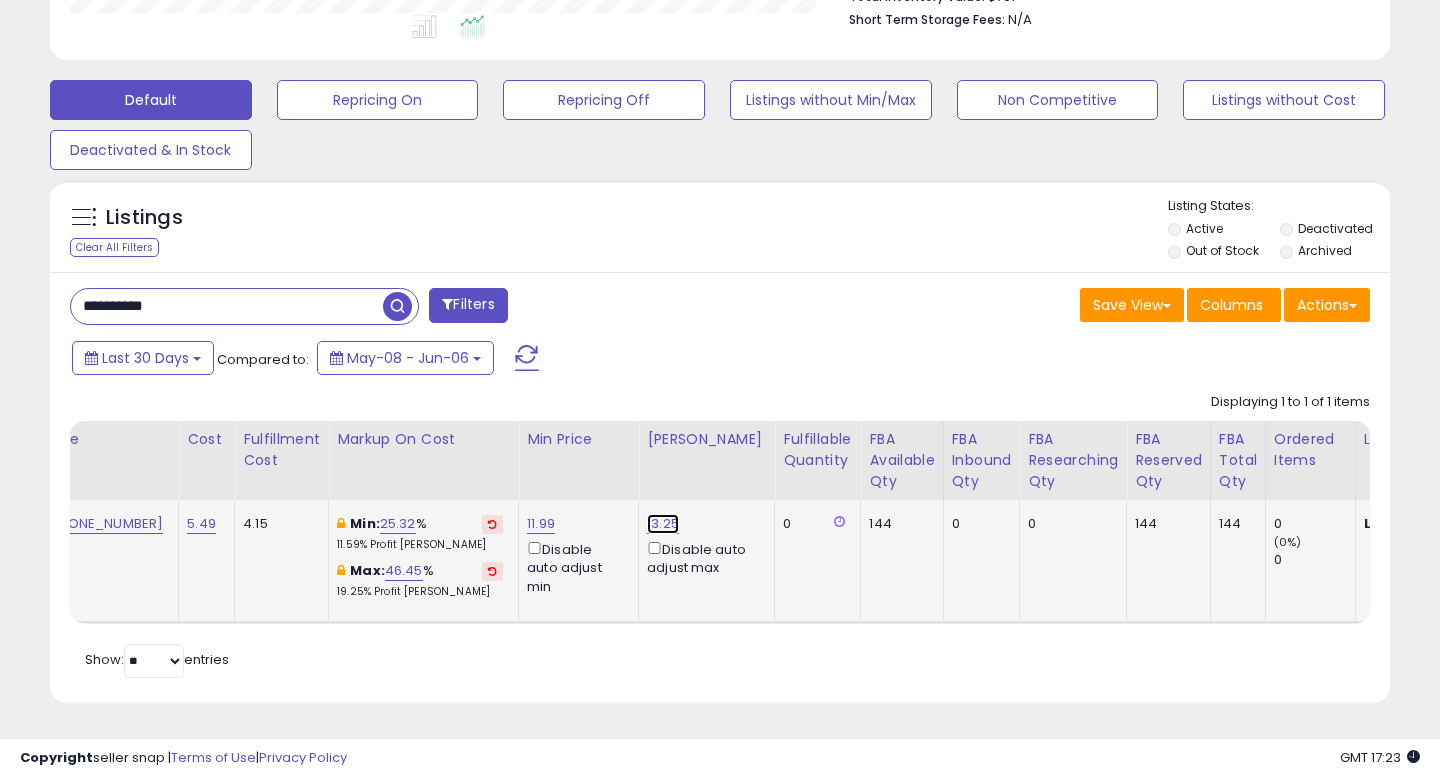 click on "13.25" at bounding box center (663, 524) 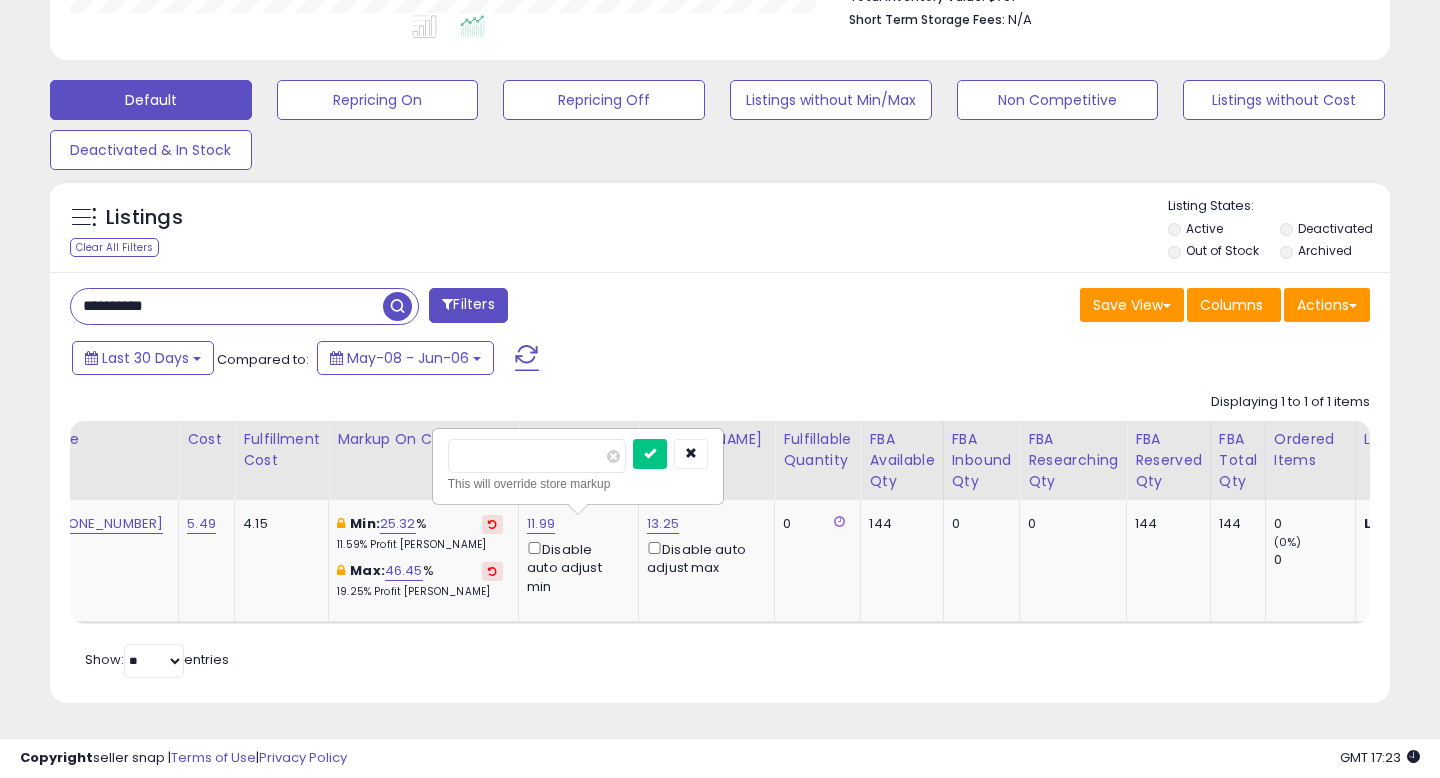 drag, startPoint x: 518, startPoint y: 462, endPoint x: 409, endPoint y: 452, distance: 109.457756 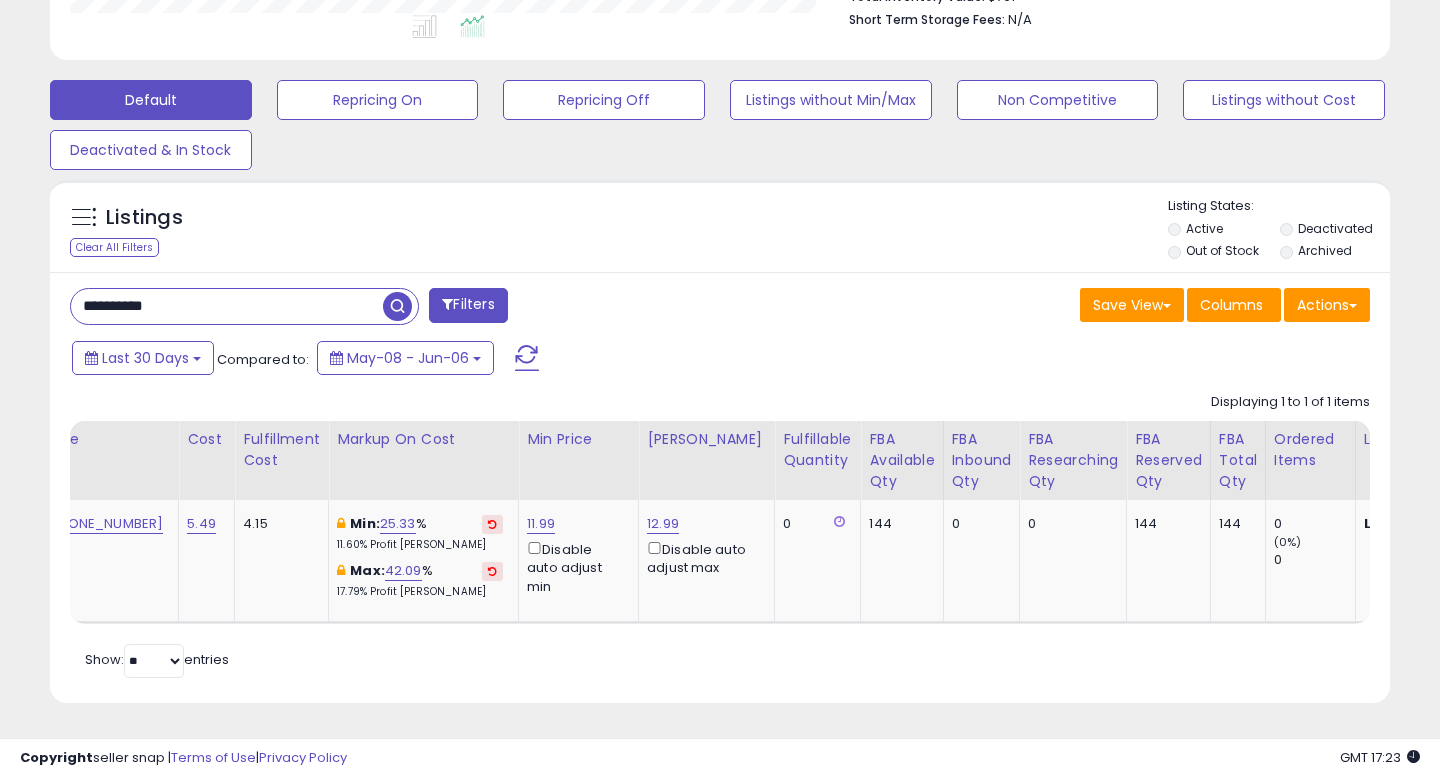 click on "**********" at bounding box center (227, 306) 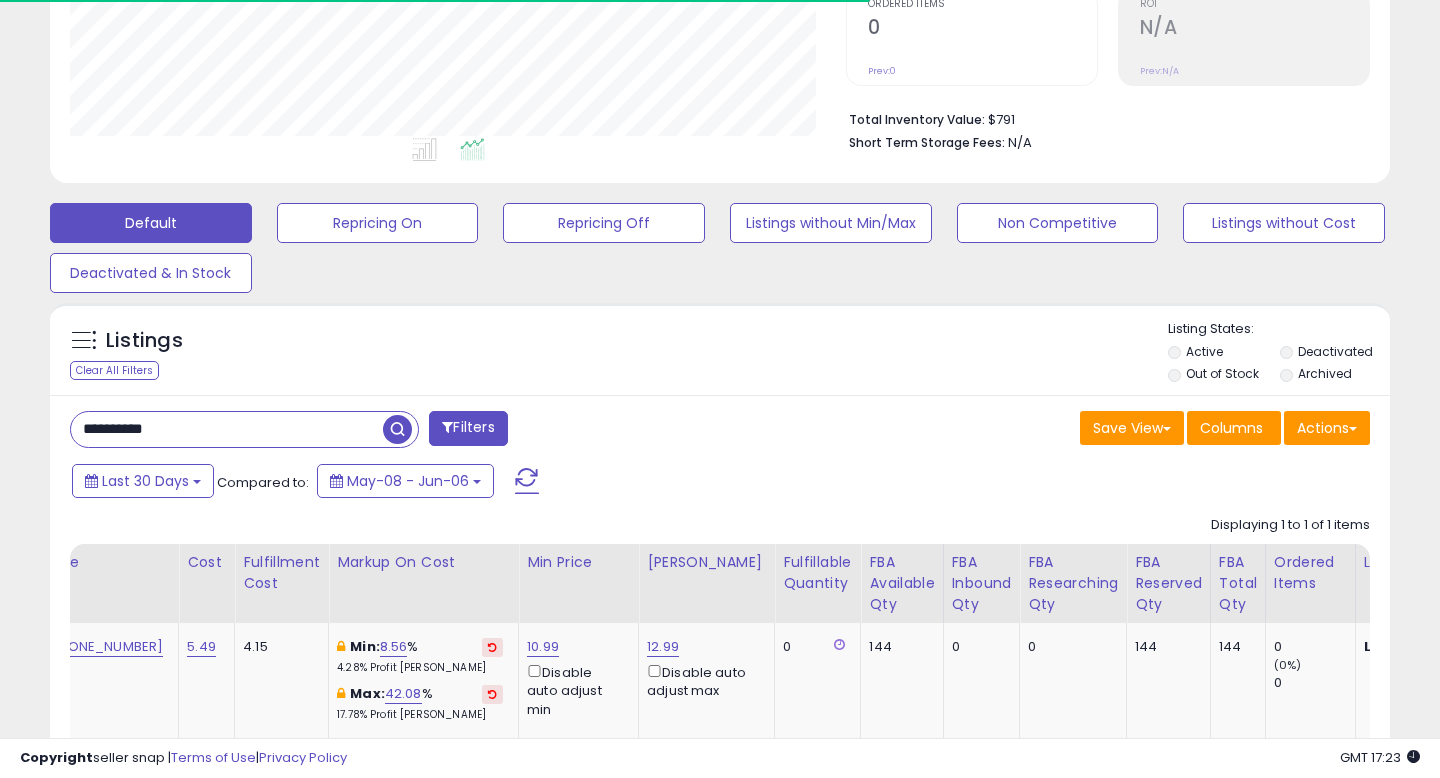 scroll, scrollTop: 550, scrollLeft: 0, axis: vertical 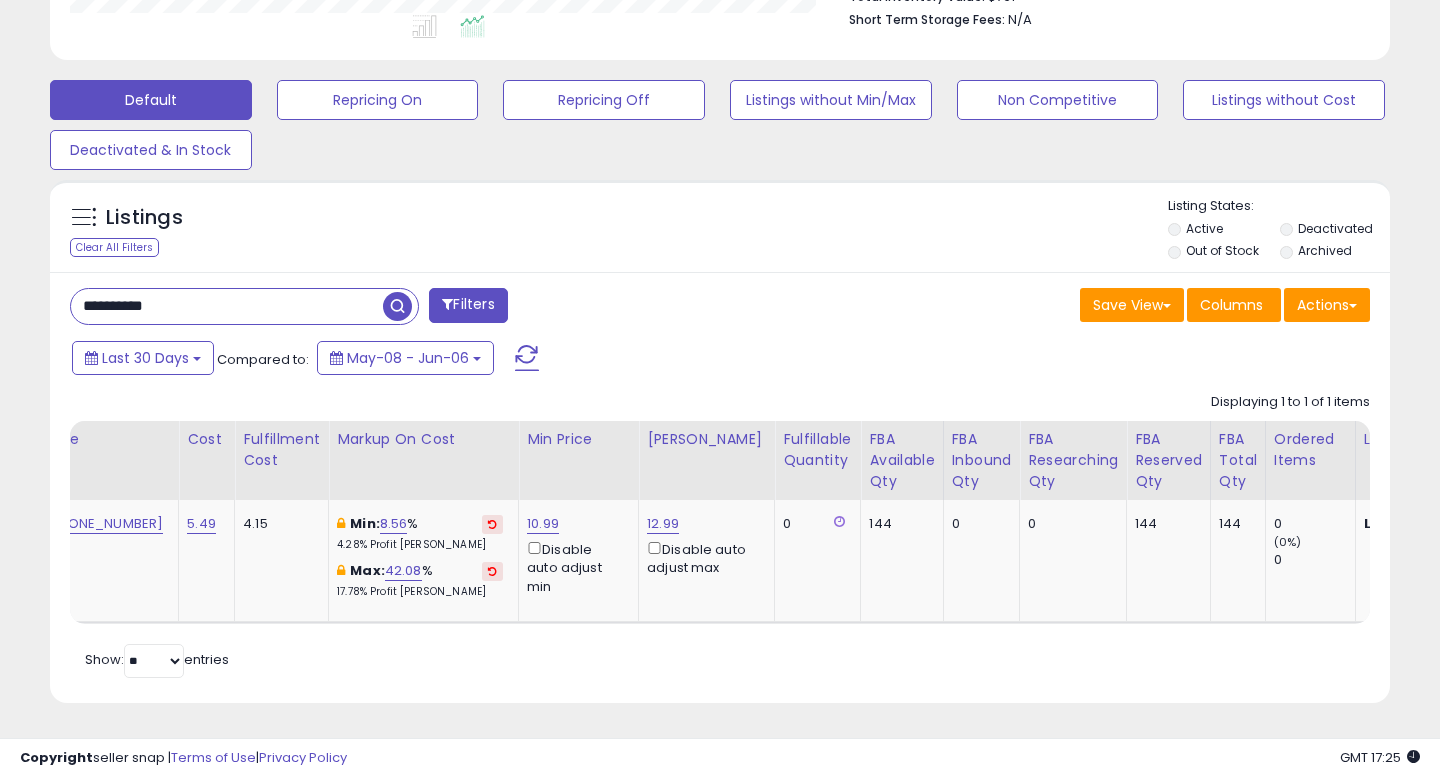 click on "**********" at bounding box center (227, 306) 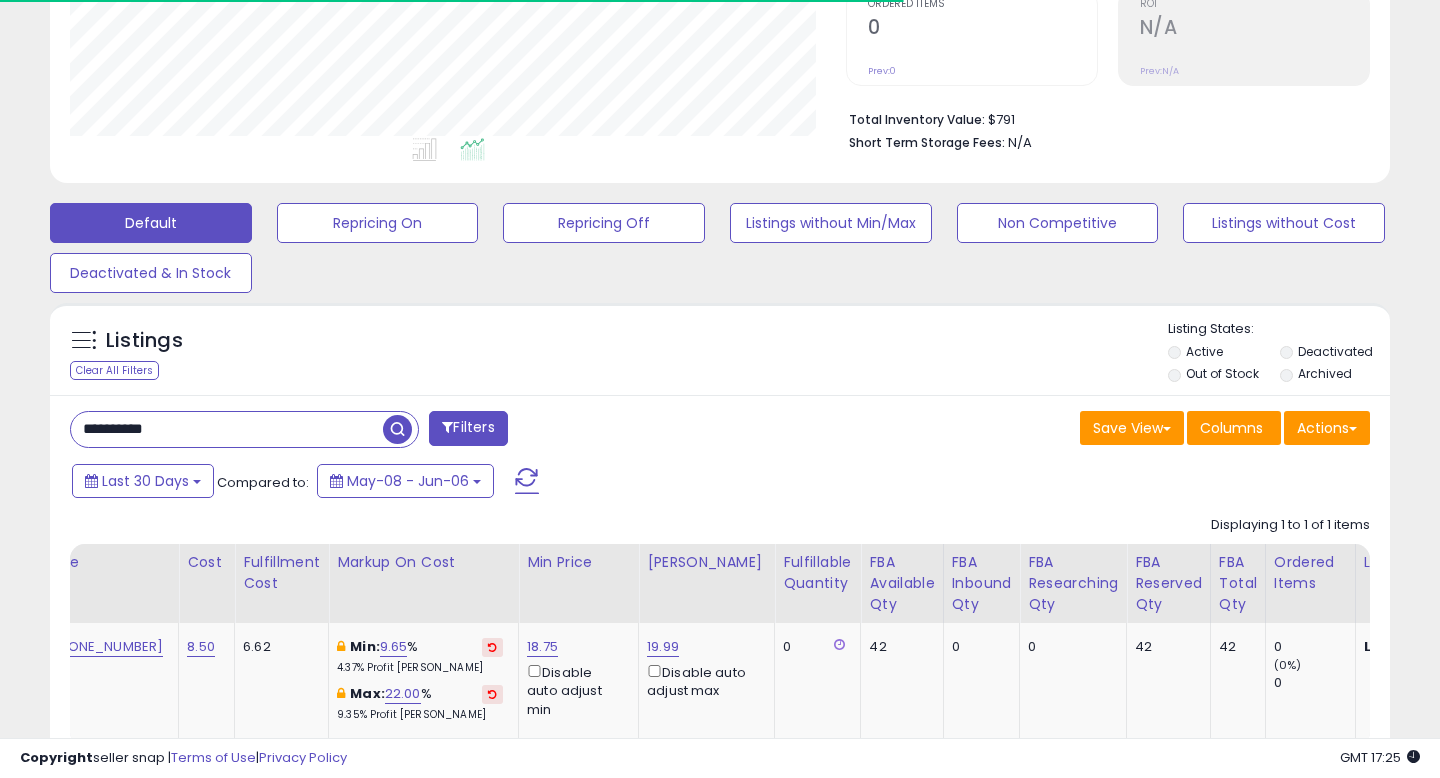 scroll, scrollTop: 550, scrollLeft: 0, axis: vertical 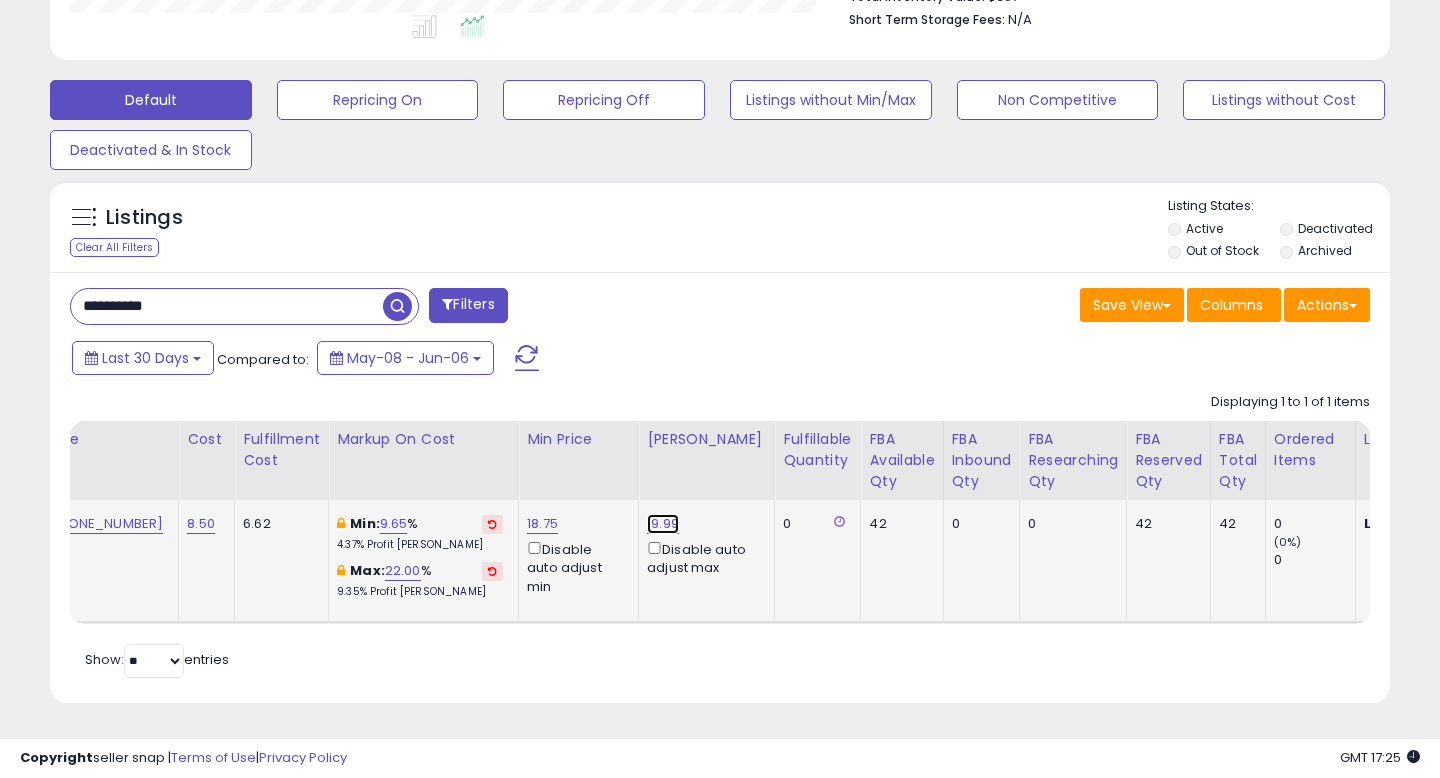 click on "19.99" at bounding box center (663, 524) 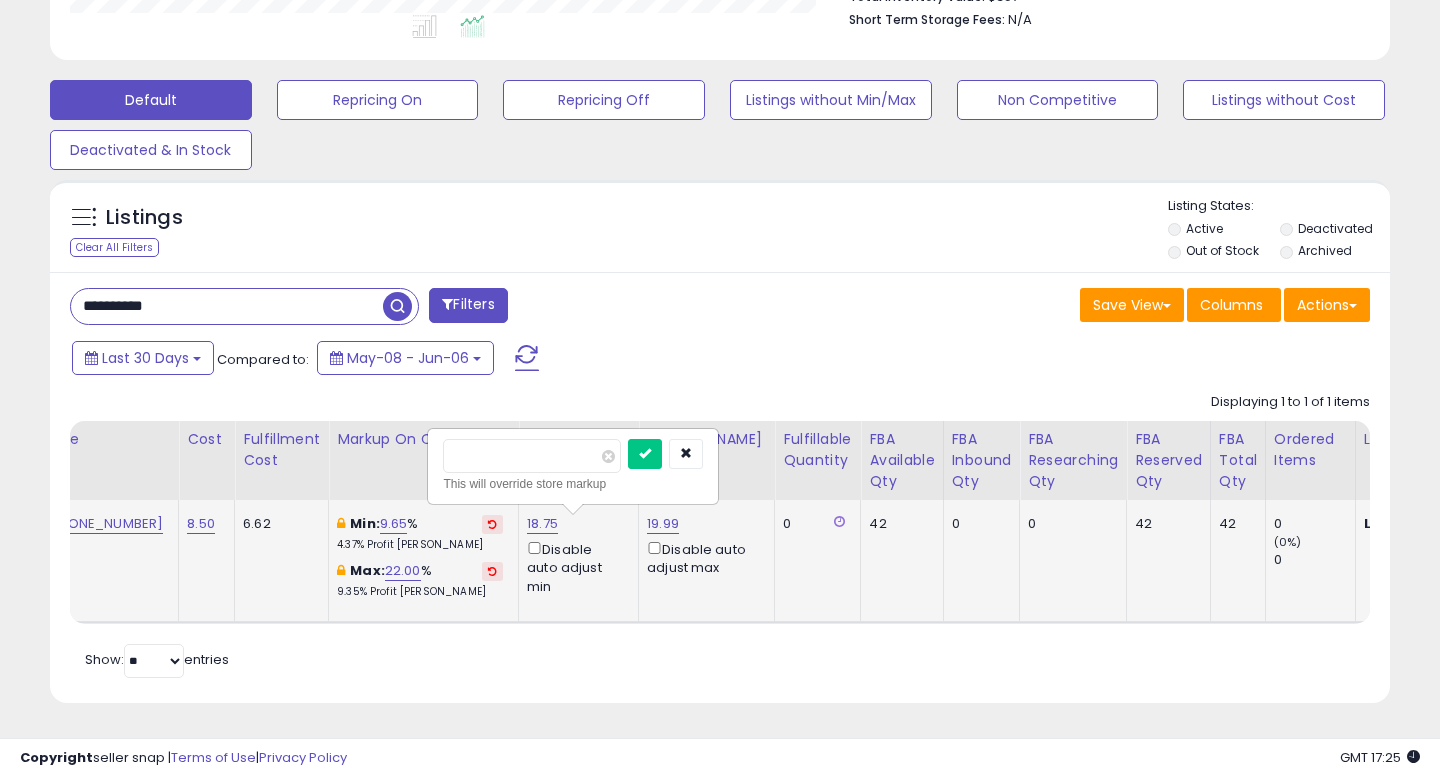 drag, startPoint x: 520, startPoint y: 468, endPoint x: 428, endPoint y: 468, distance: 92 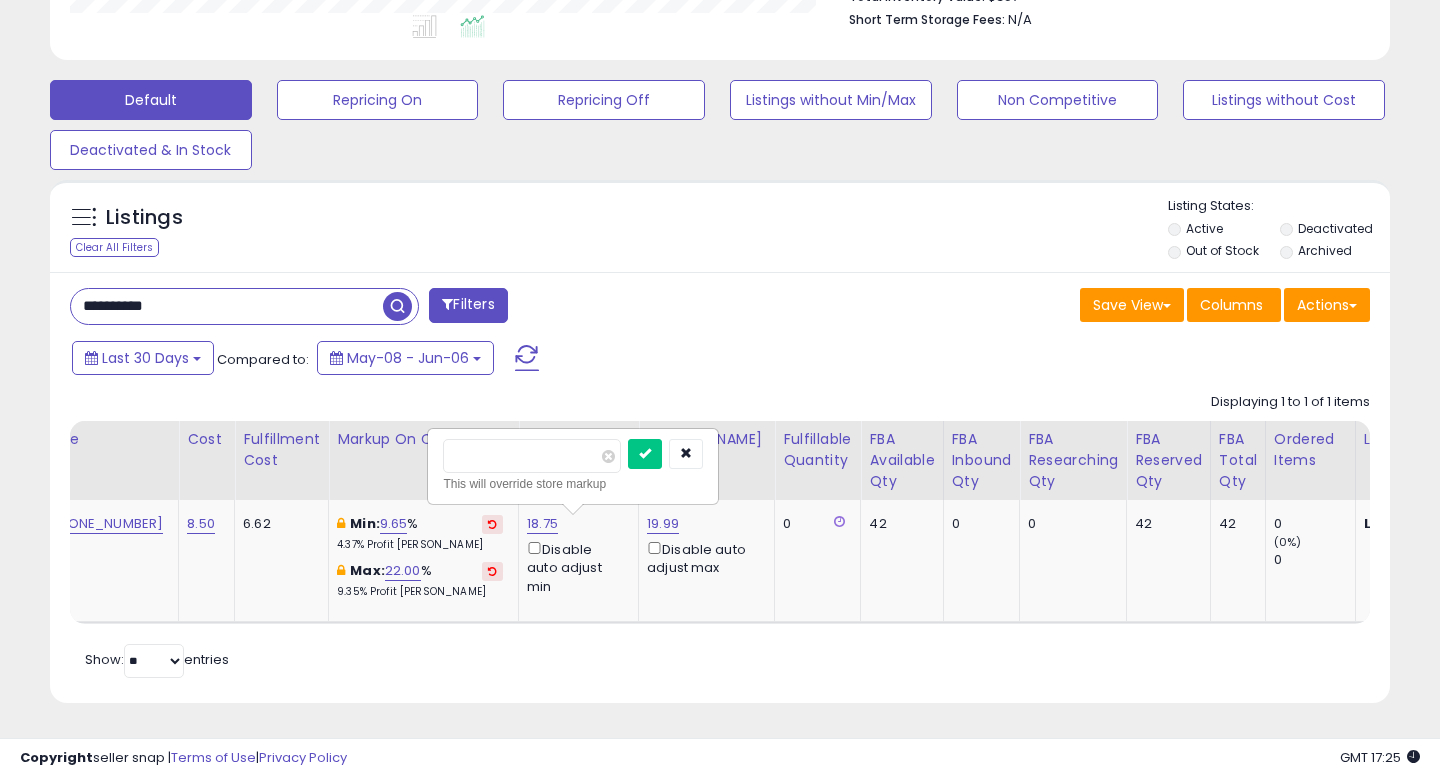 drag, startPoint x: 510, startPoint y: 458, endPoint x: 390, endPoint y: 458, distance: 120 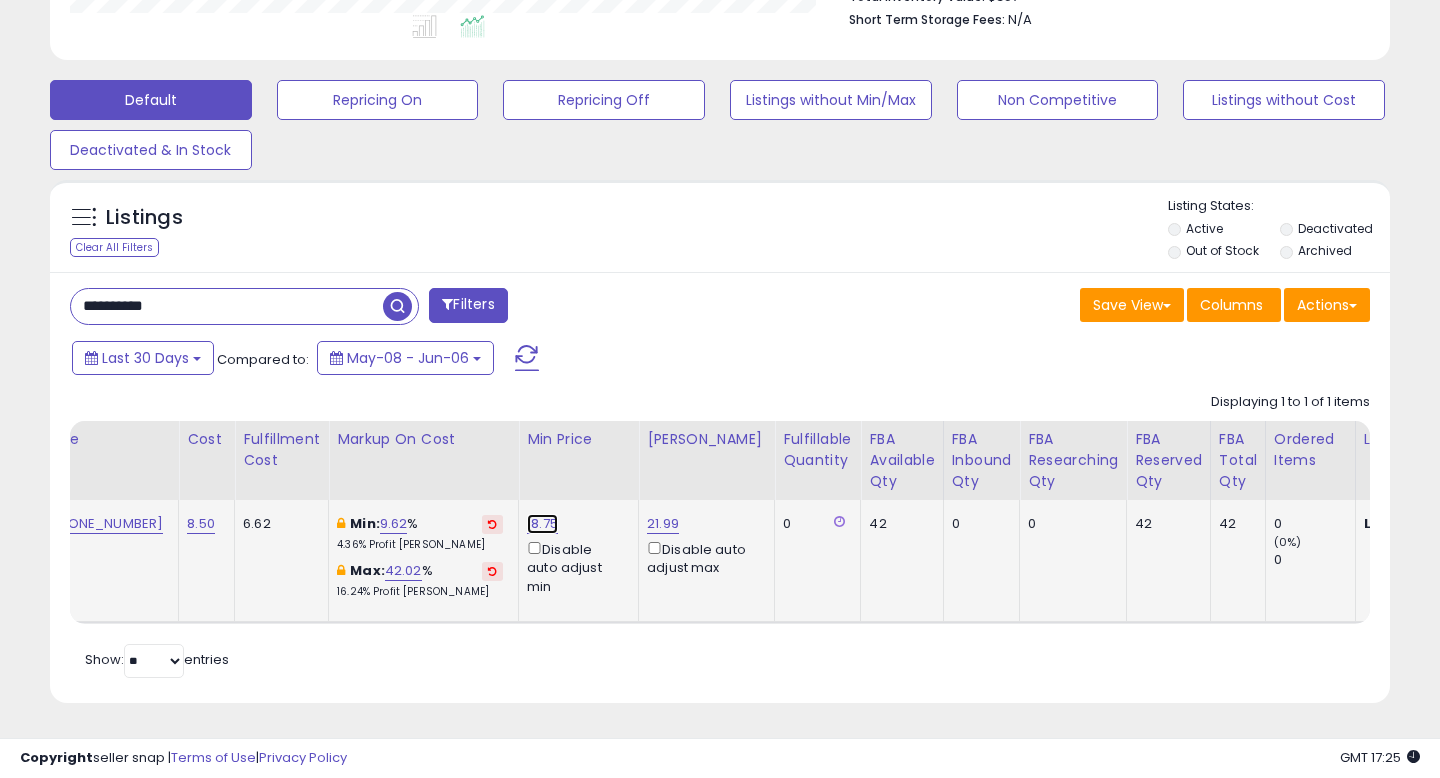 click on "18.75" at bounding box center [542, 524] 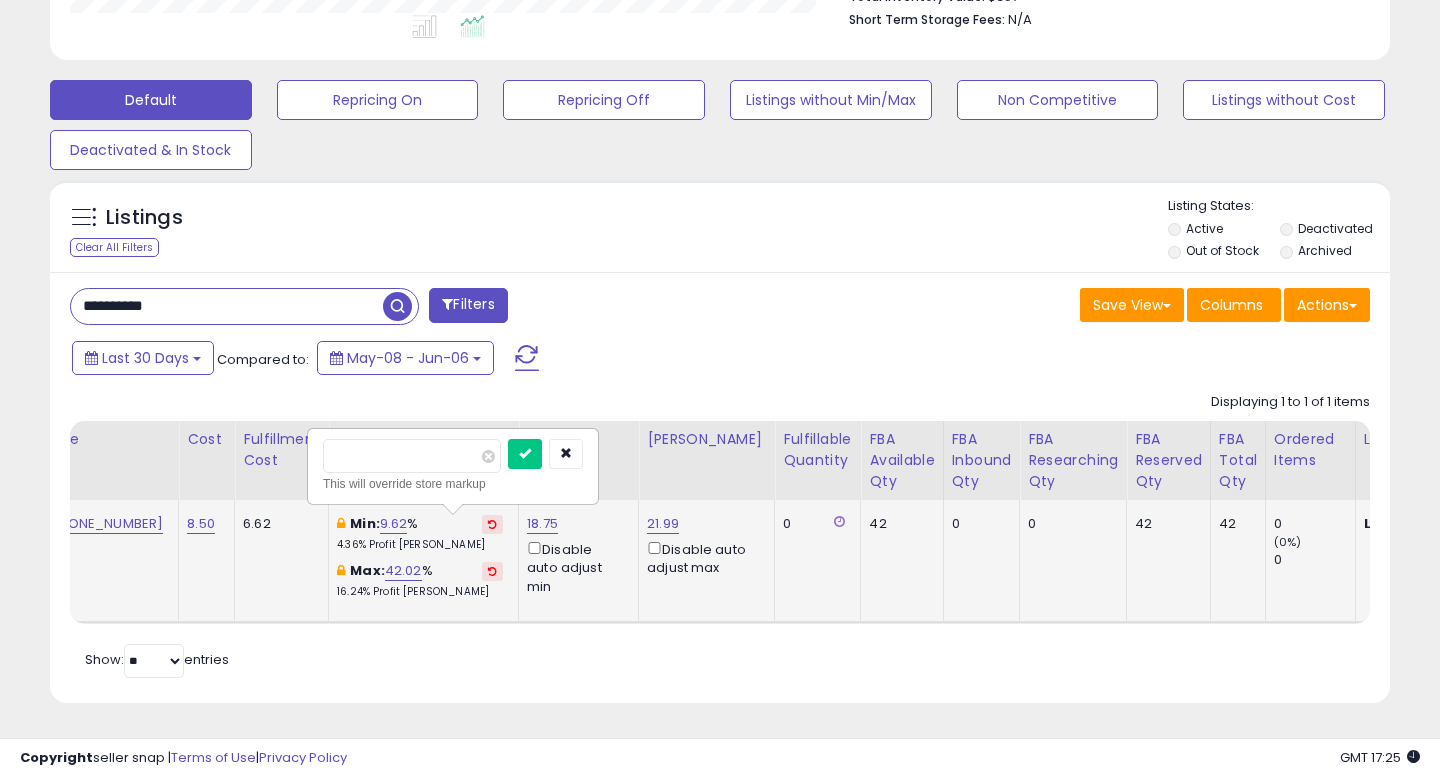 type on "*****" 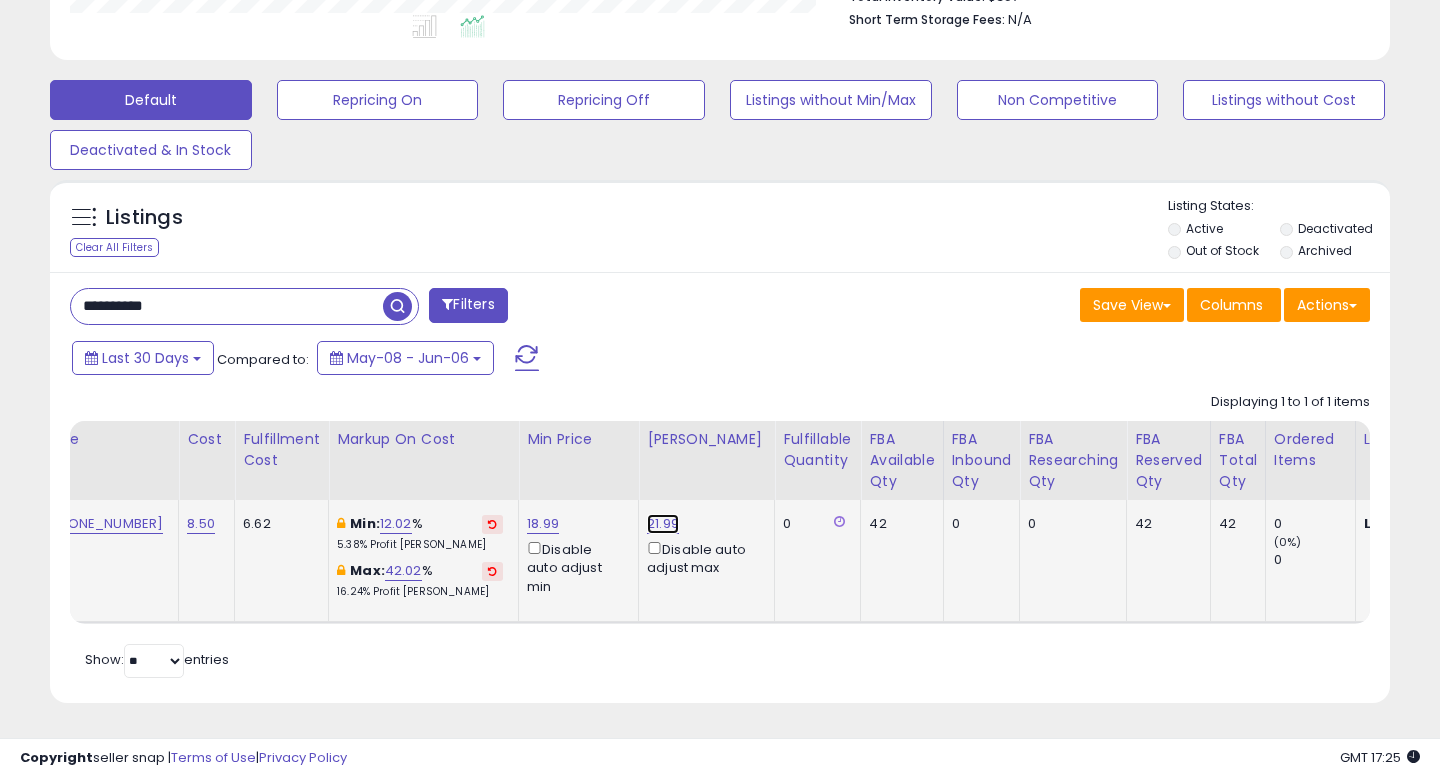 click on "21.99" at bounding box center [663, 524] 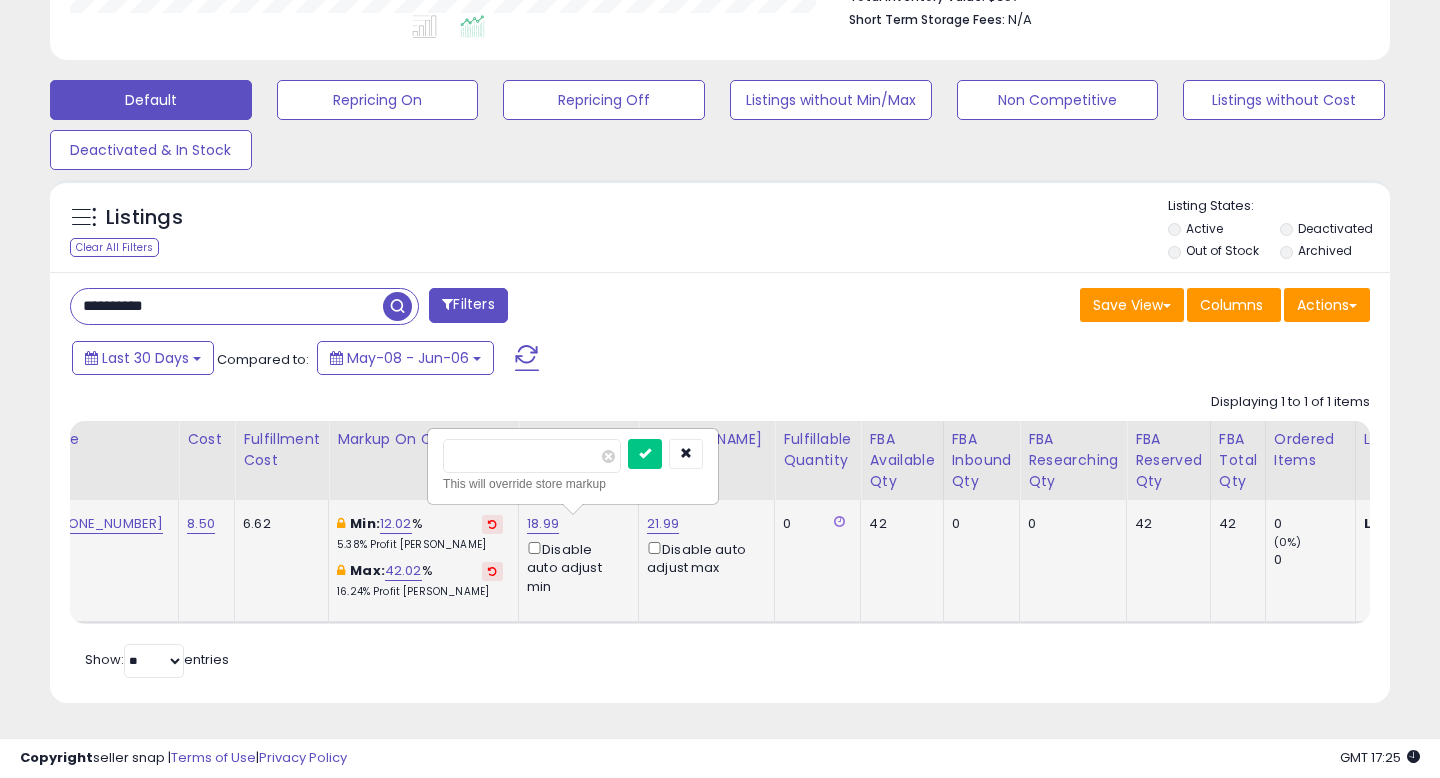 drag, startPoint x: 492, startPoint y: 458, endPoint x: 477, endPoint y: 458, distance: 15 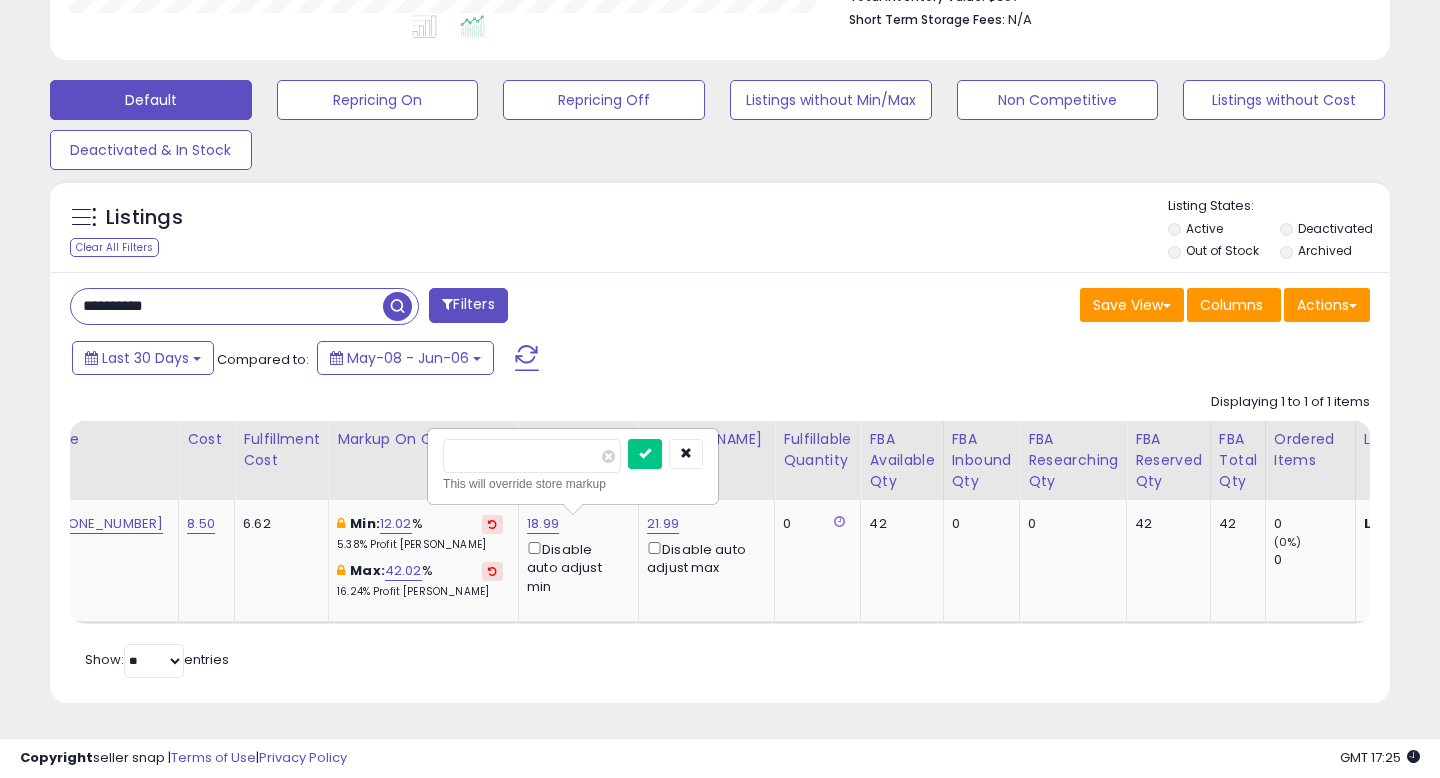 type on "*****" 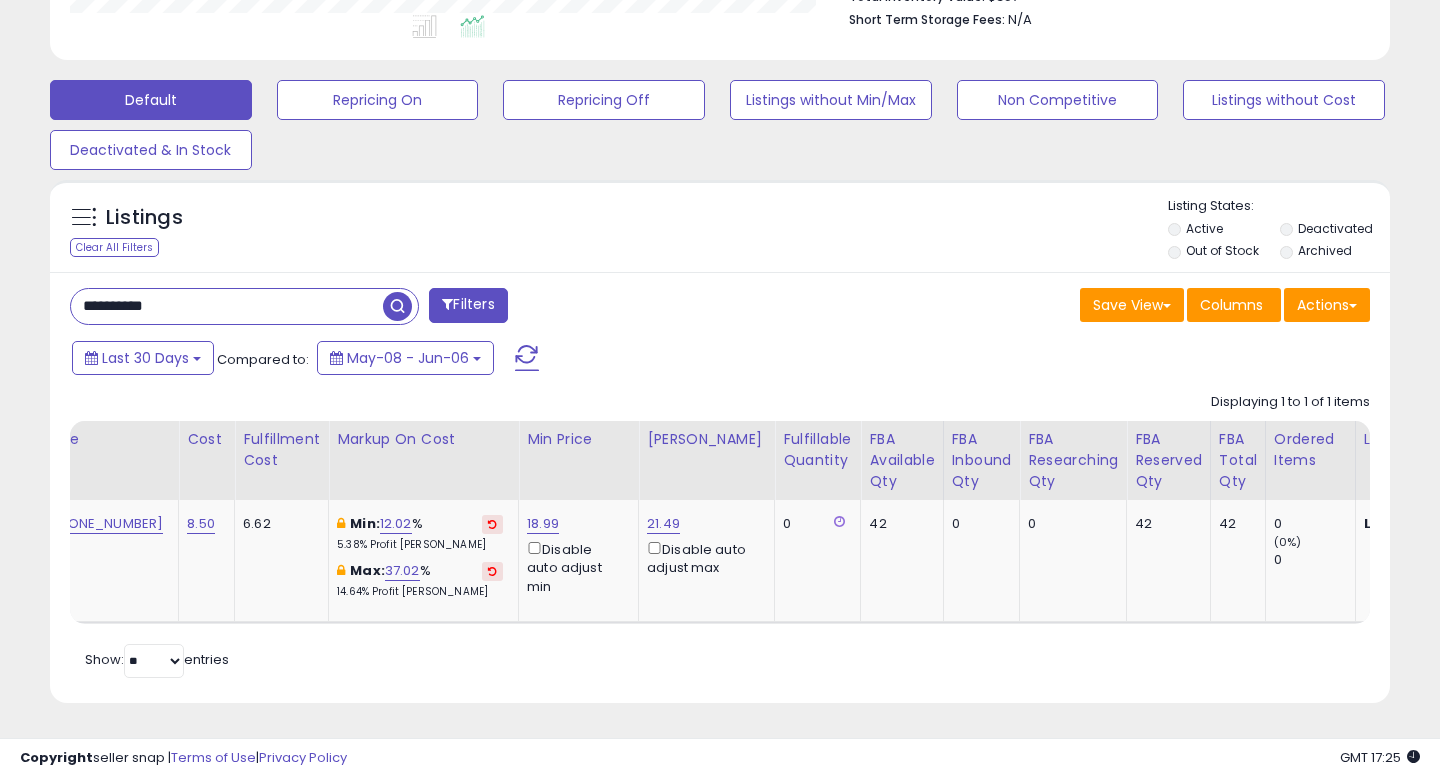 click on "**********" at bounding box center [227, 306] 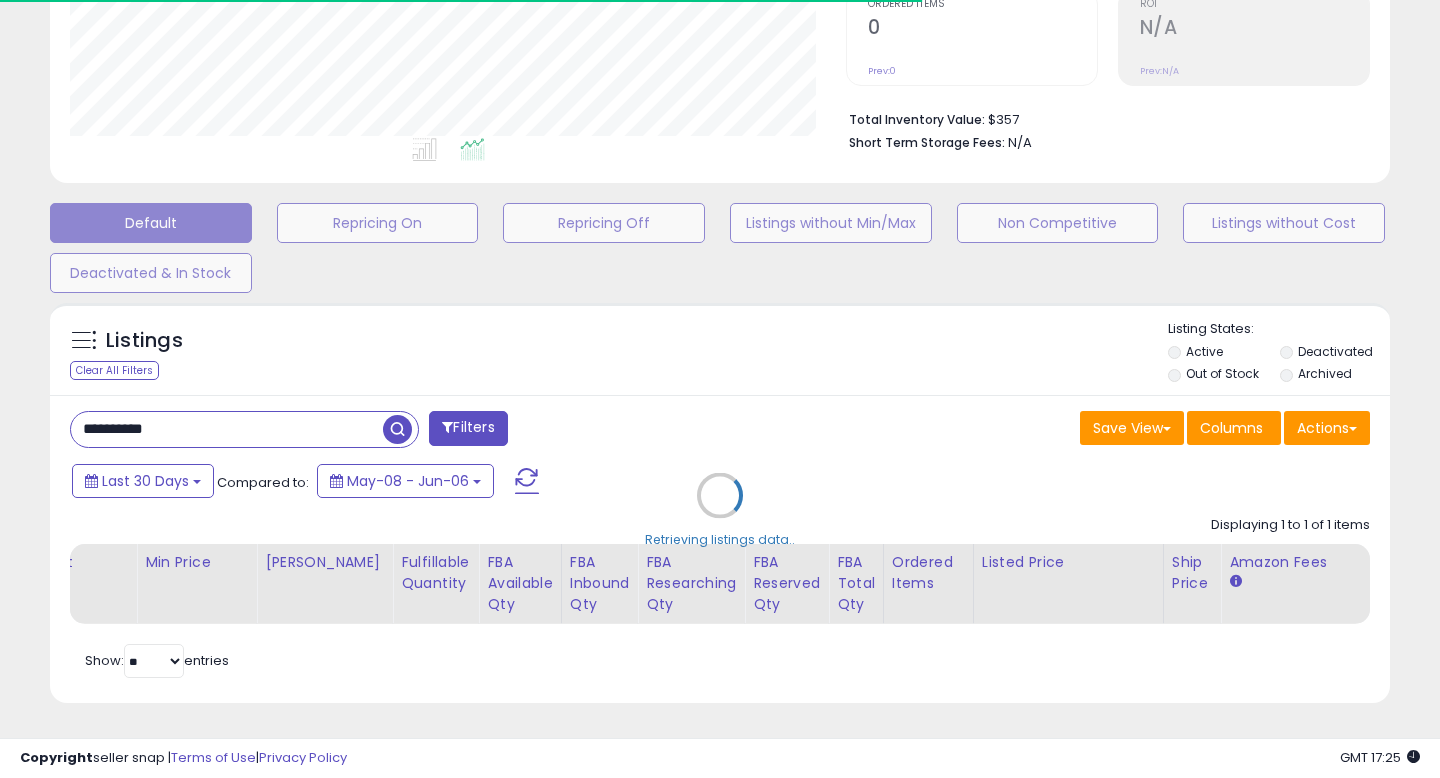 scroll, scrollTop: 550, scrollLeft: 0, axis: vertical 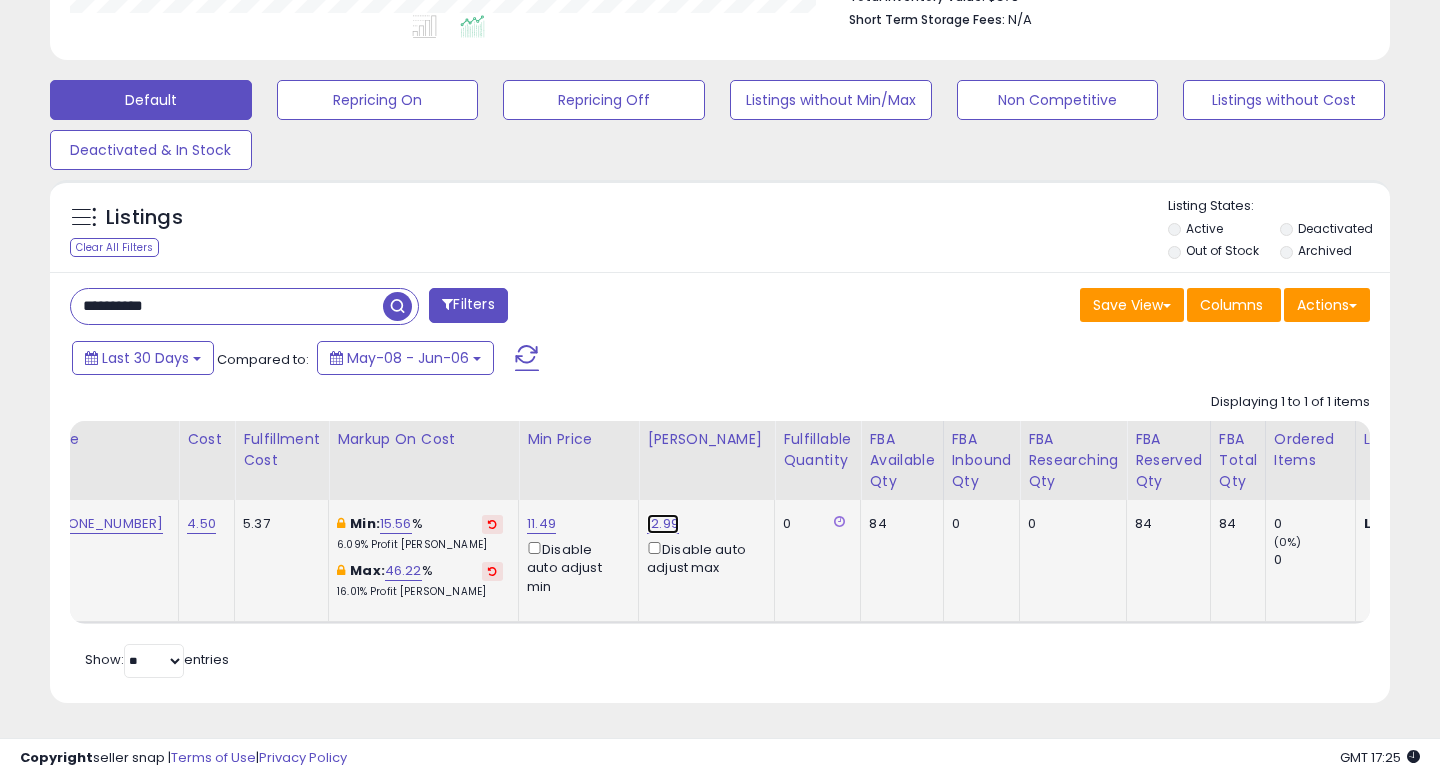 click on "12.99" at bounding box center (663, 524) 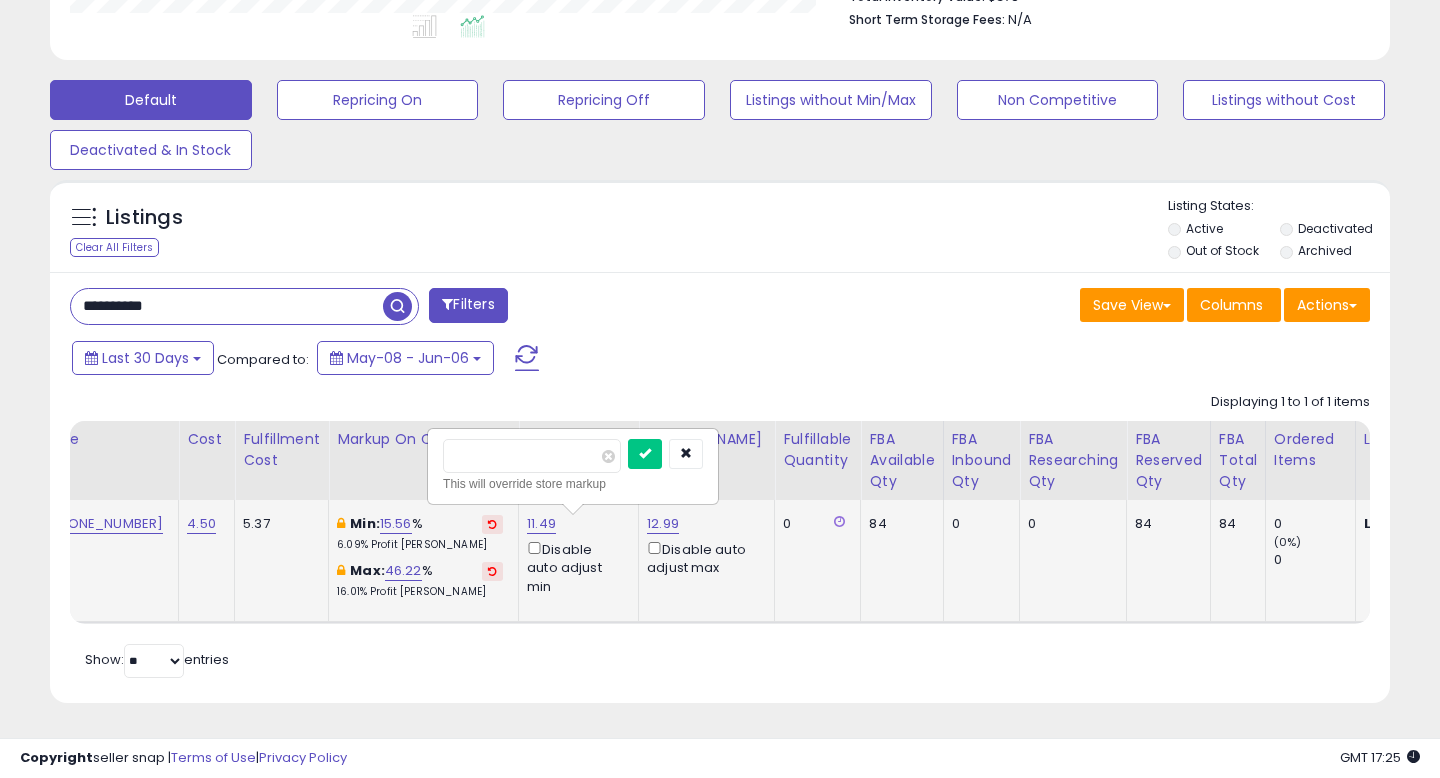 type on "*****" 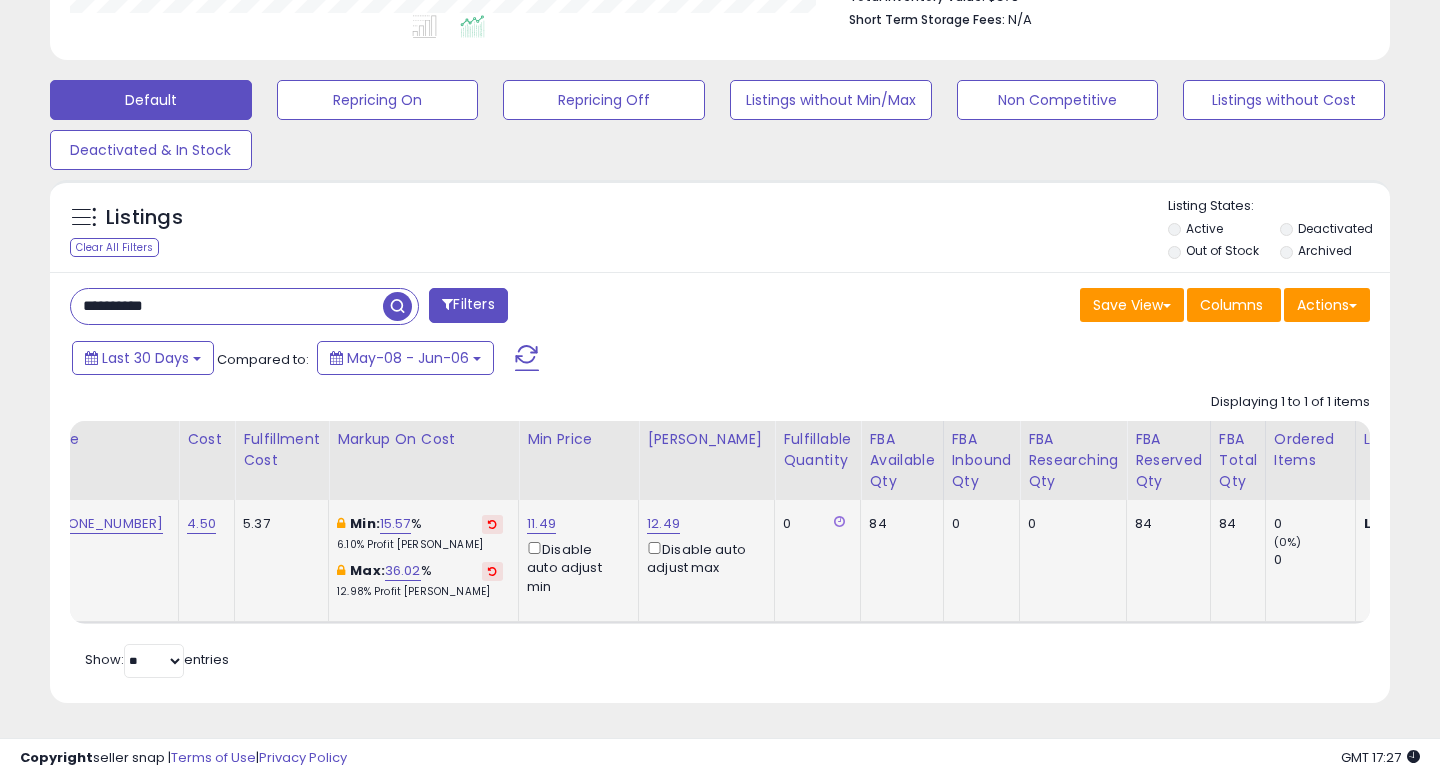 click on "**********" at bounding box center [227, 306] 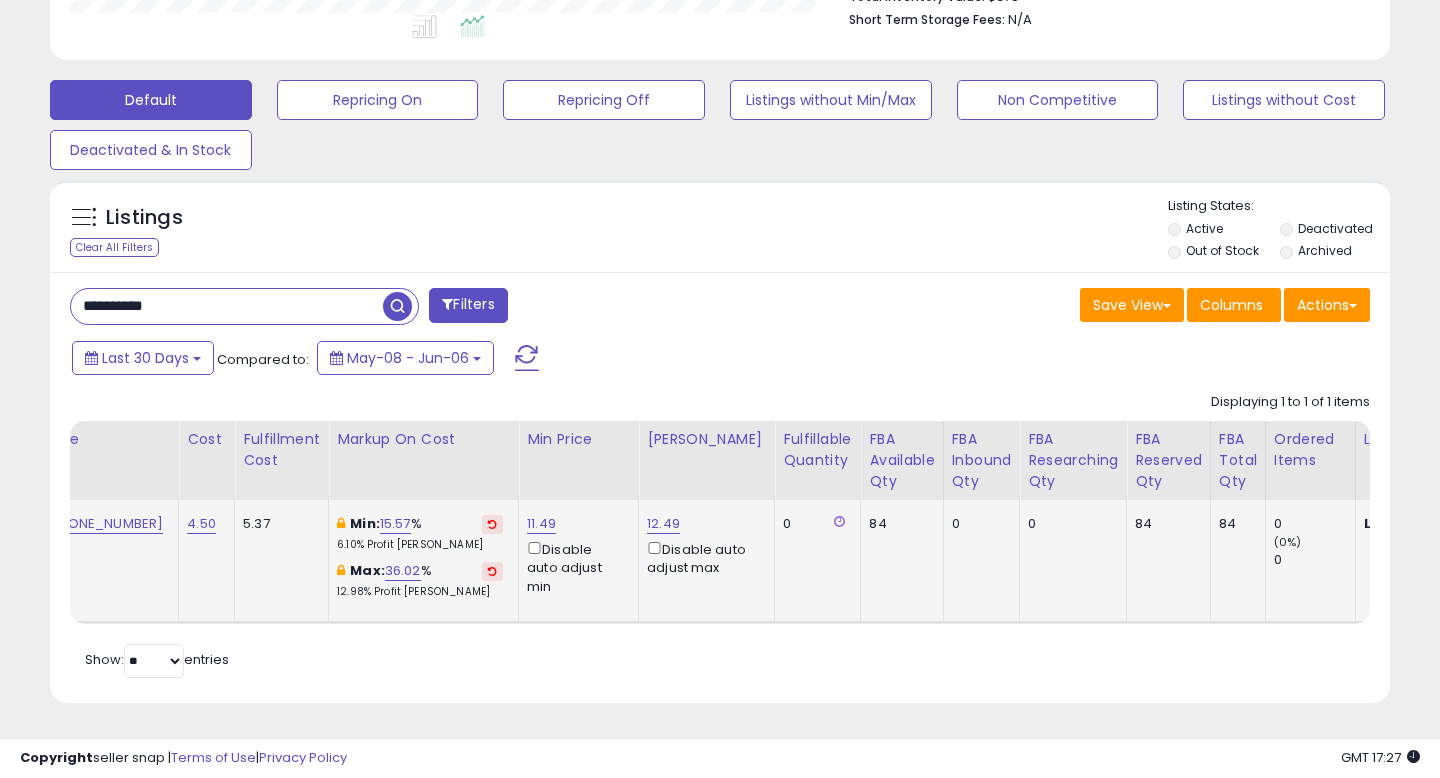 click on "**********" at bounding box center [227, 306] 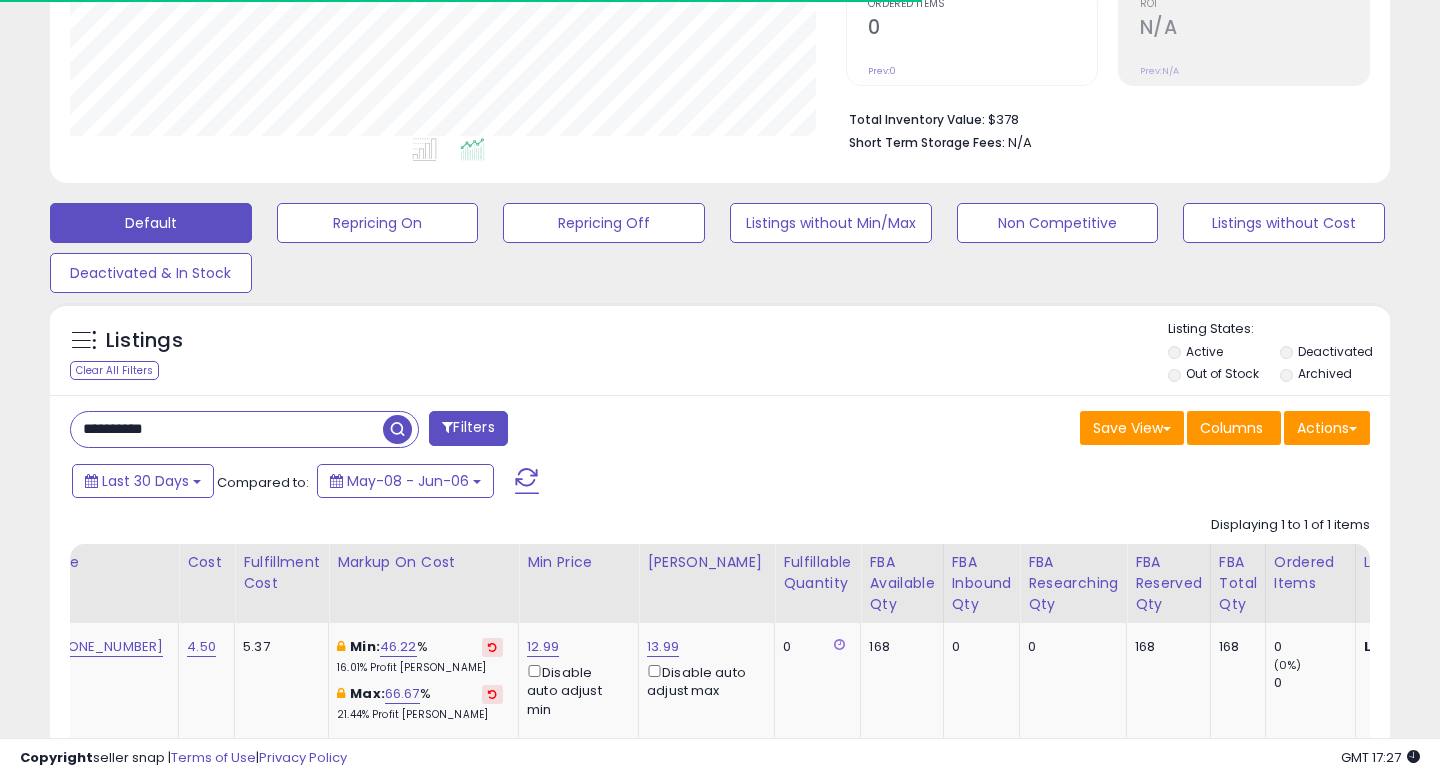 scroll, scrollTop: 550, scrollLeft: 0, axis: vertical 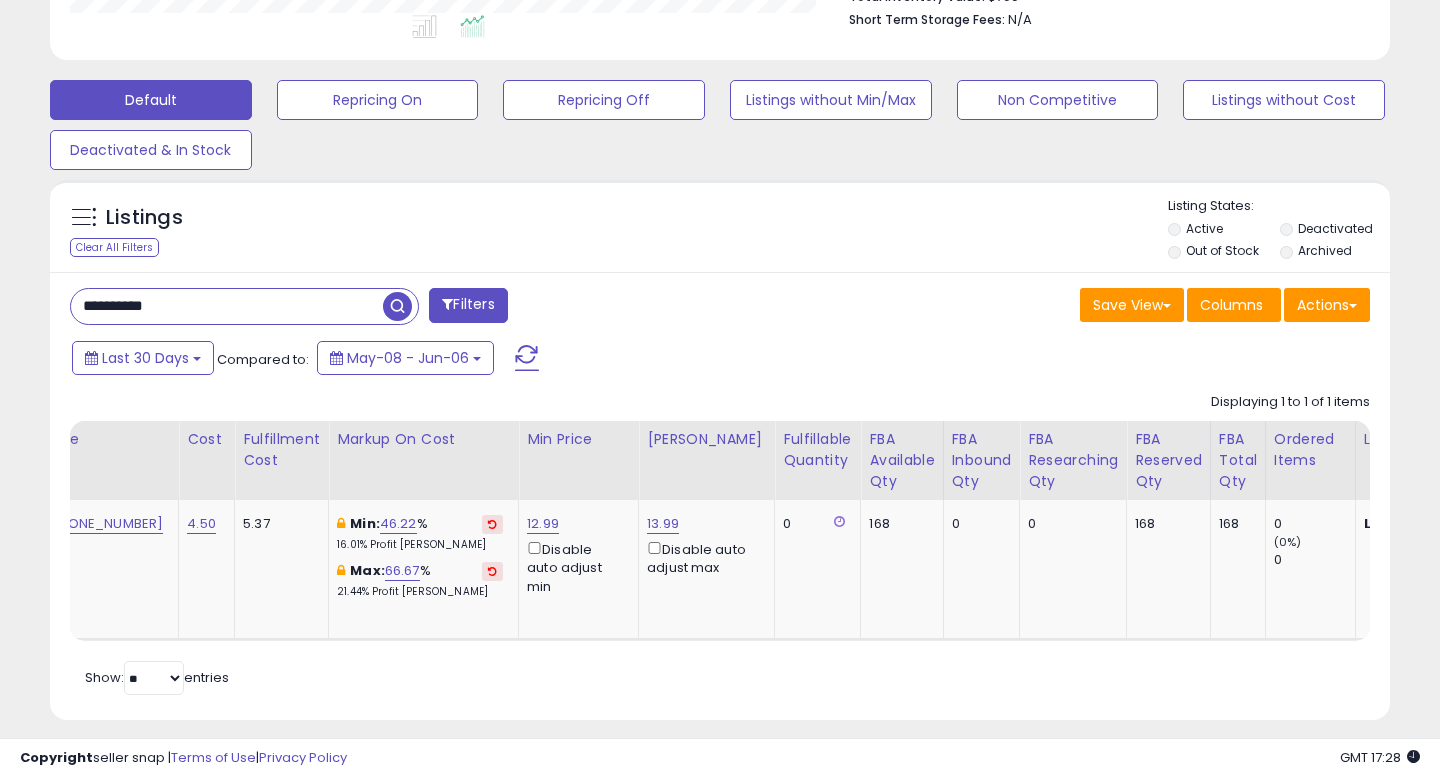 click on "**********" at bounding box center (227, 306) 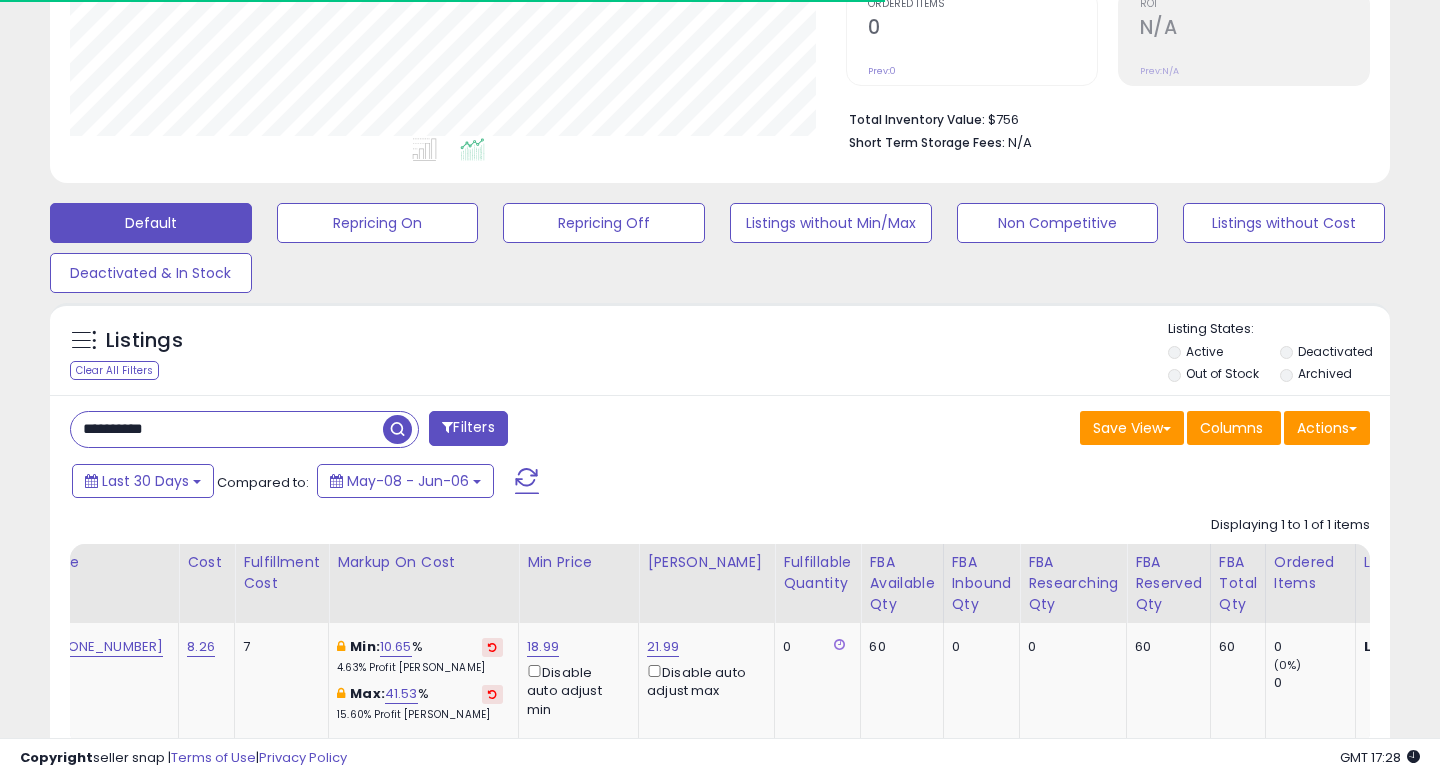 scroll, scrollTop: 550, scrollLeft: 0, axis: vertical 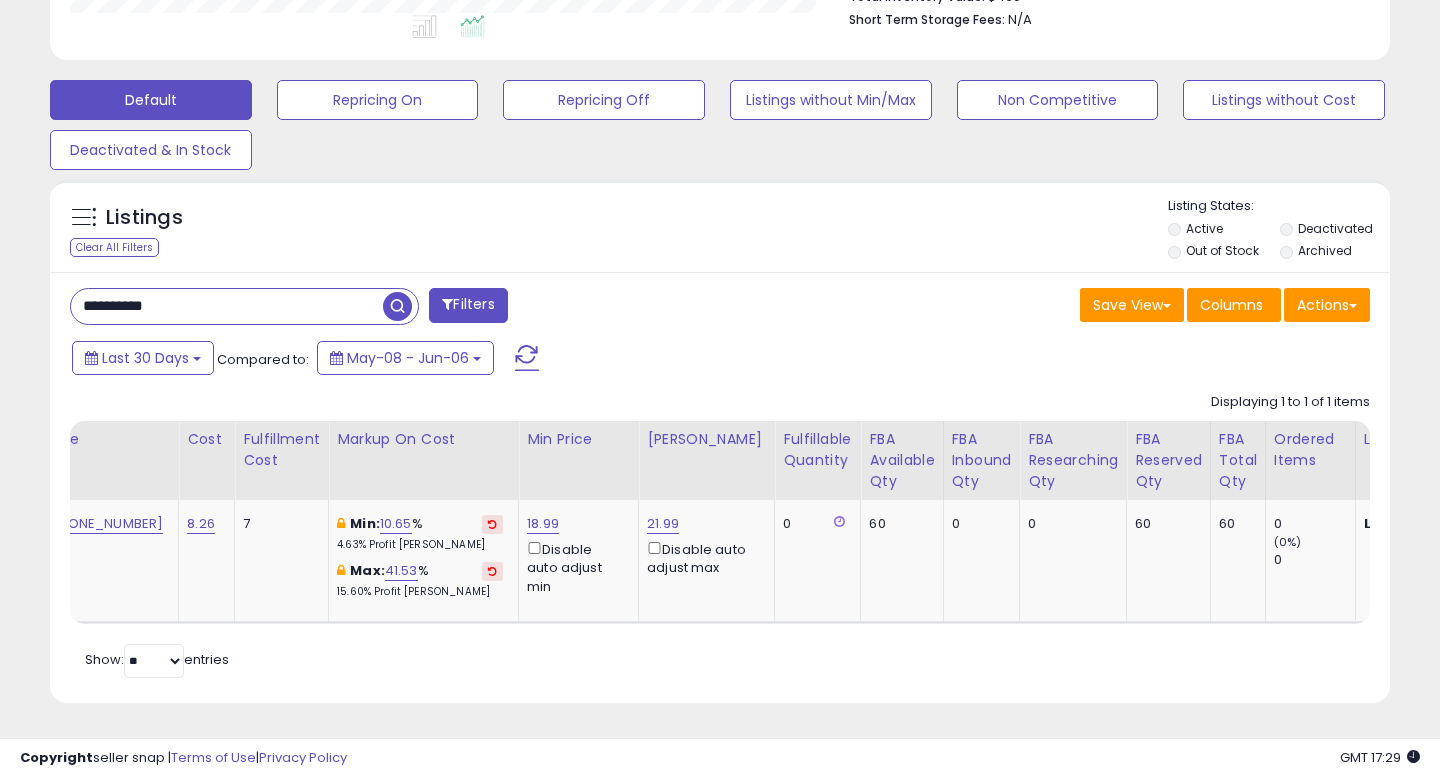 click on "**********" at bounding box center [227, 306] 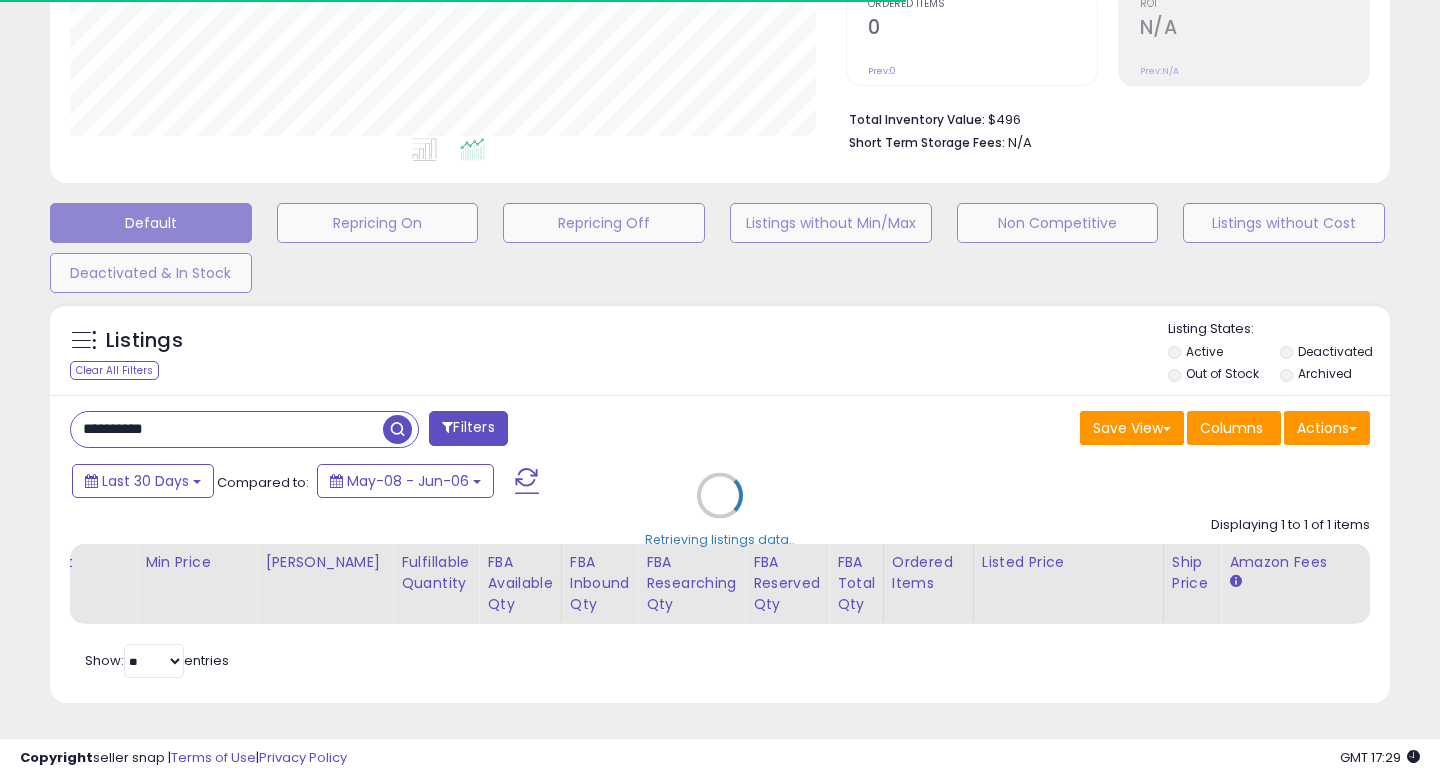 scroll, scrollTop: 550, scrollLeft: 0, axis: vertical 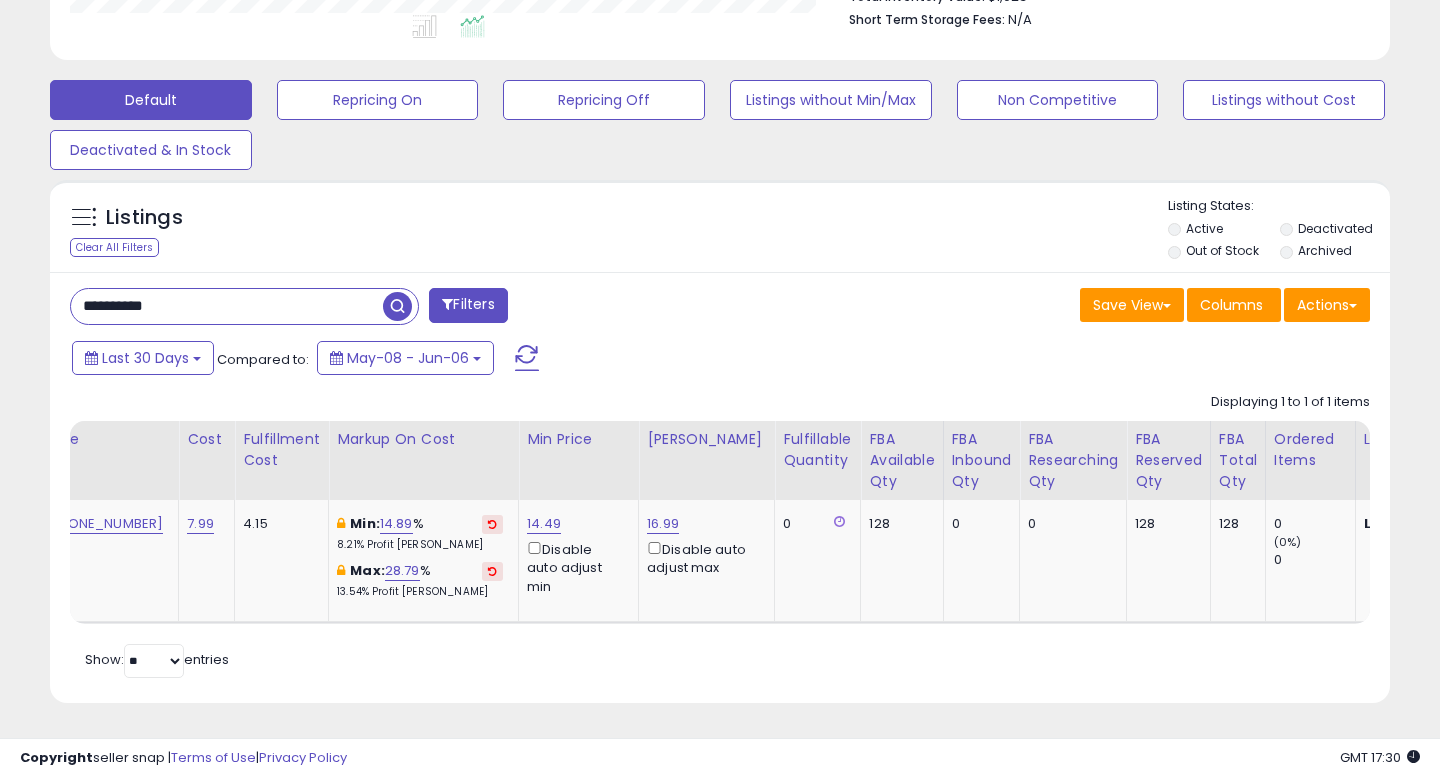 click on "**********" at bounding box center (227, 306) 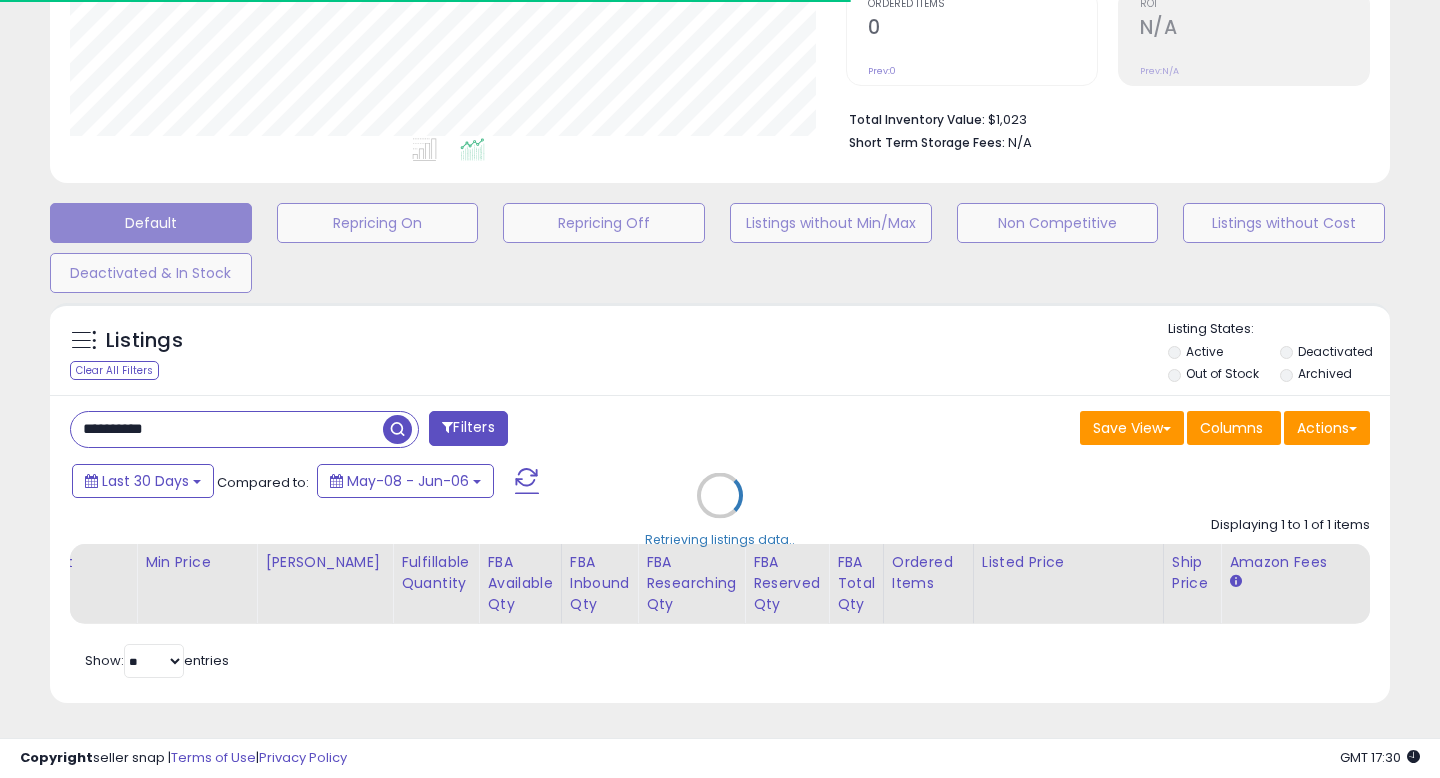 scroll, scrollTop: 550, scrollLeft: 0, axis: vertical 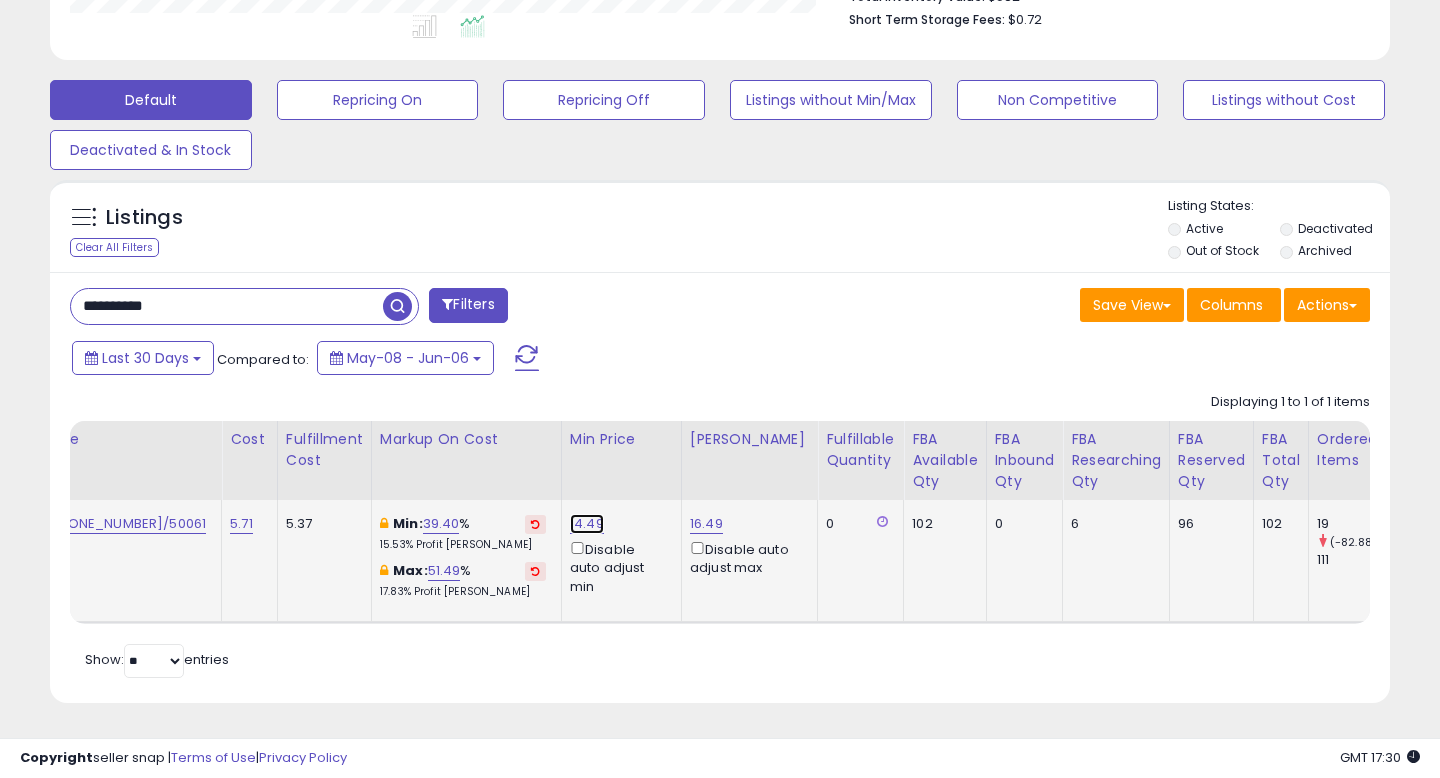 click on "14.49" at bounding box center (587, 524) 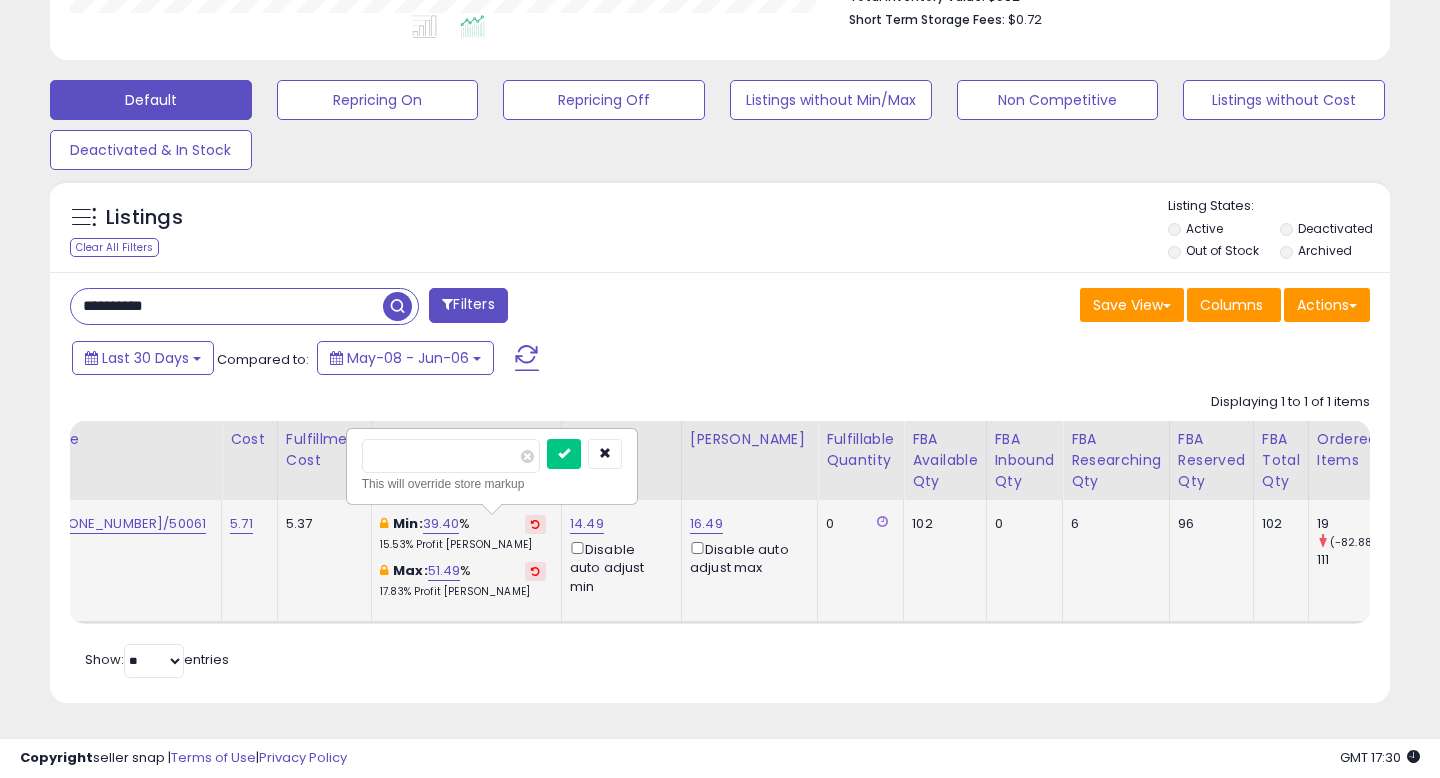 type on "*****" 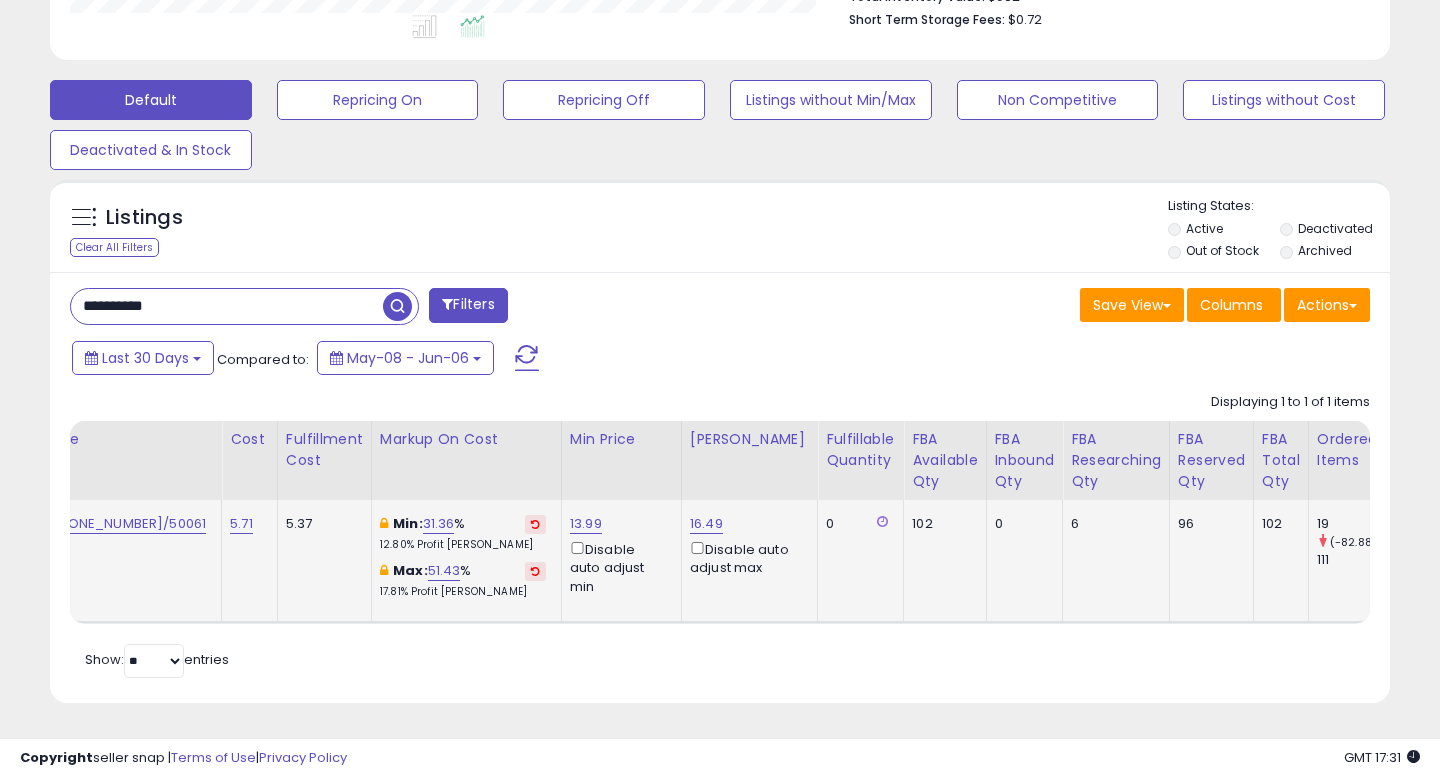 click on "**********" at bounding box center [227, 306] 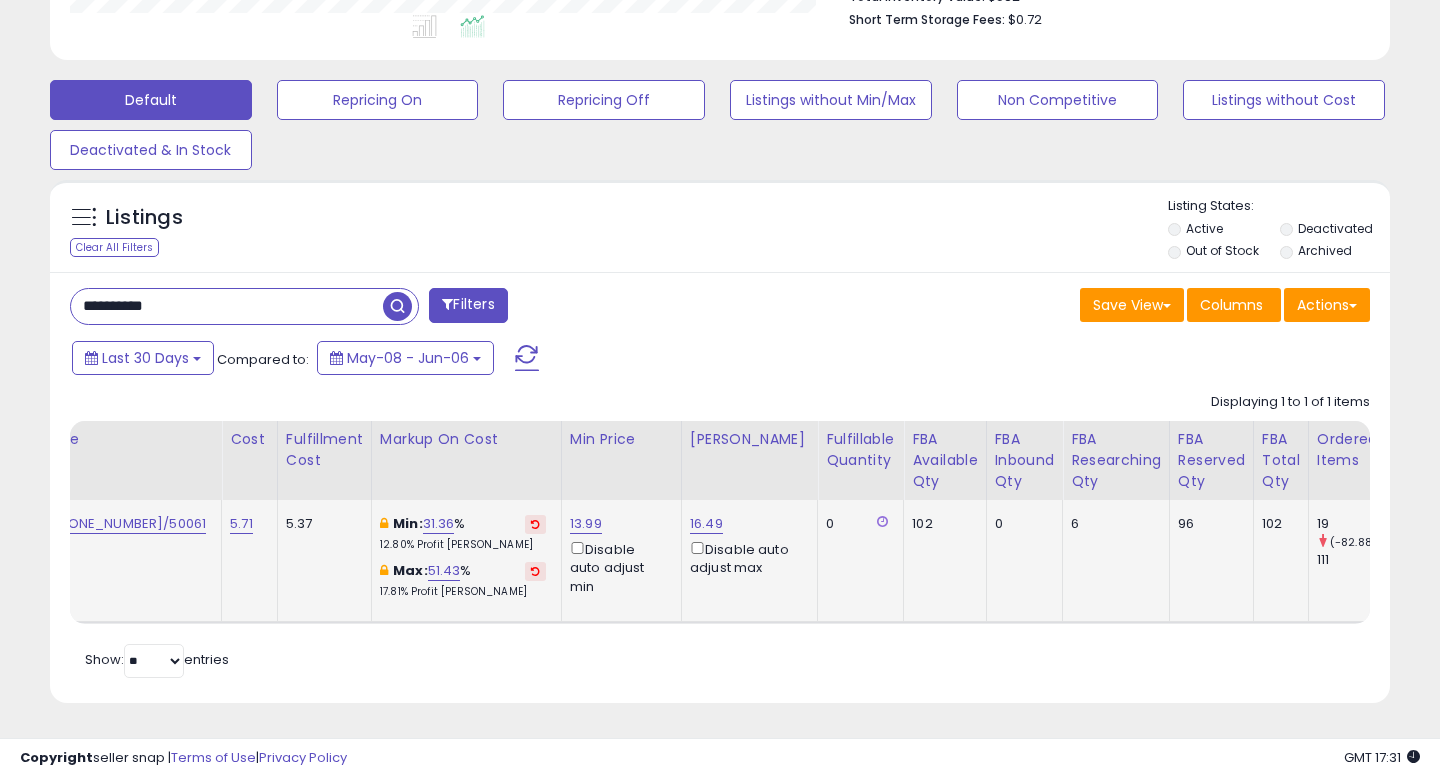 paste 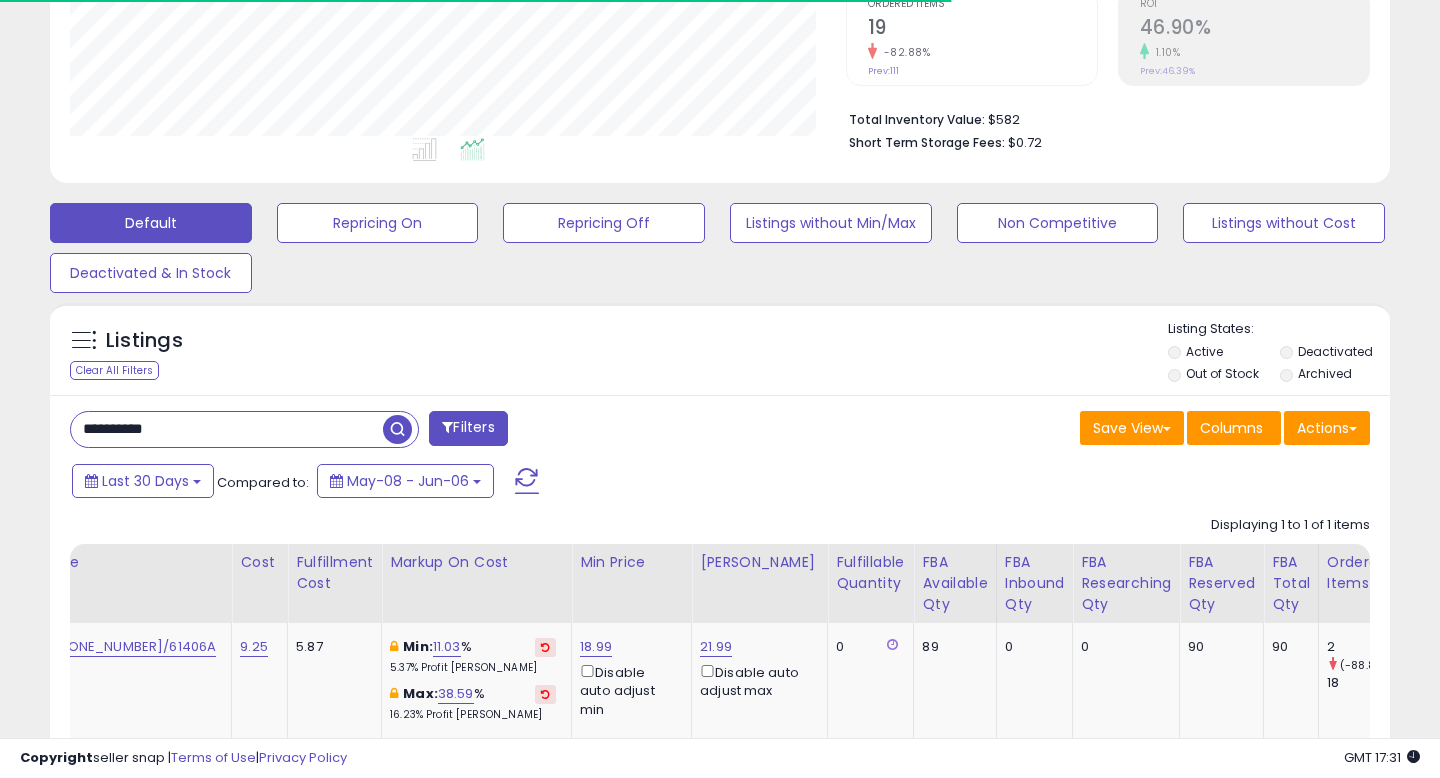 scroll, scrollTop: 550, scrollLeft: 0, axis: vertical 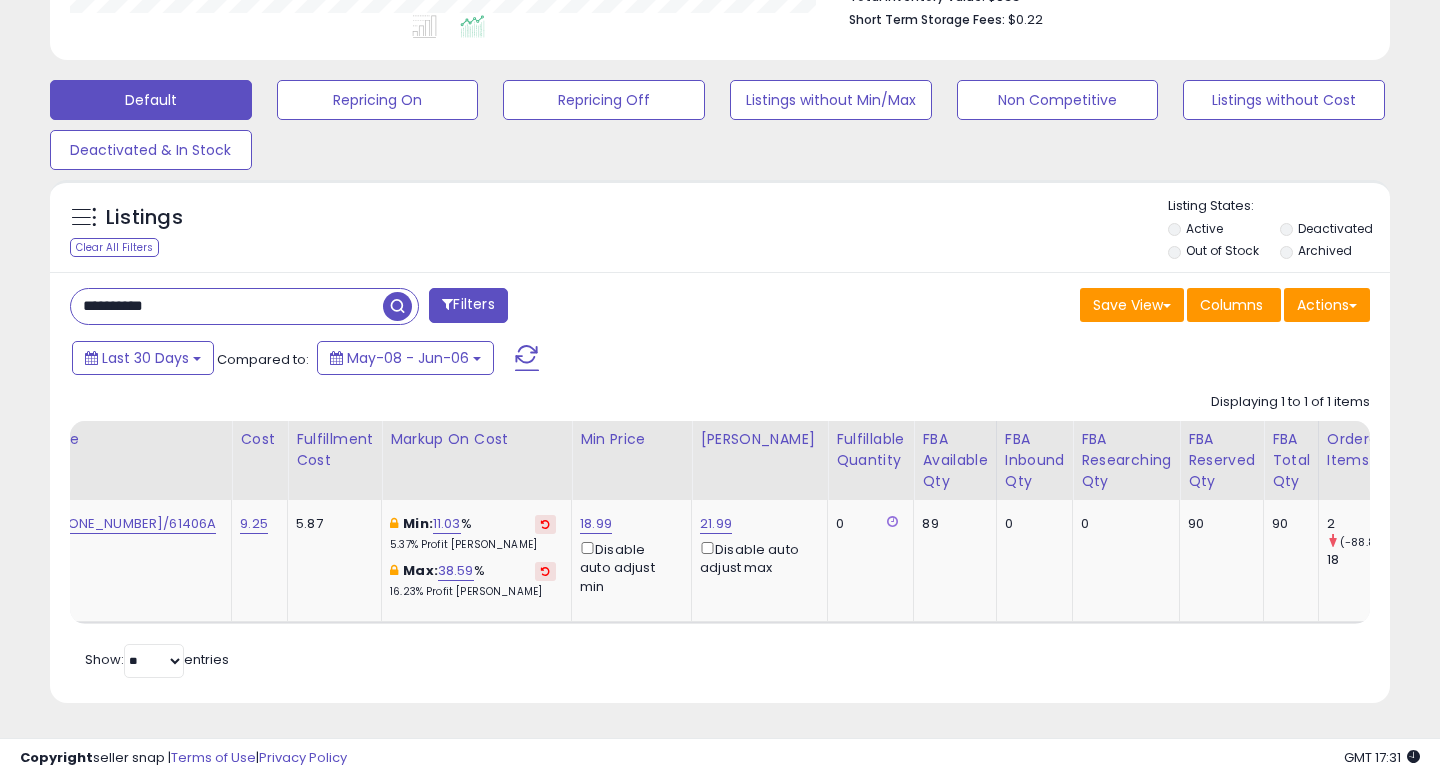 click on "**********" at bounding box center [227, 306] 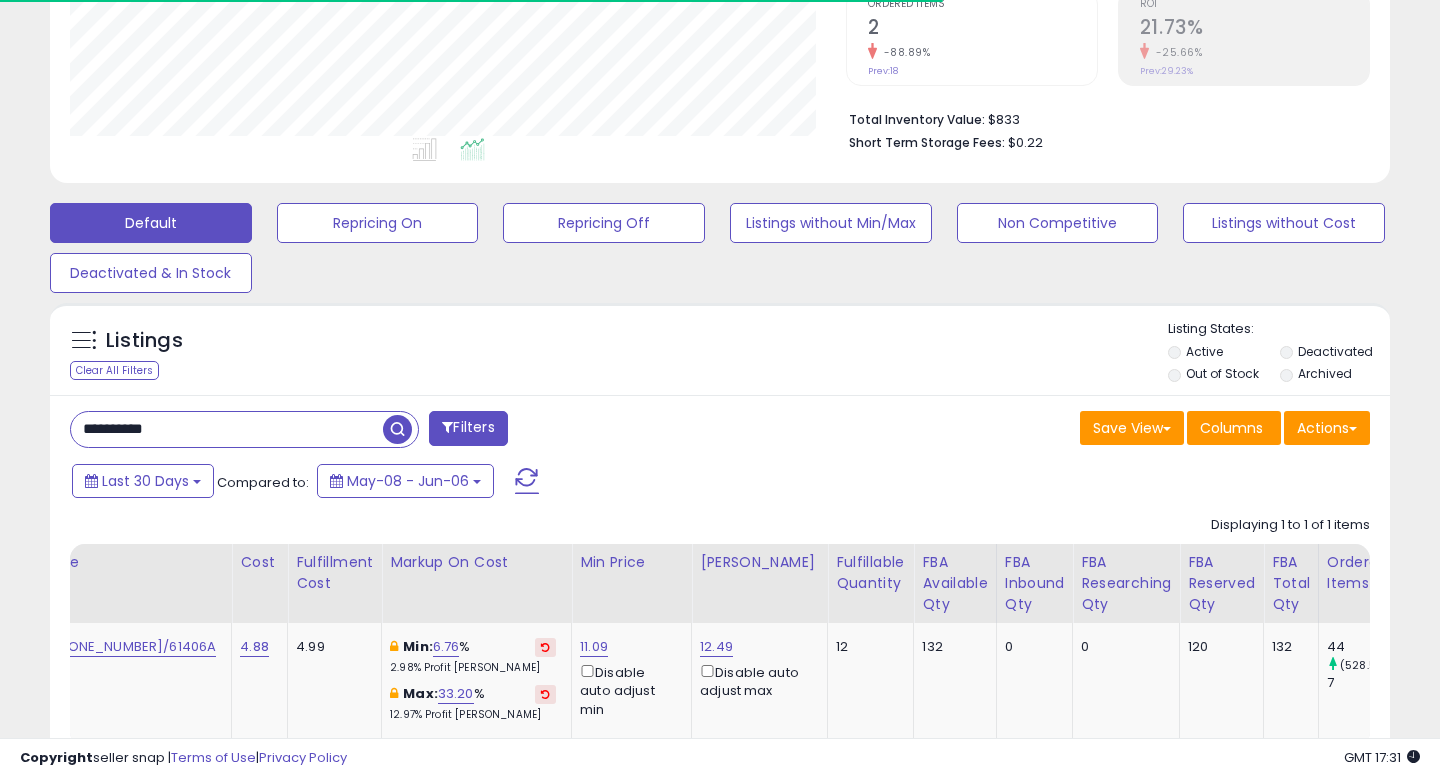 scroll, scrollTop: 550, scrollLeft: 0, axis: vertical 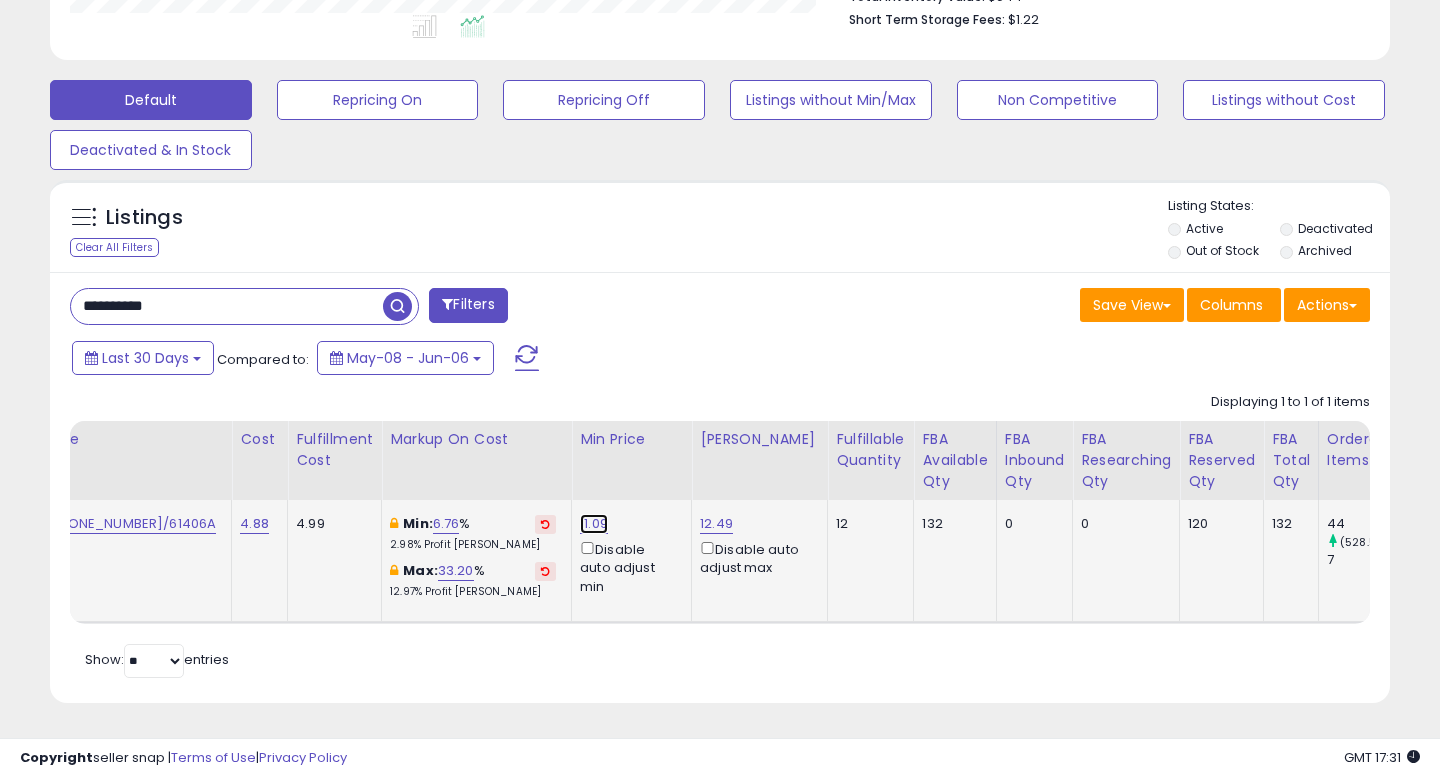 click on "11.09" at bounding box center [594, 524] 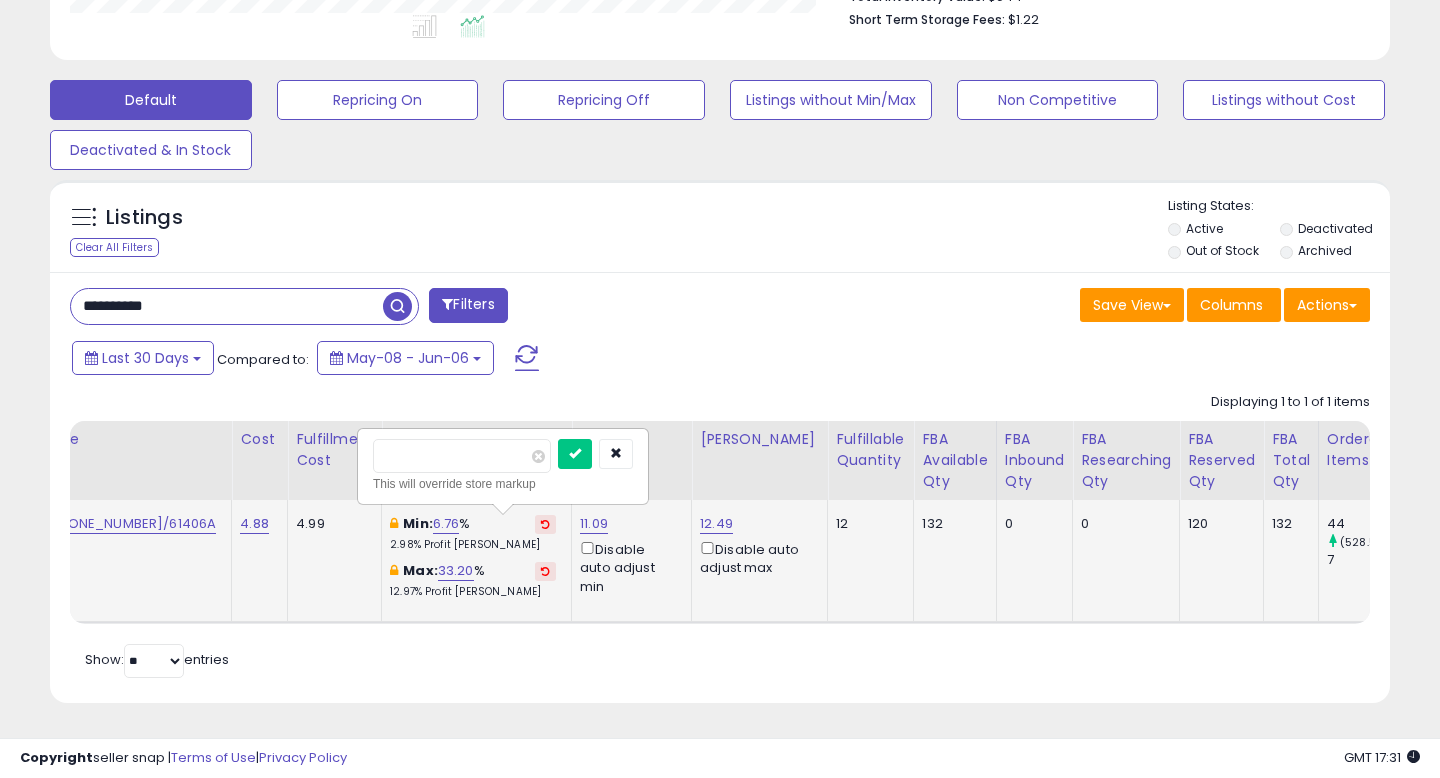 type on "****" 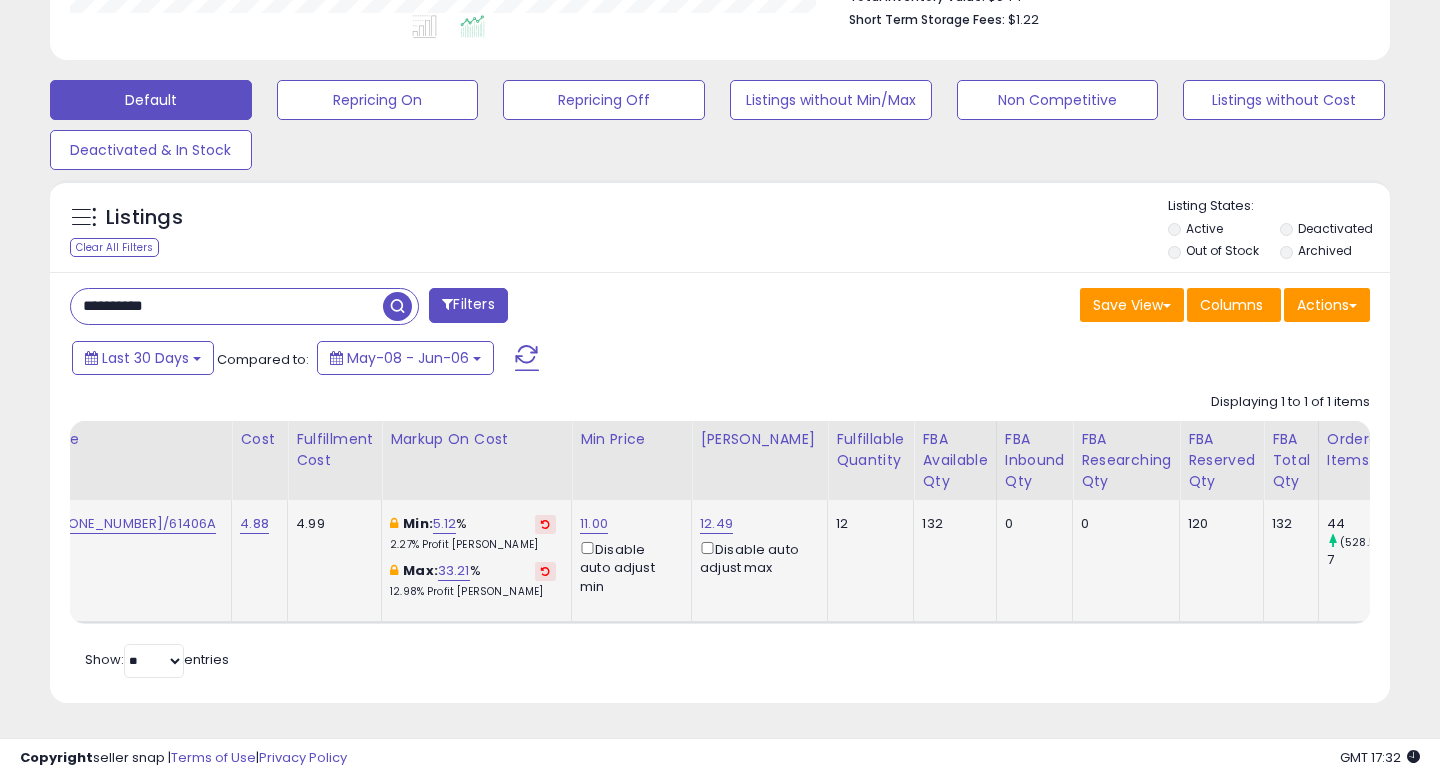 click on "**********" at bounding box center (227, 306) 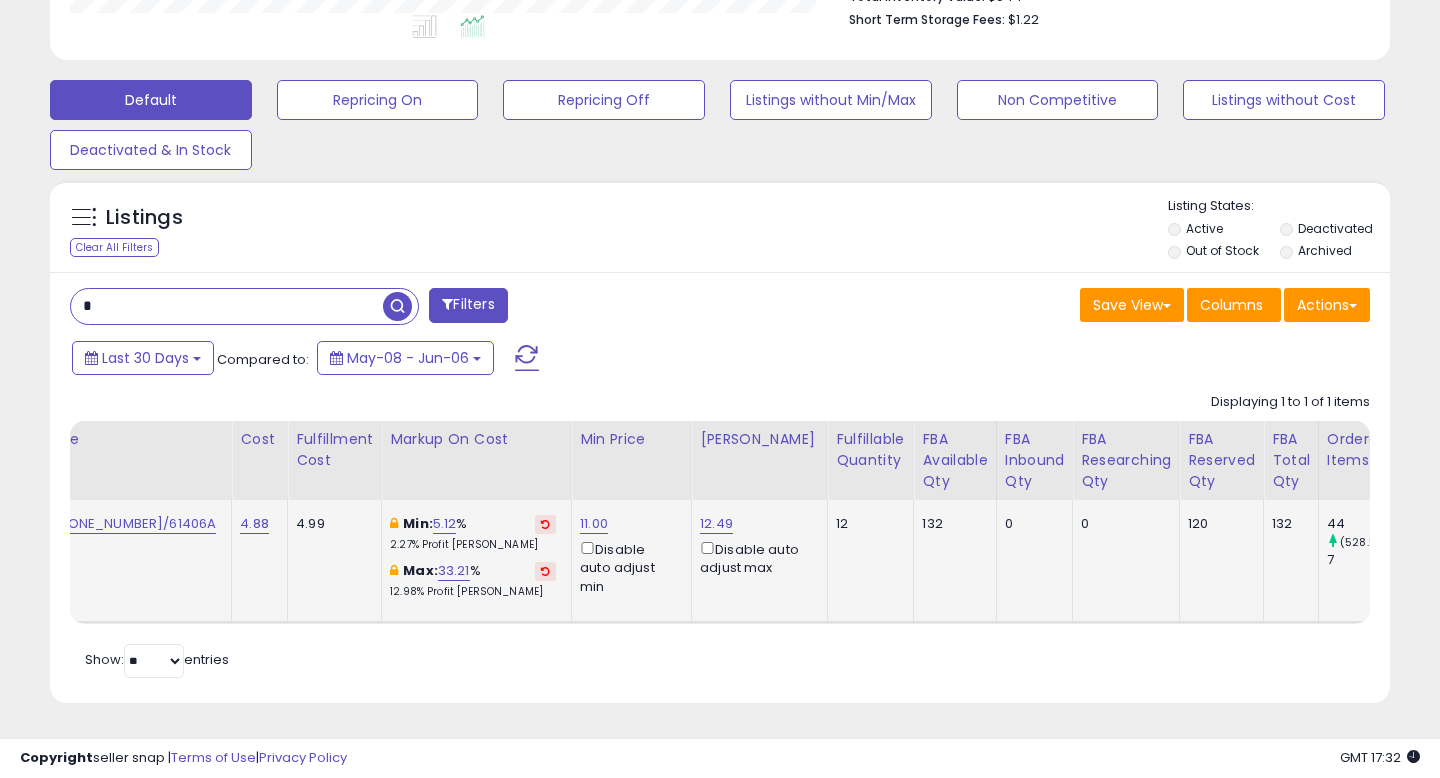 scroll, scrollTop: 427, scrollLeft: 0, axis: vertical 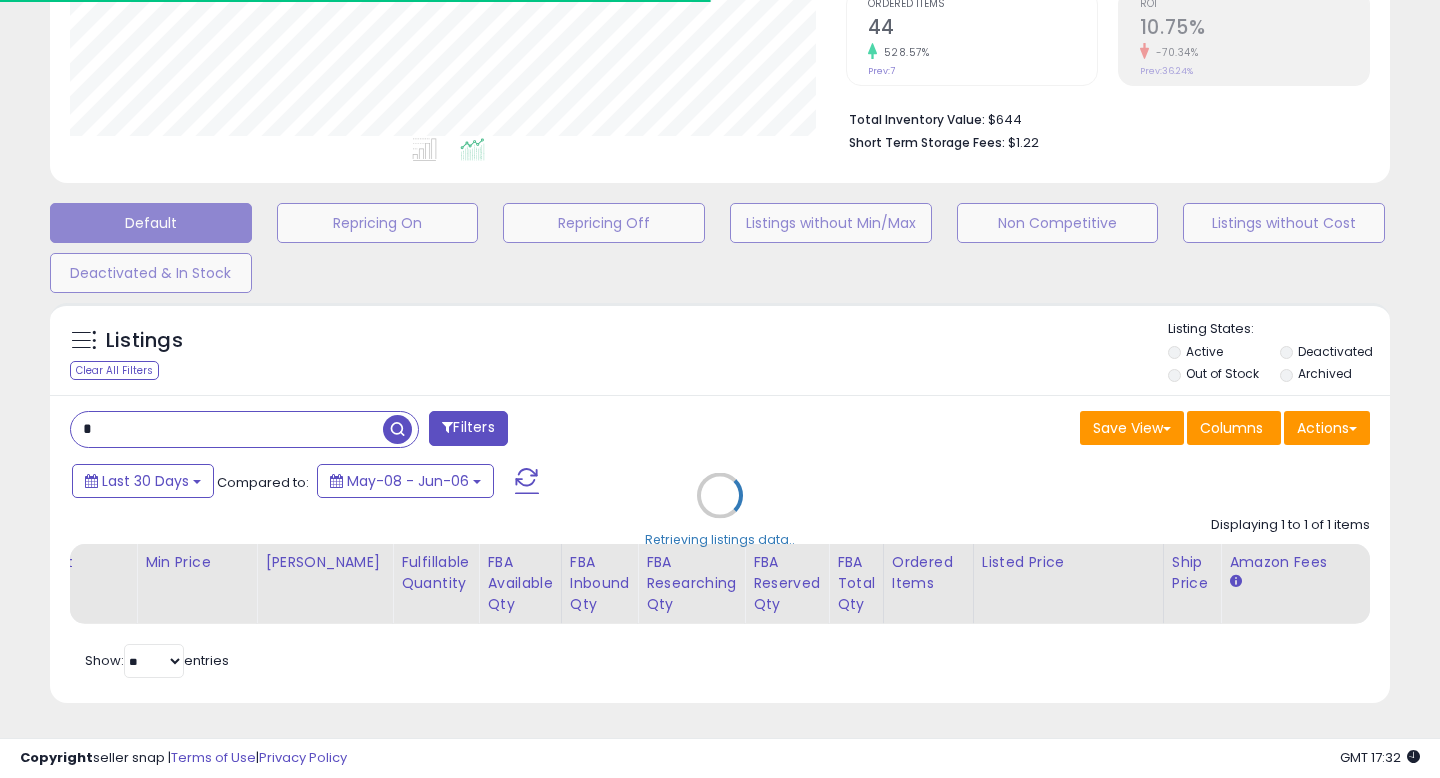 click on "Retrieving listings data.." at bounding box center [720, 510] 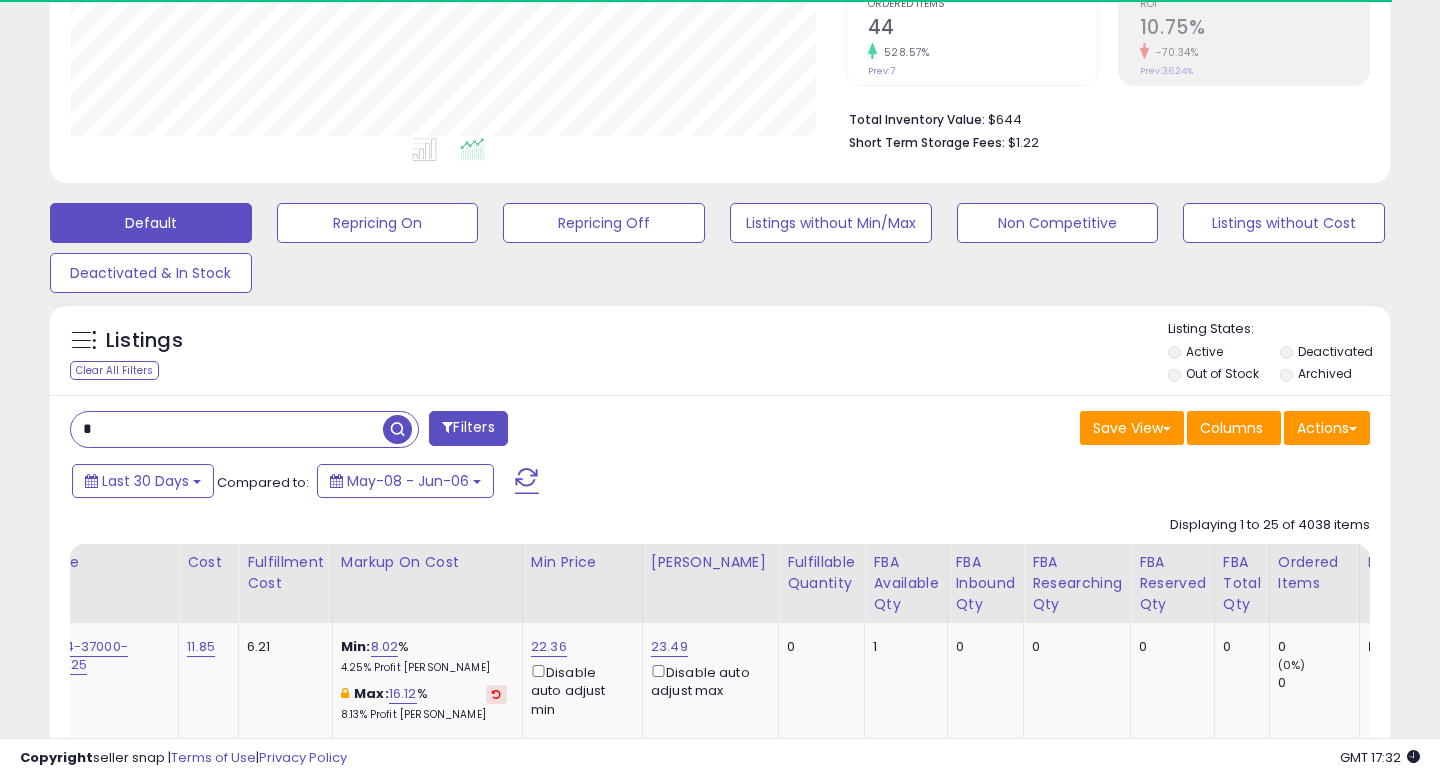 click on "*" at bounding box center (227, 429) 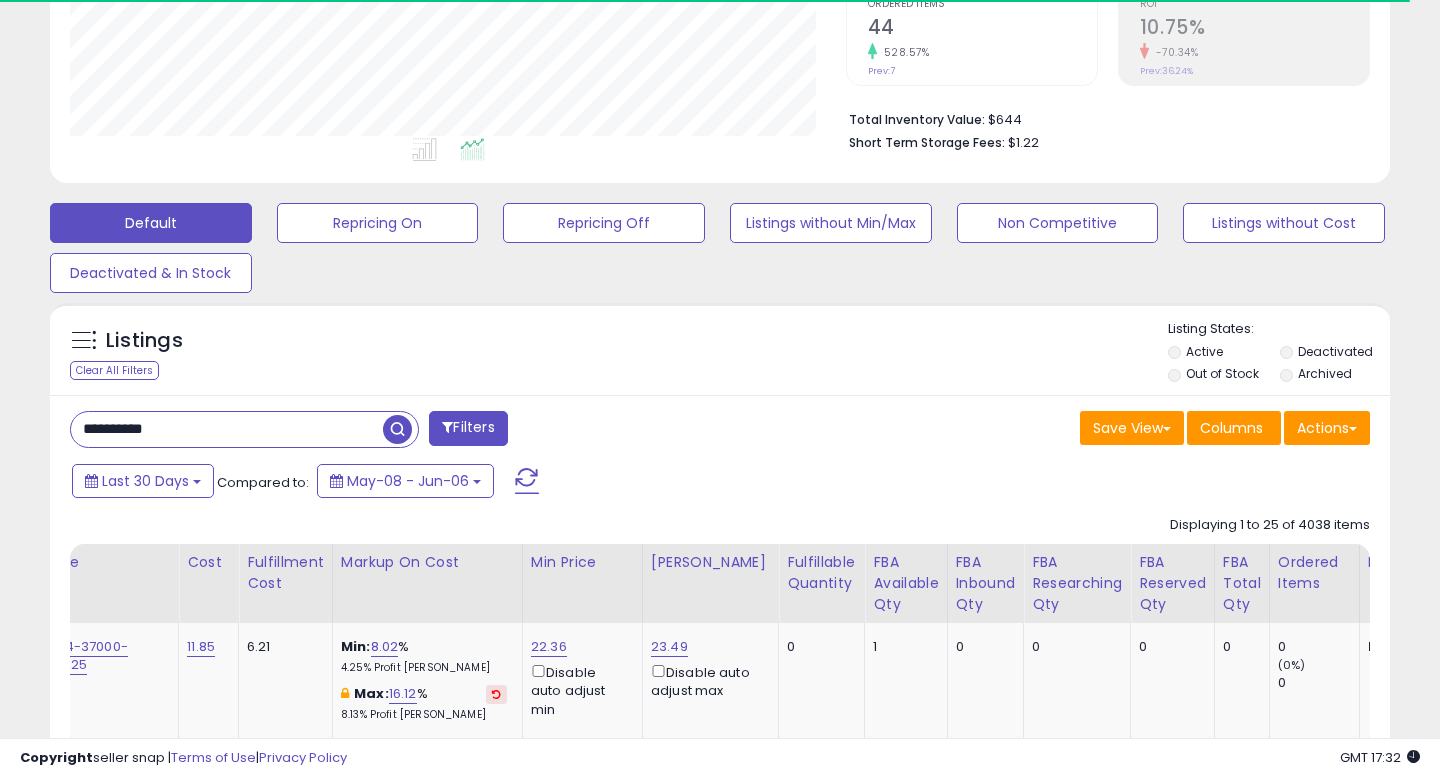 type on "**********" 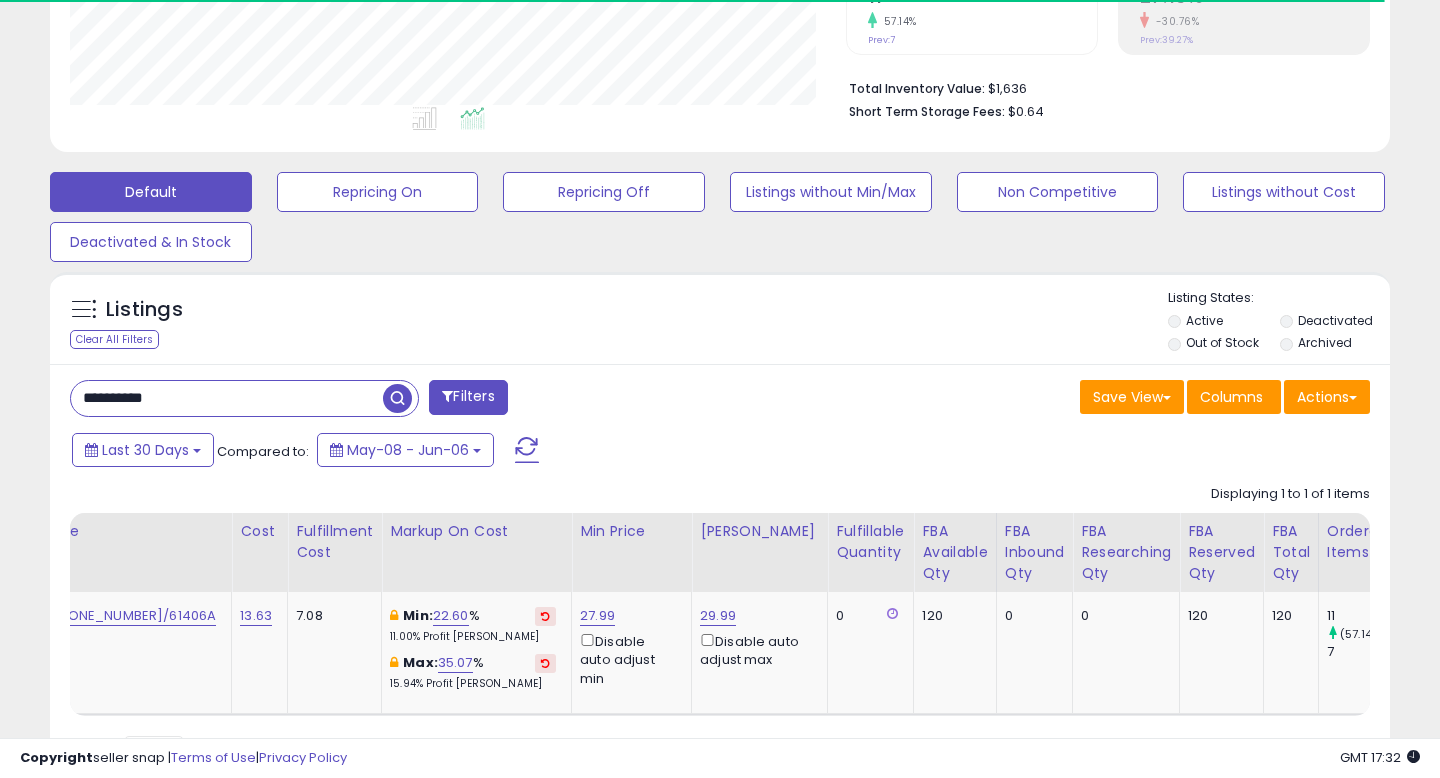 scroll, scrollTop: 464, scrollLeft: 0, axis: vertical 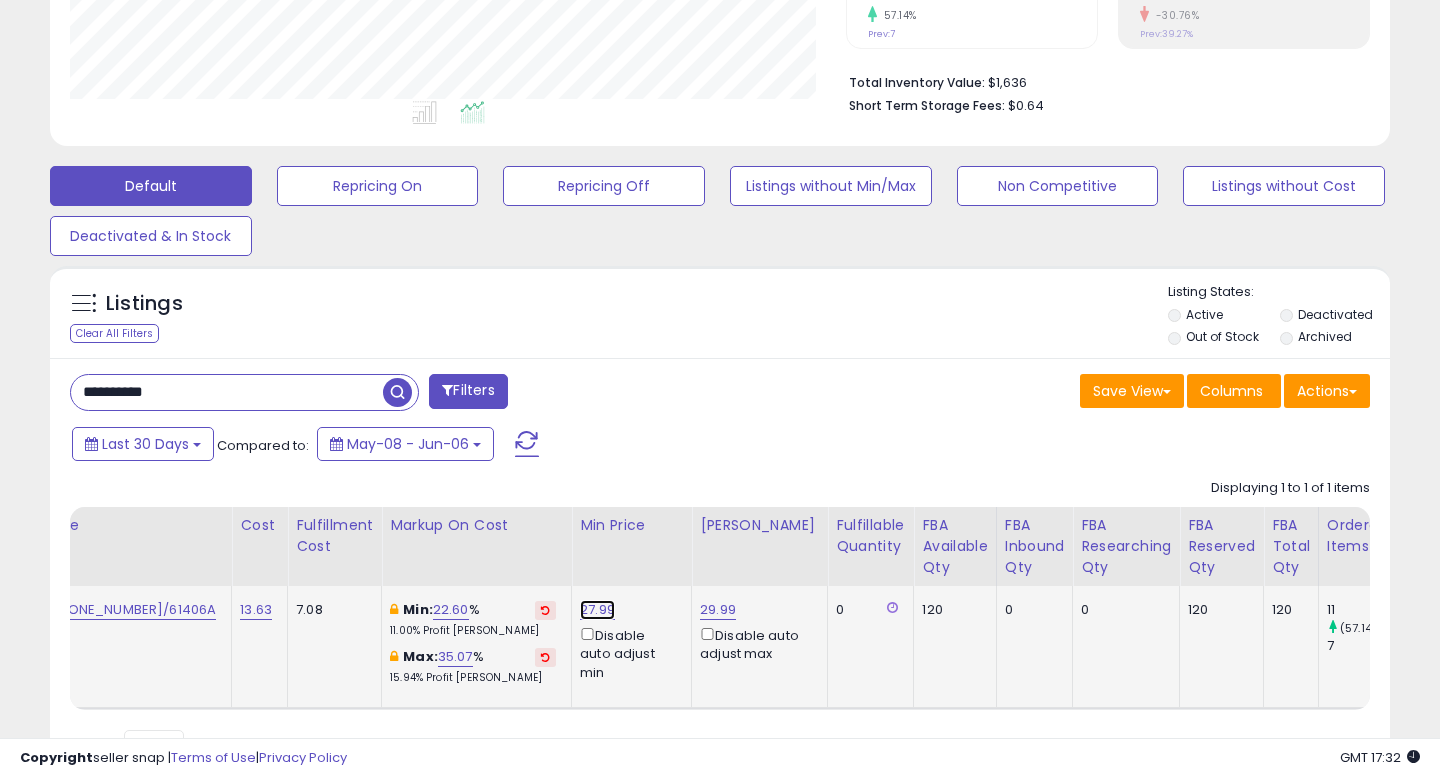 click on "27.99" at bounding box center [597, 610] 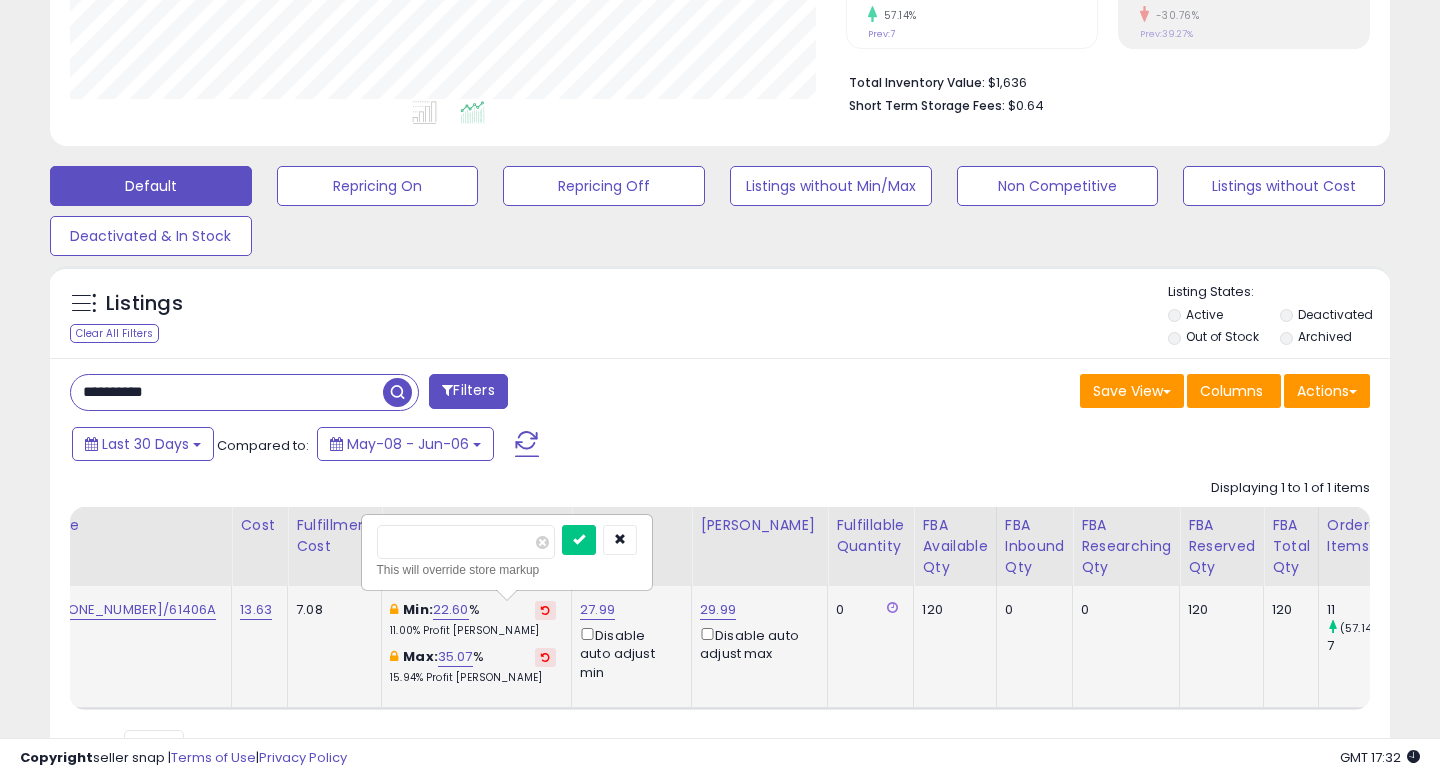 type on "*****" 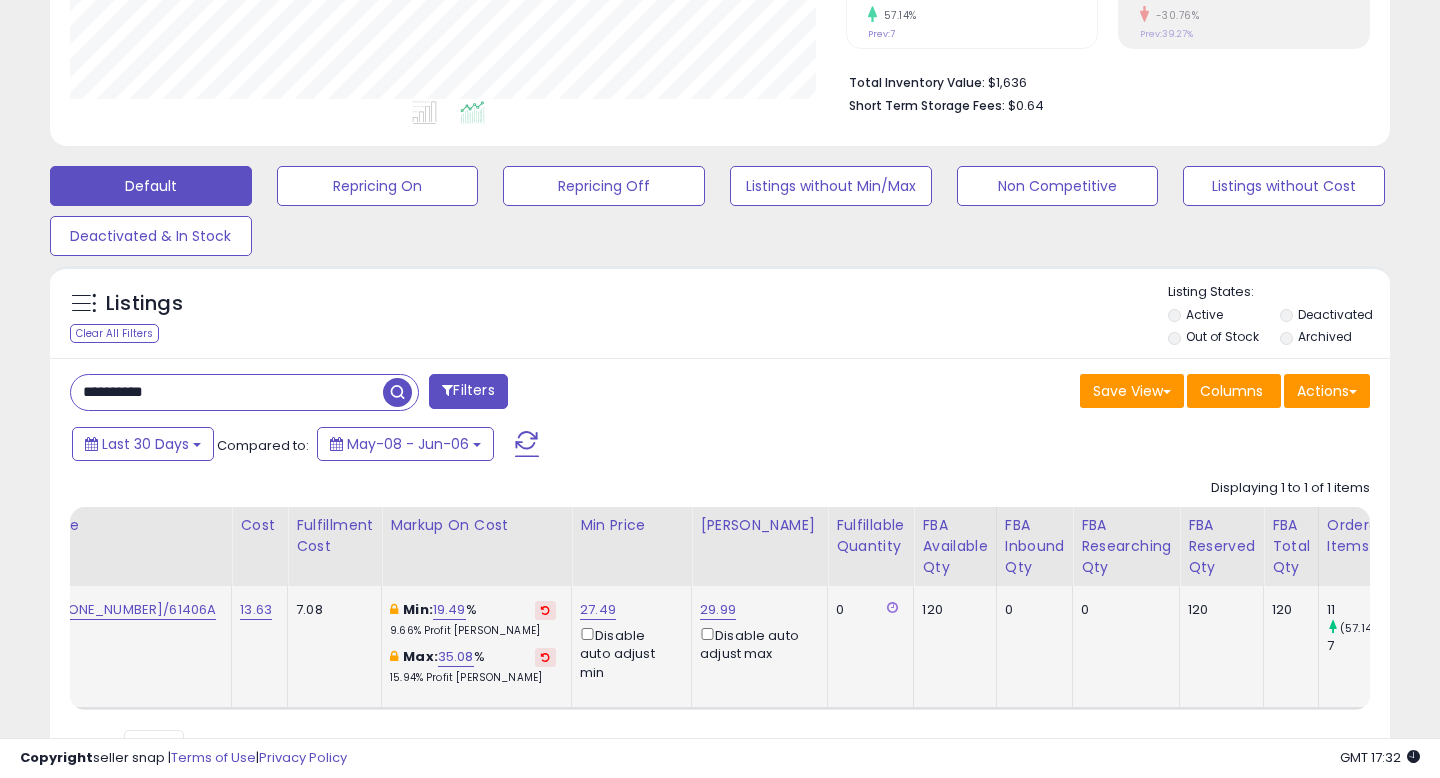 scroll, scrollTop: 999590, scrollLeft: 999224, axis: both 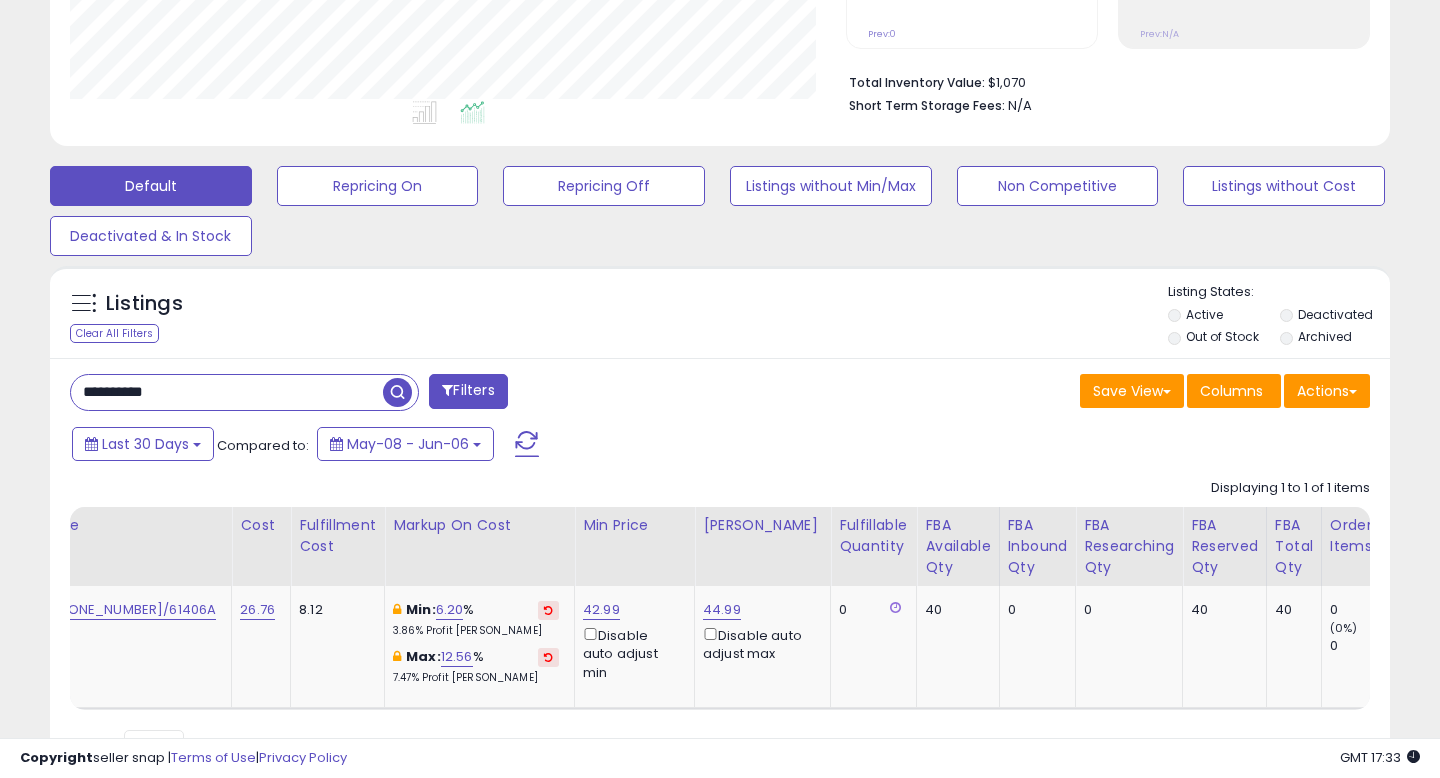 click on "**********" at bounding box center (227, 392) 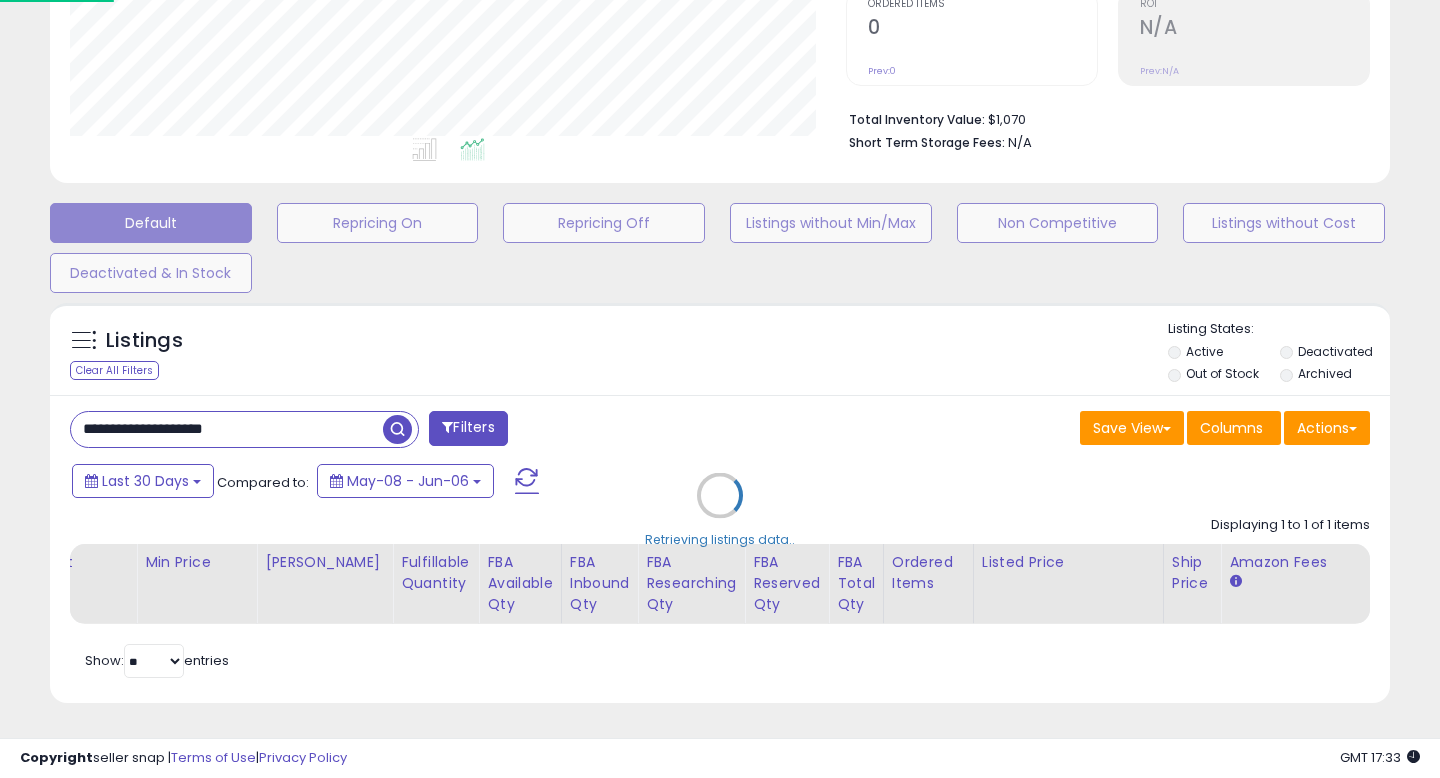 scroll, scrollTop: 427, scrollLeft: 0, axis: vertical 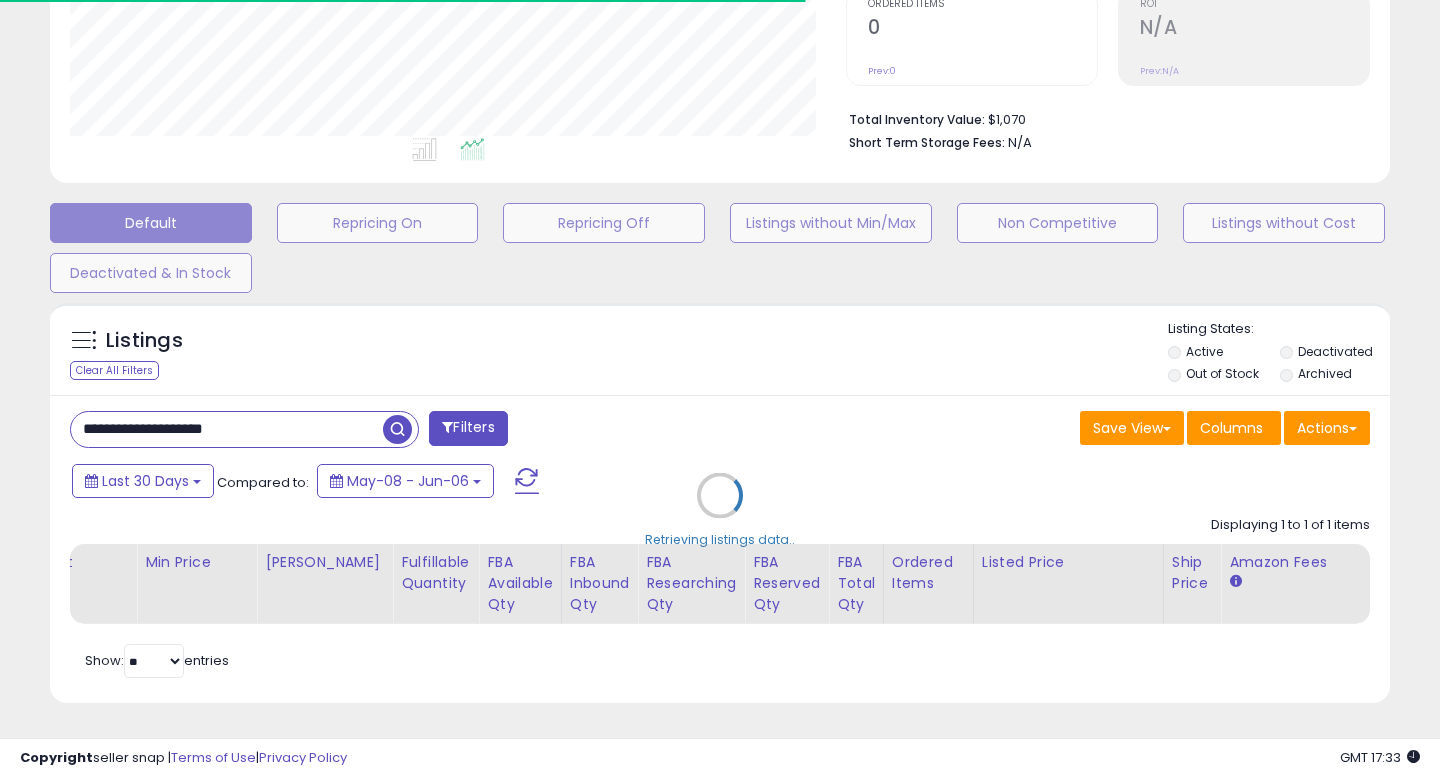click on "Retrieving listings data.." at bounding box center [720, 510] 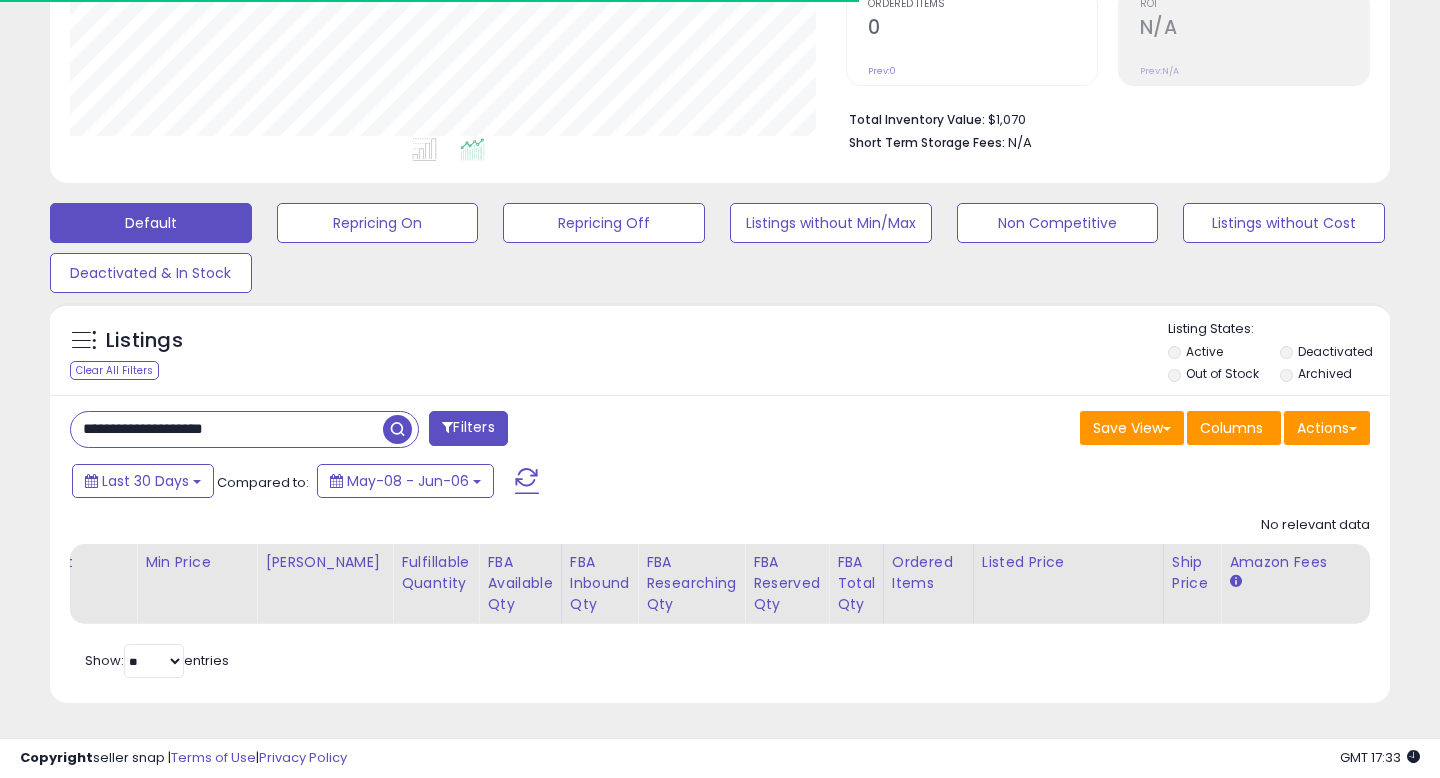 click on "**********" at bounding box center [227, 429] 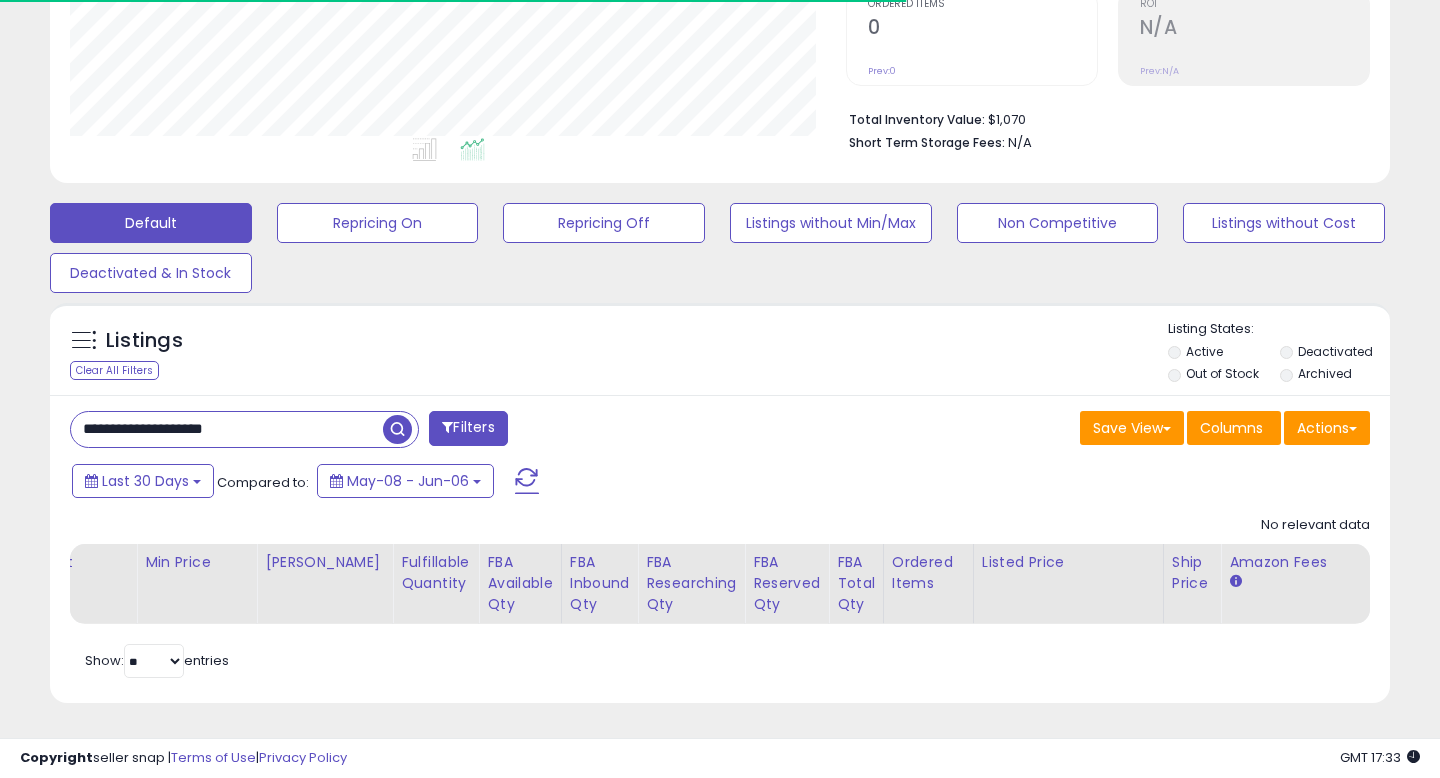 paste 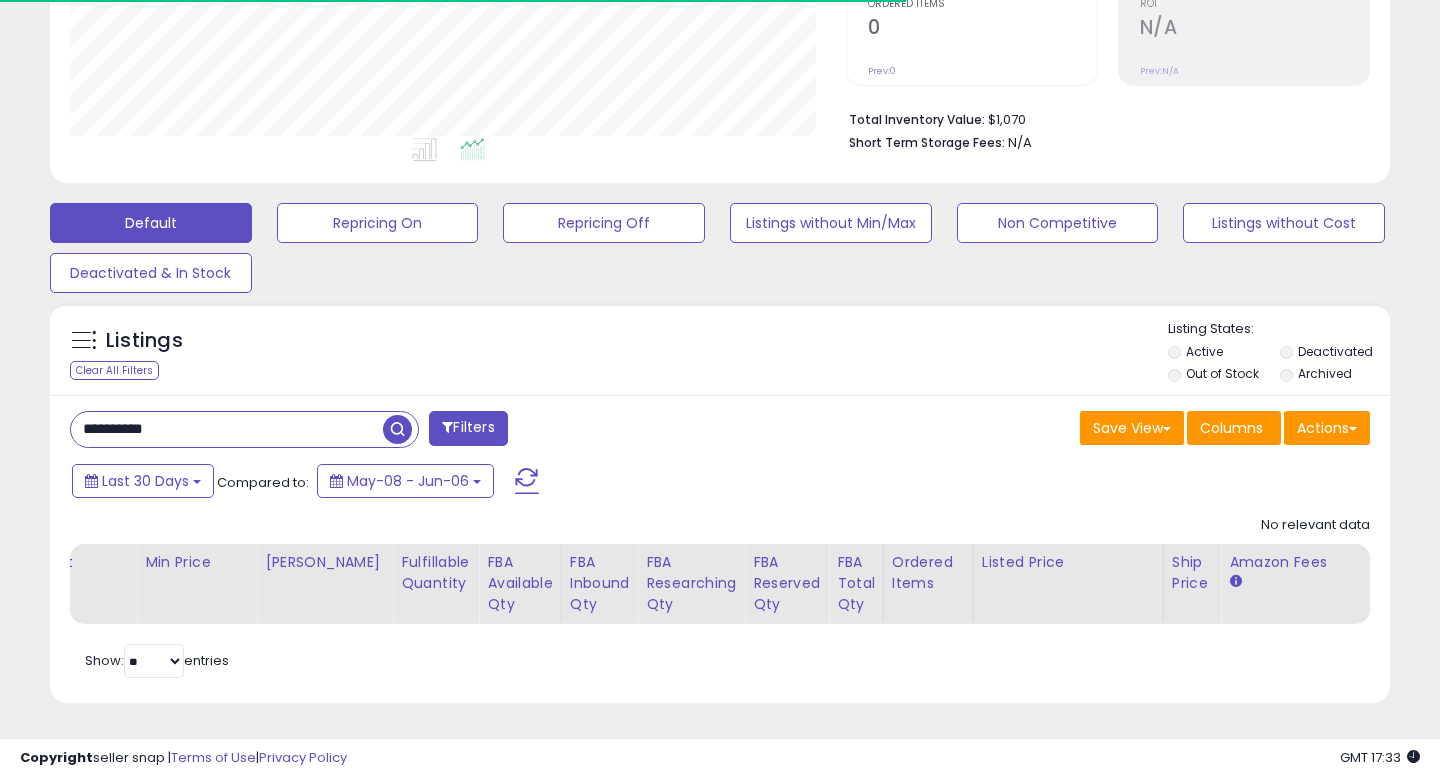 type on "**********" 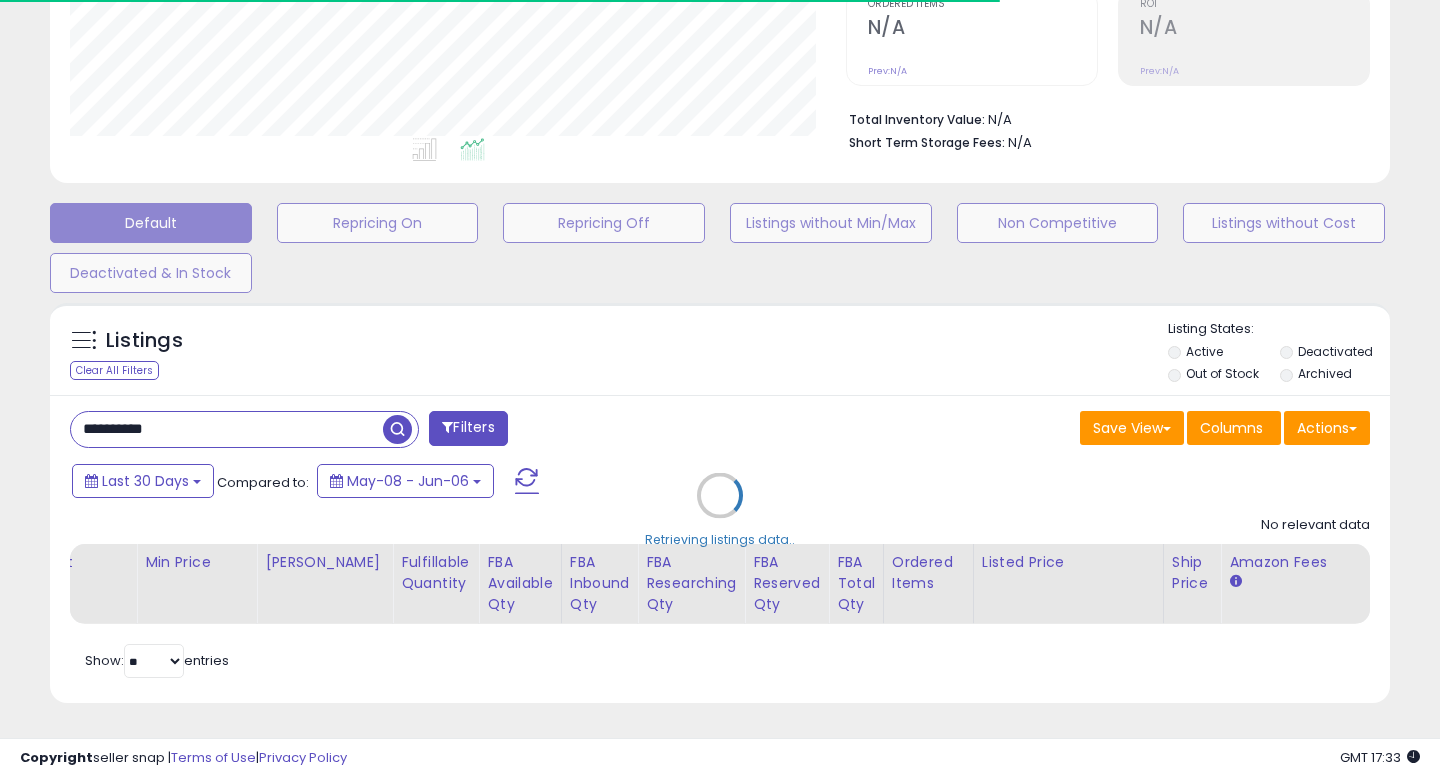 scroll, scrollTop: 999590, scrollLeft: 999224, axis: both 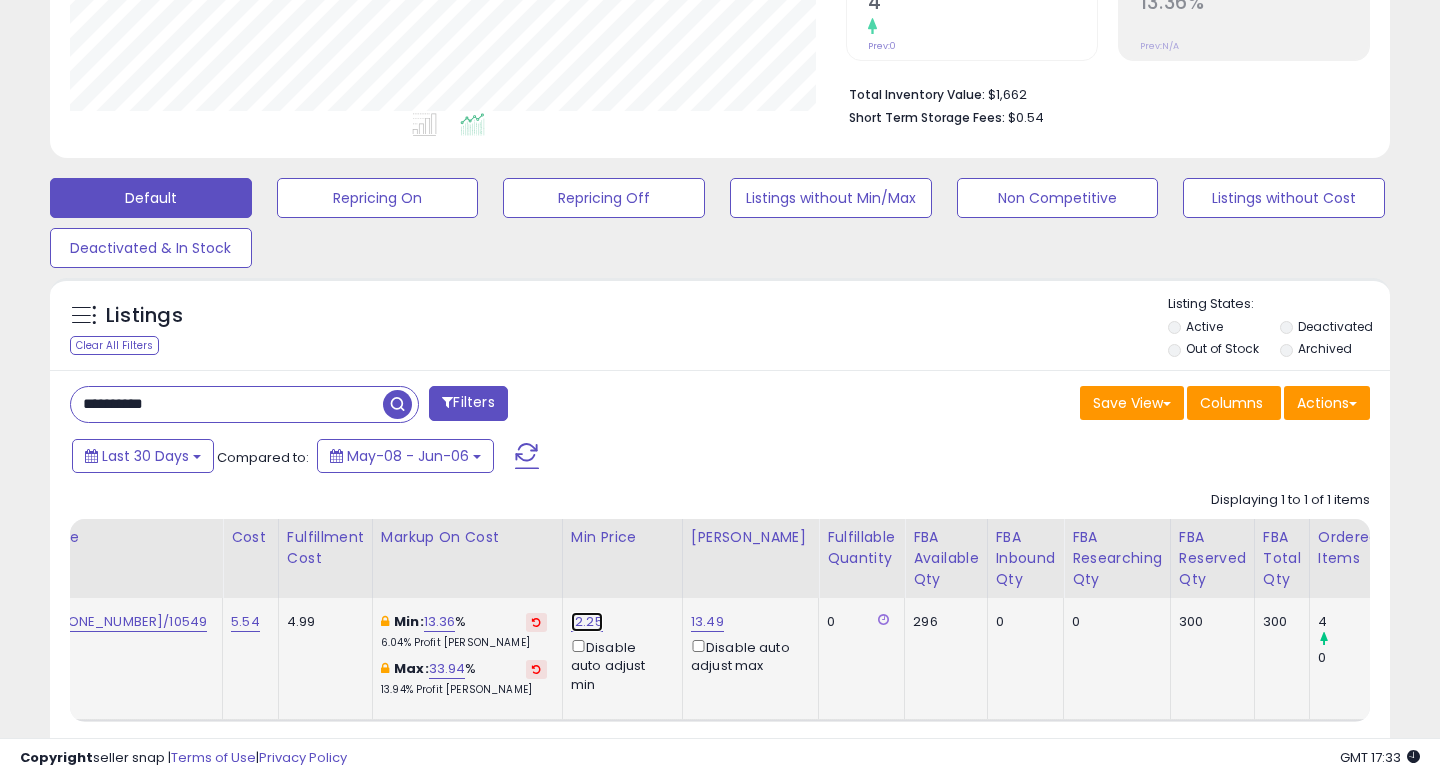 click on "12.25" at bounding box center [587, 622] 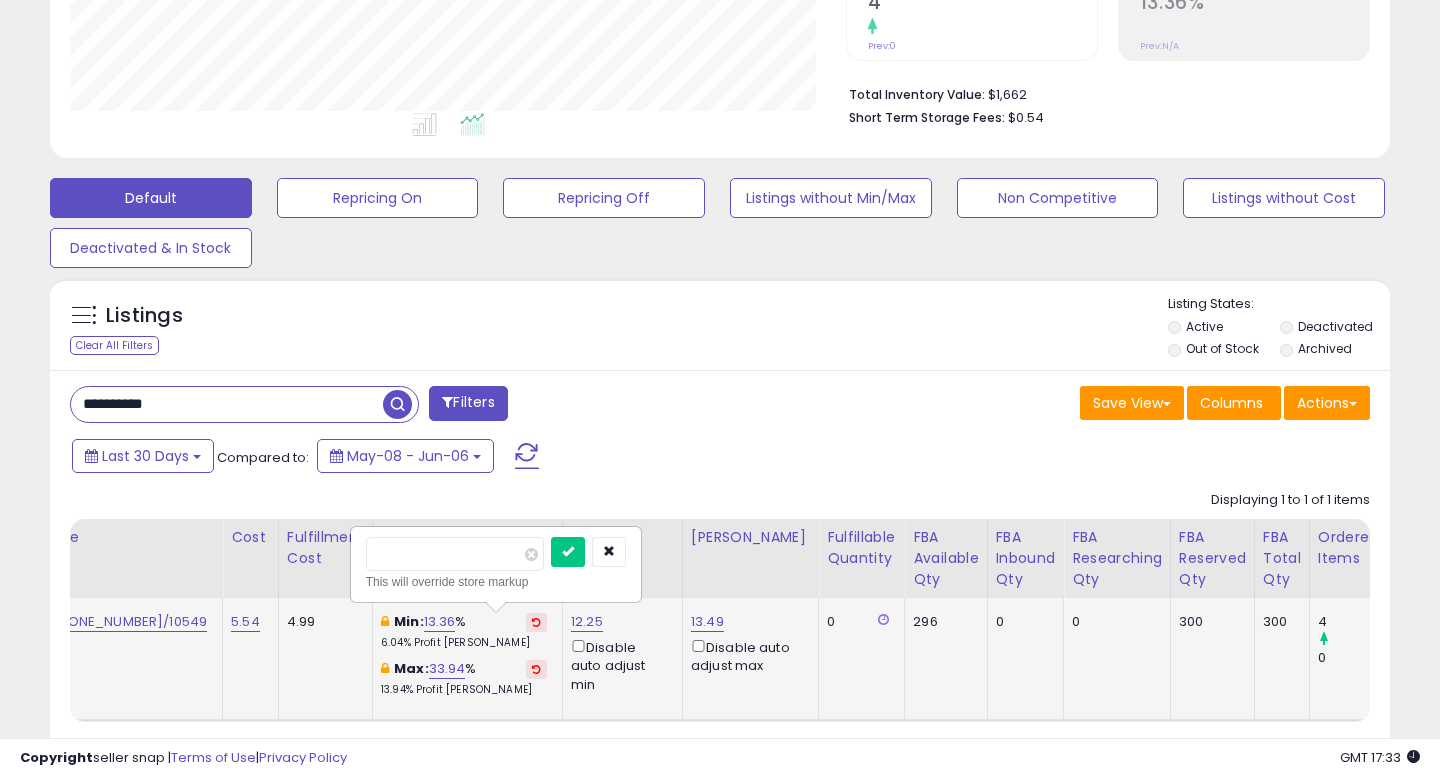 click on "*****" at bounding box center [455, 554] 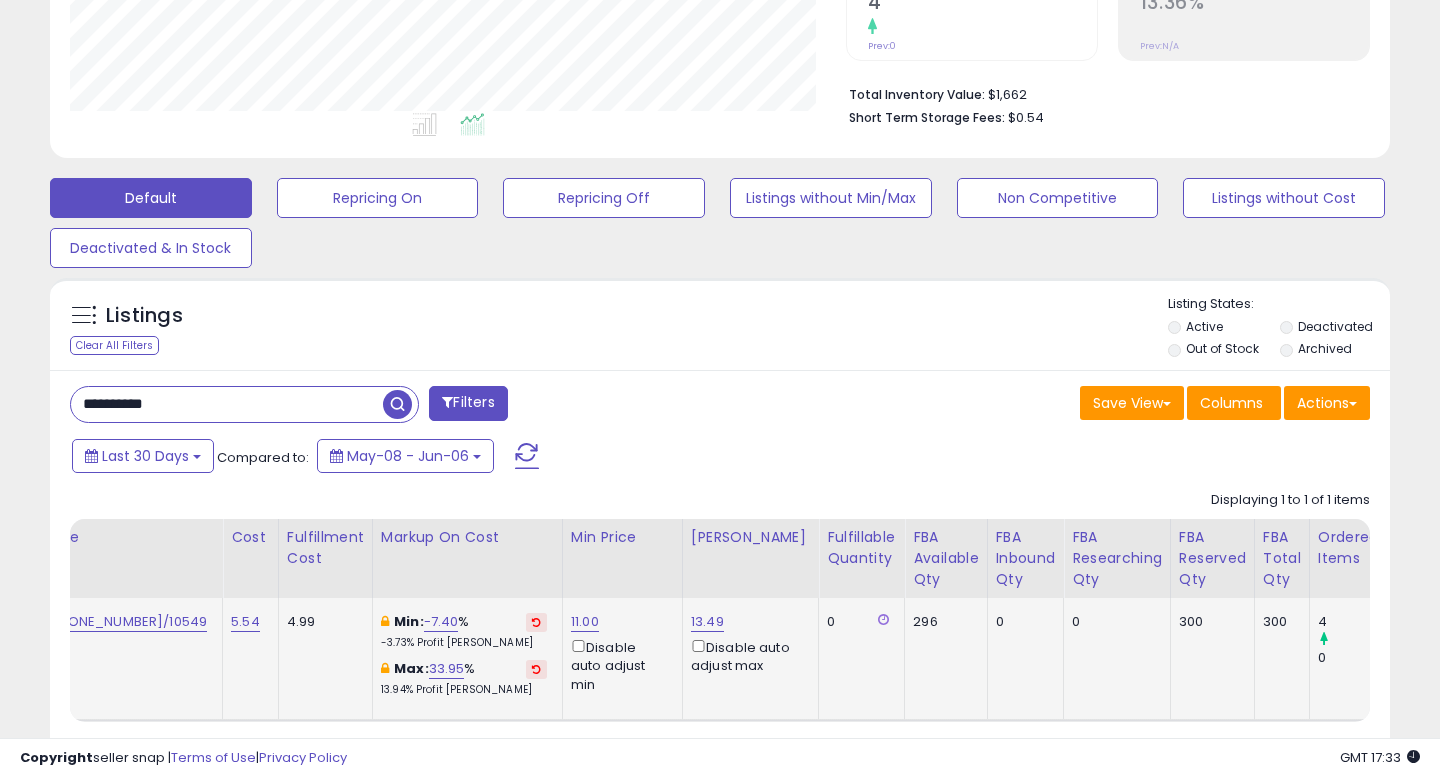 click at bounding box center (536, 622) 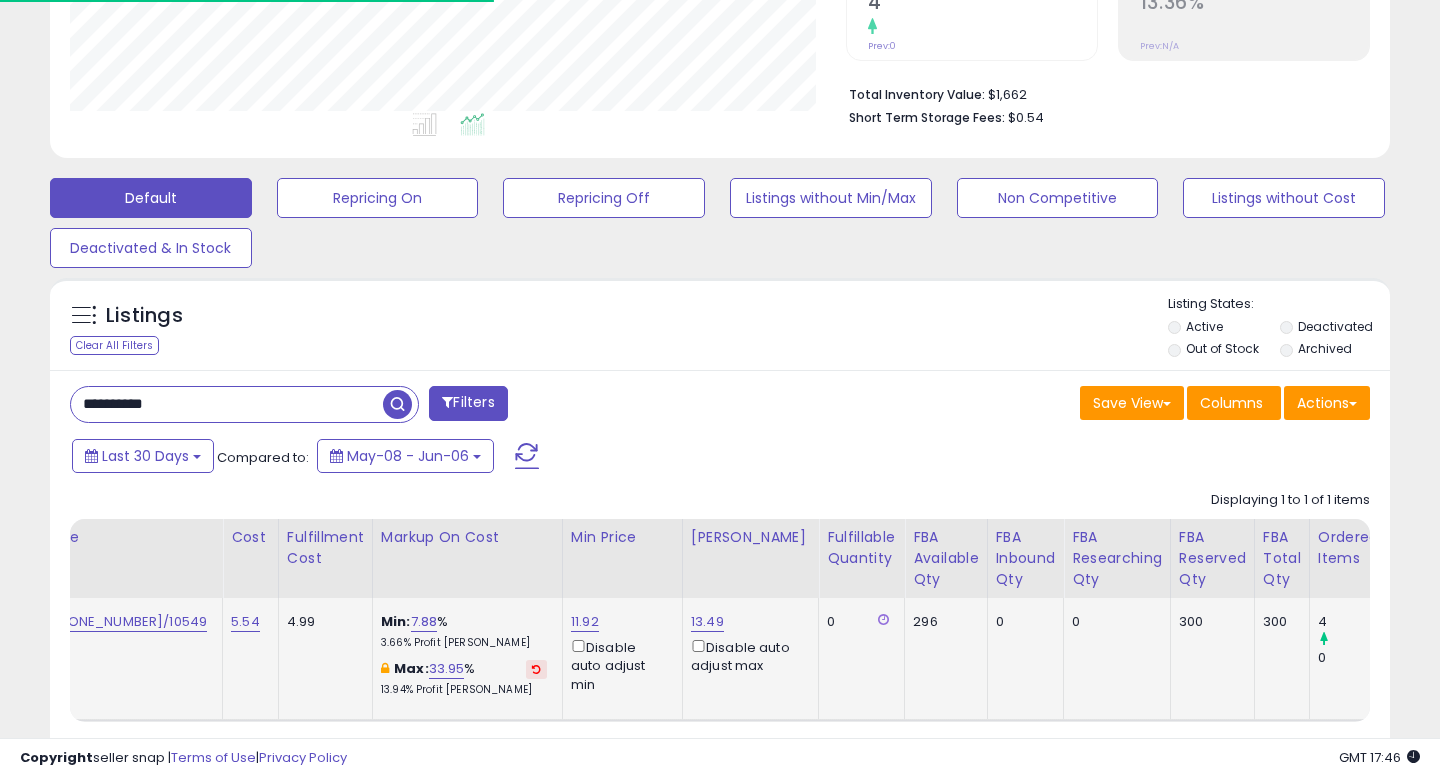 click on "**********" at bounding box center (227, 404) 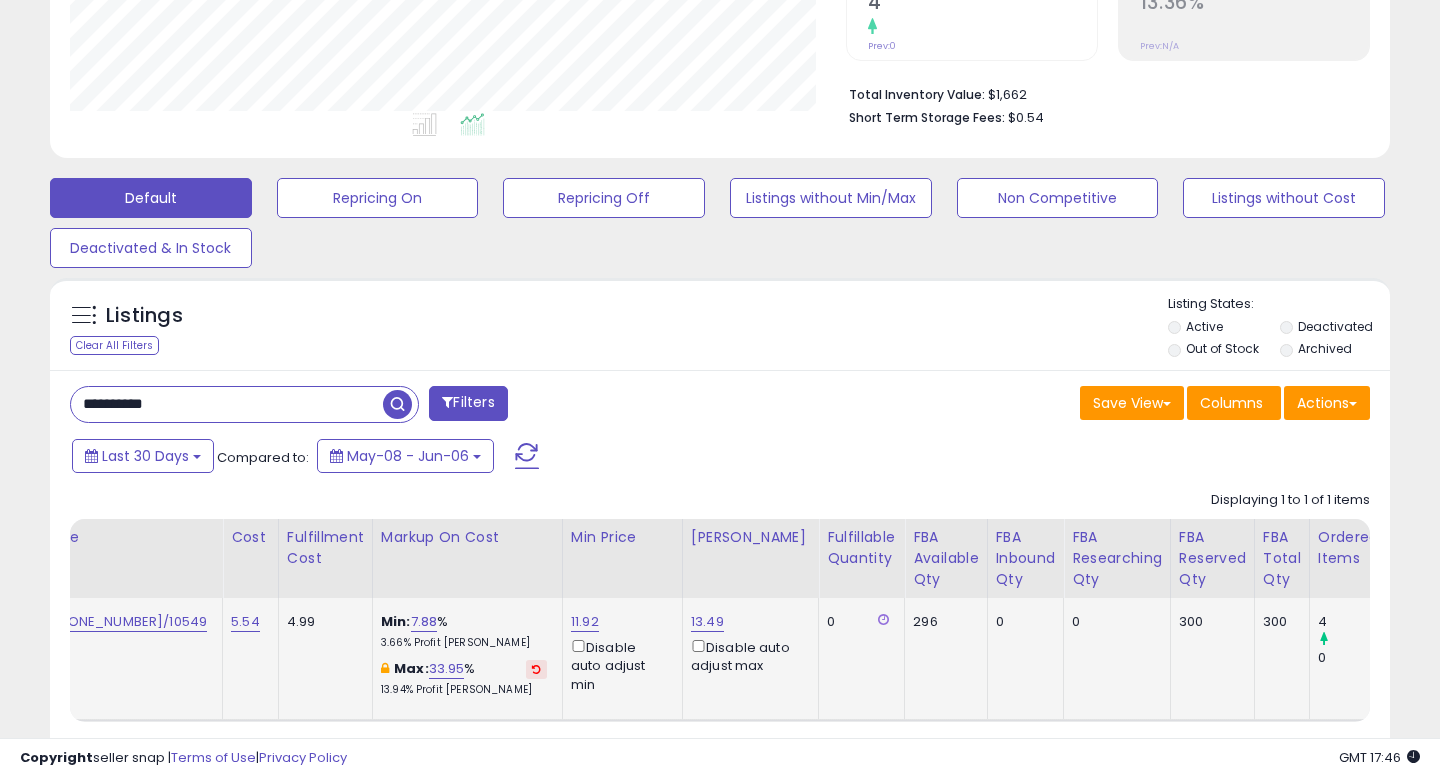 click on "**********" at bounding box center [227, 404] 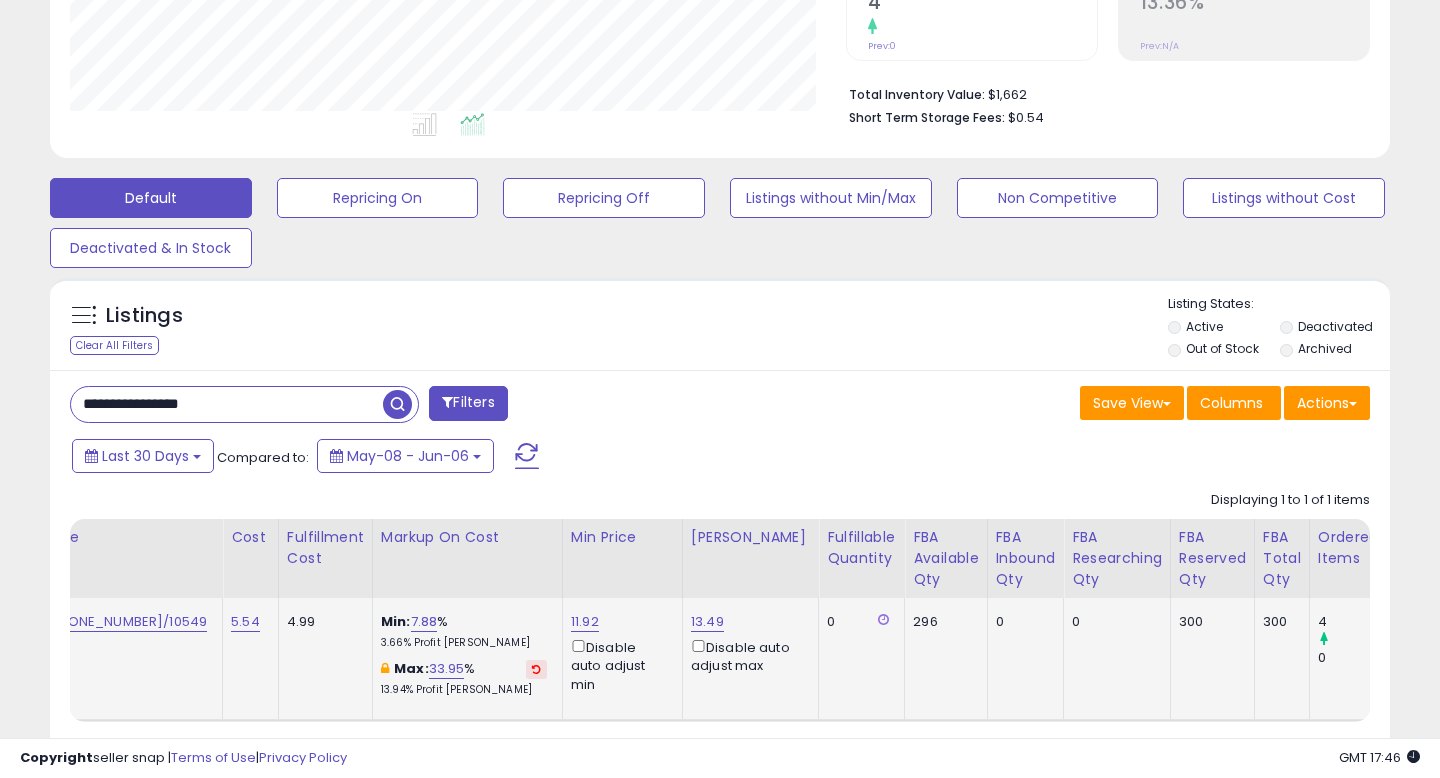 type on "**********" 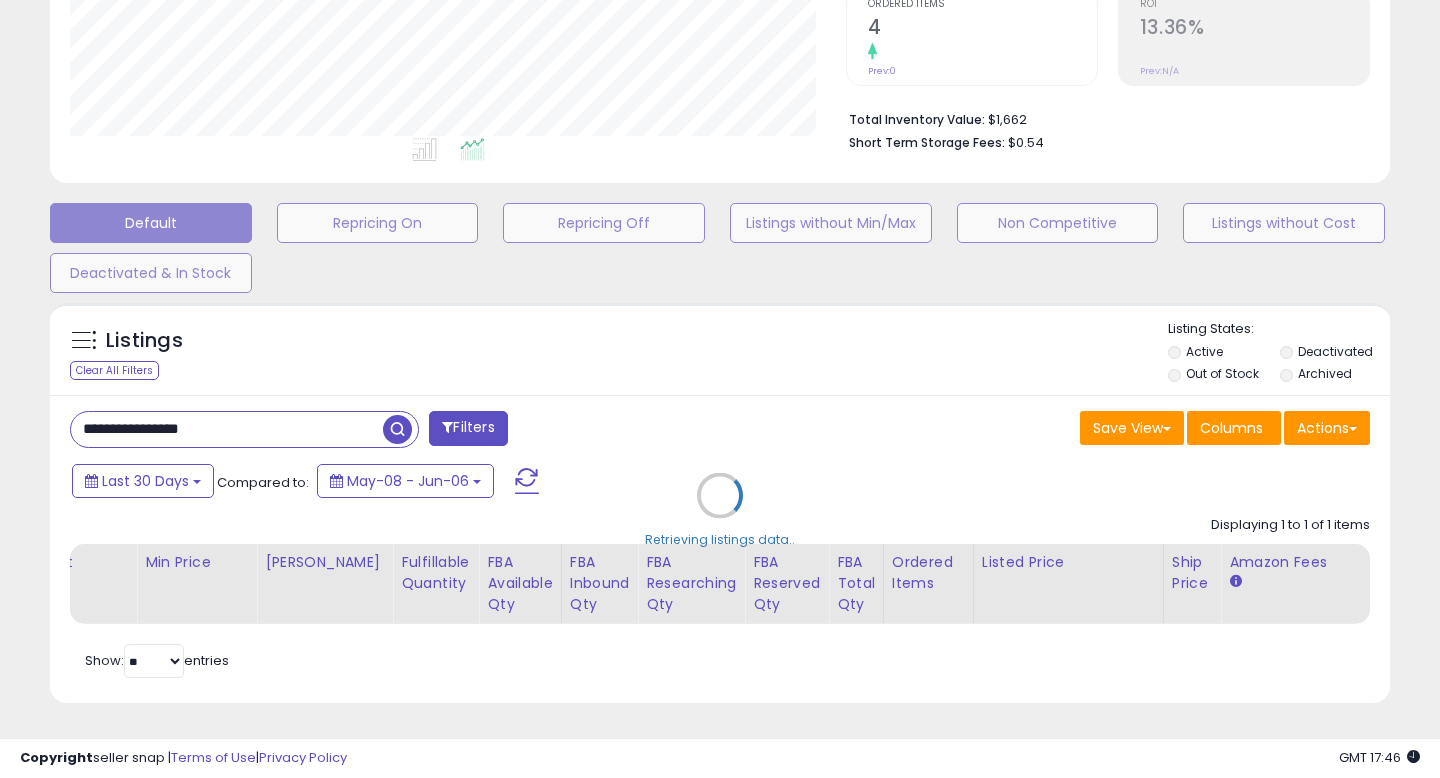 scroll, scrollTop: 427, scrollLeft: 0, axis: vertical 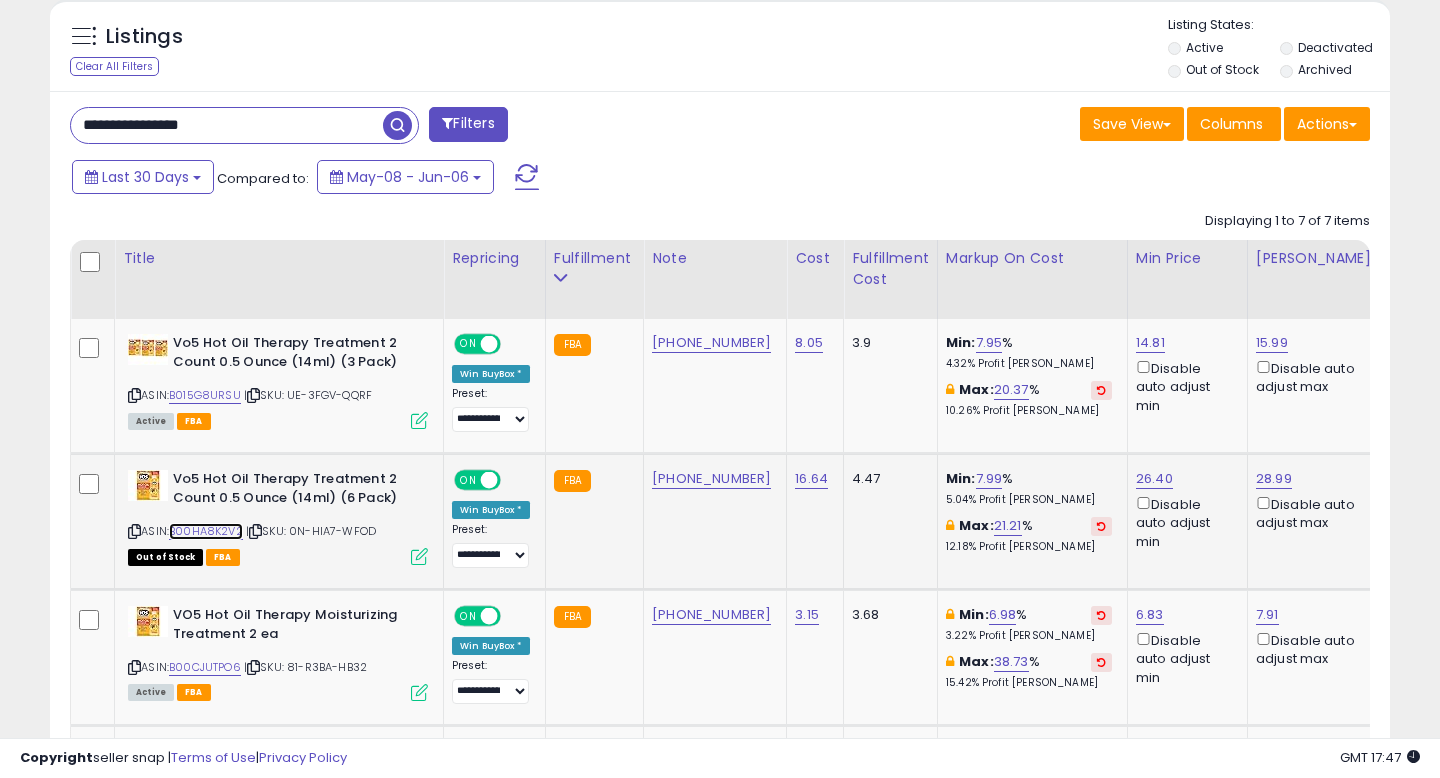 click on "B00HA8K2V2" at bounding box center [206, 531] 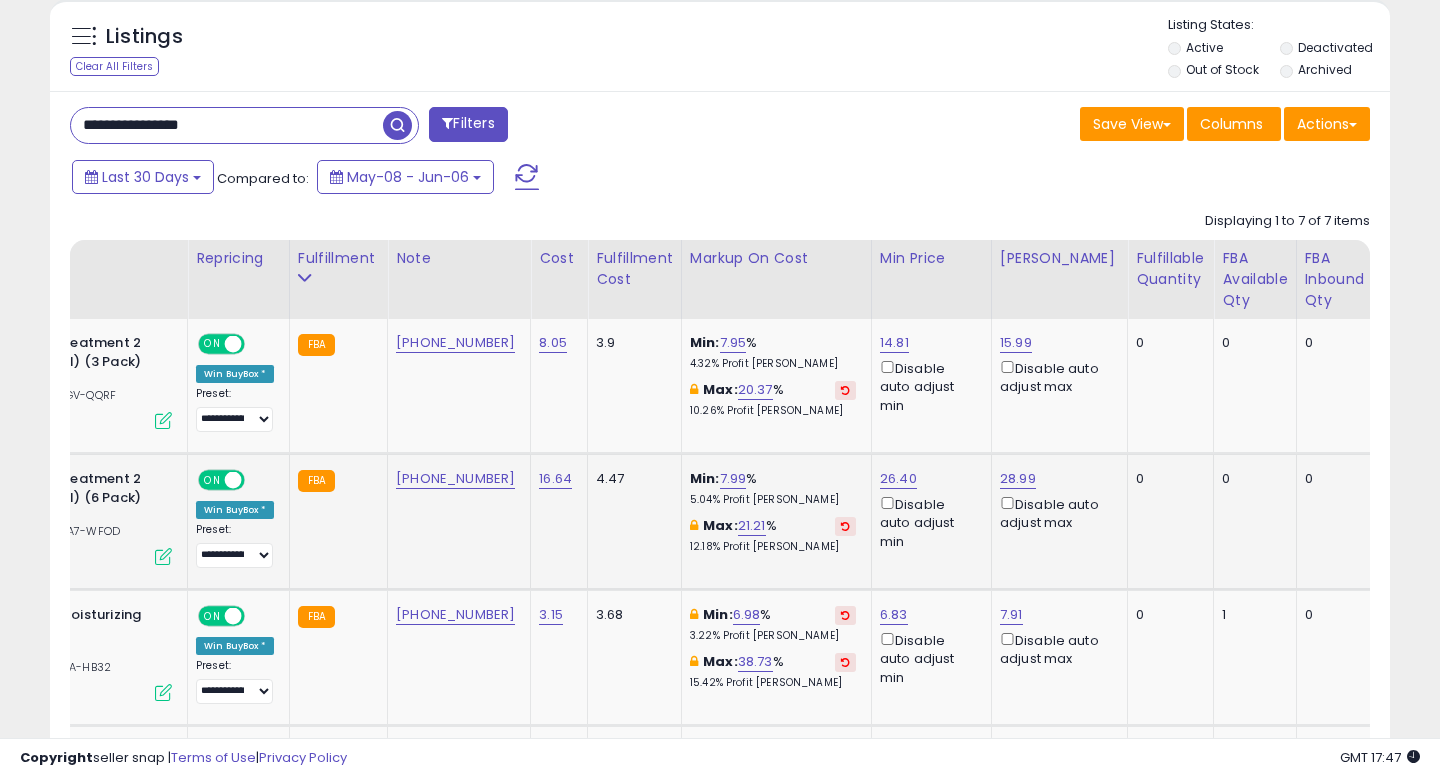 scroll, scrollTop: 0, scrollLeft: 427, axis: horizontal 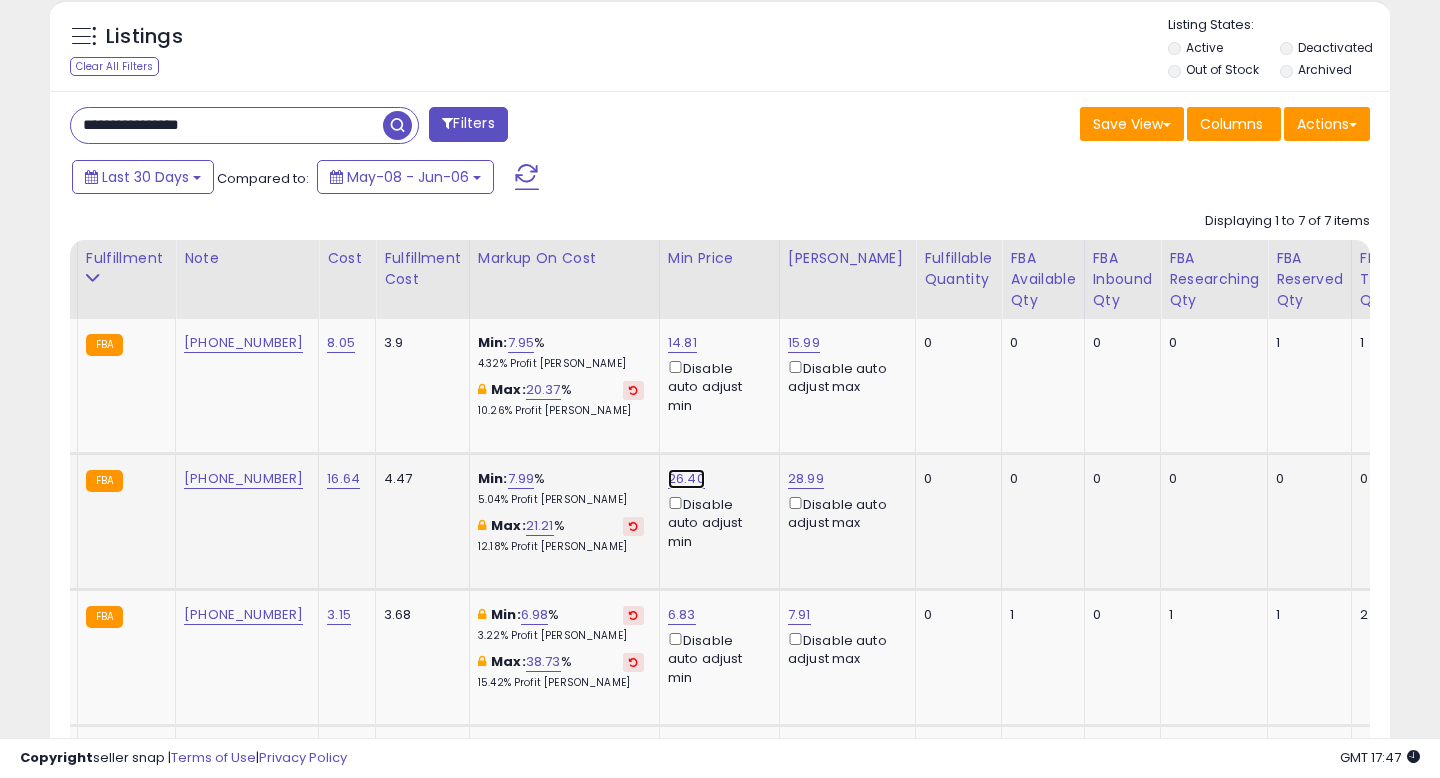 click on "26.40" at bounding box center [682, 343] 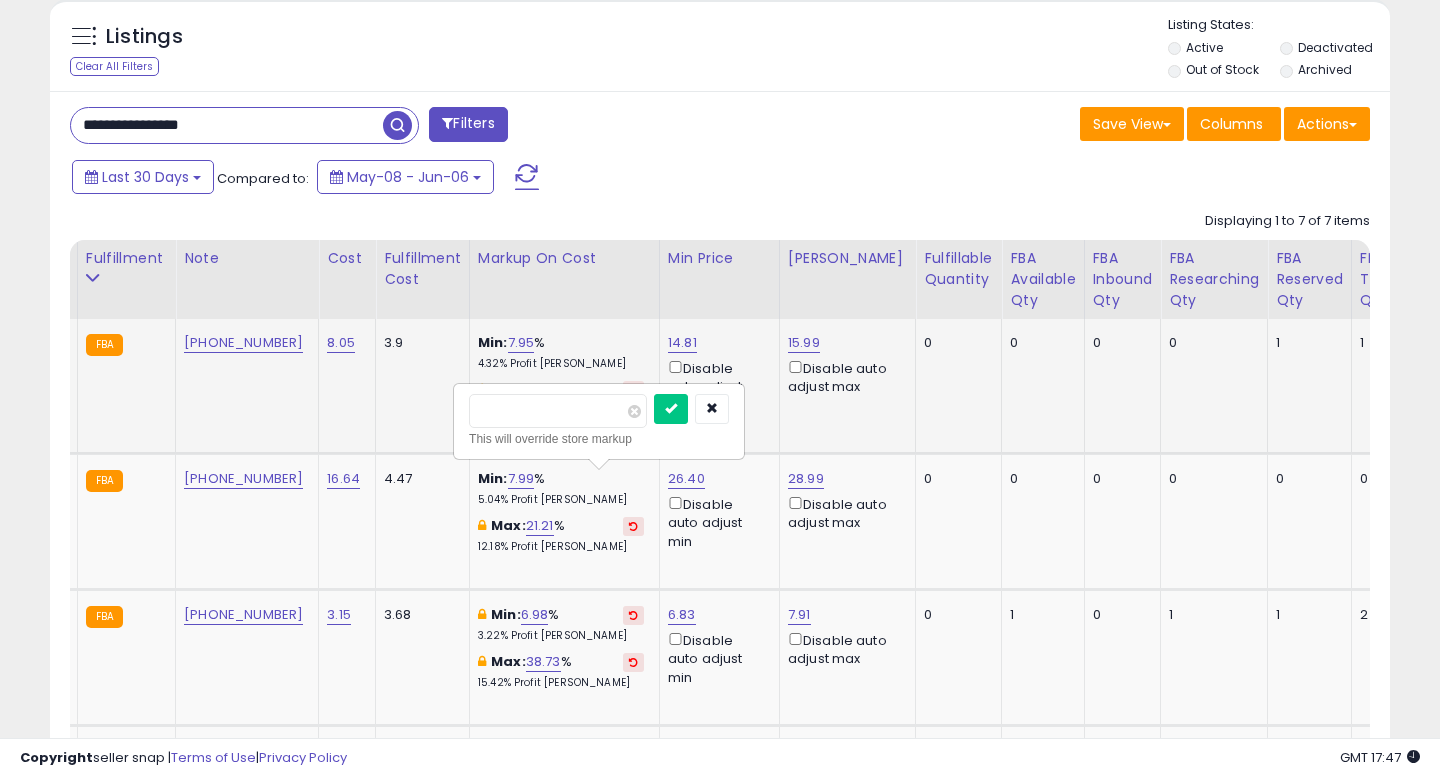 drag, startPoint x: 579, startPoint y: 416, endPoint x: 380, endPoint y: 411, distance: 199.0628 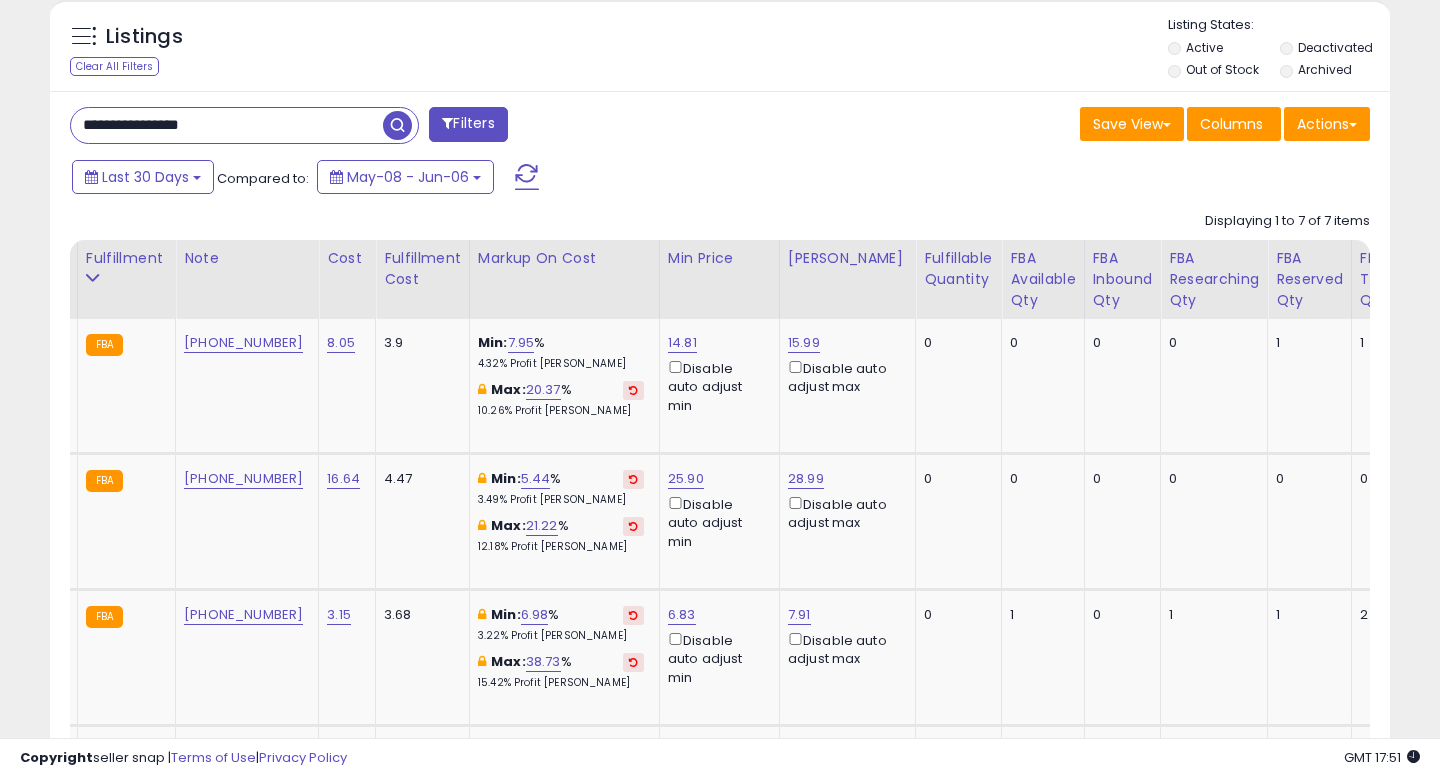 scroll, scrollTop: 0, scrollLeft: 0, axis: both 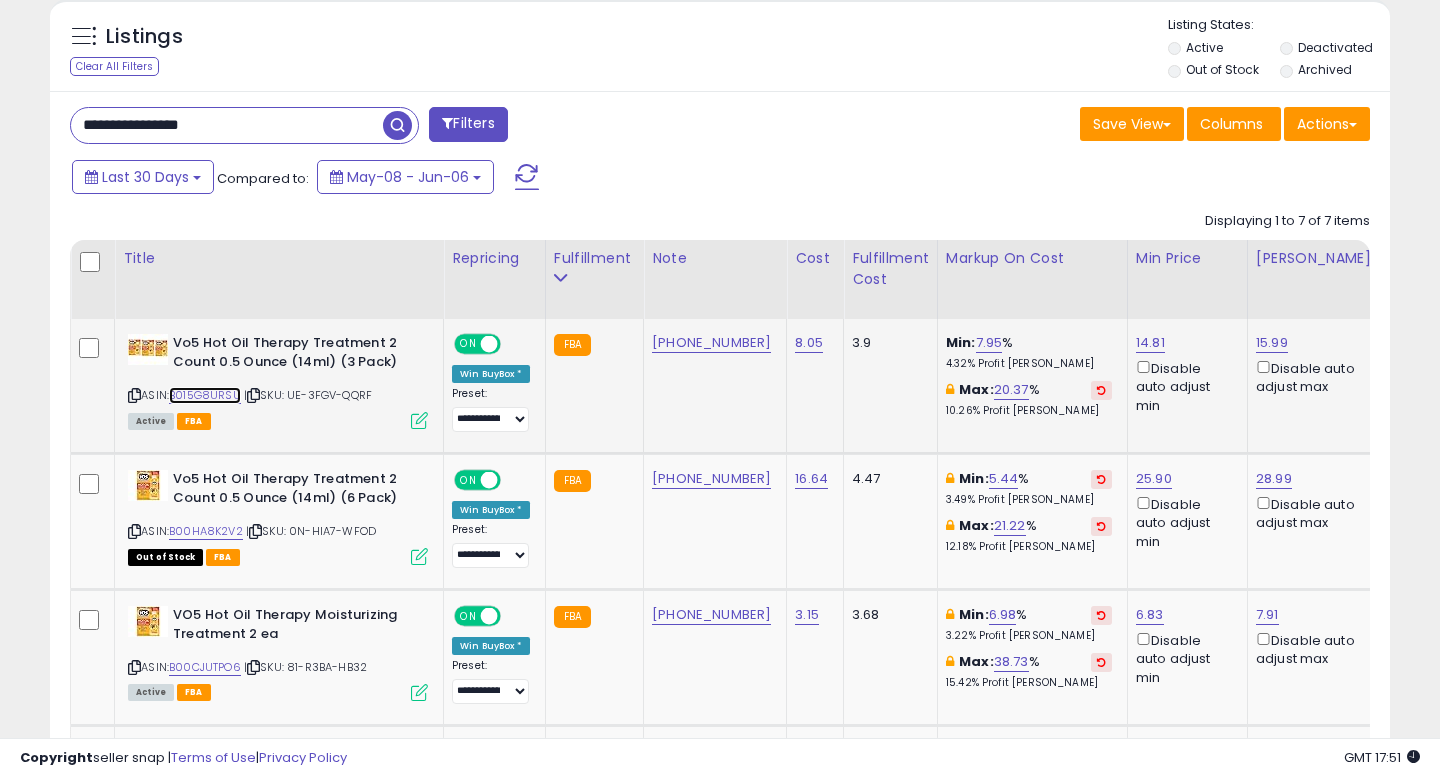 click on "B015G8URSU" at bounding box center (205, 395) 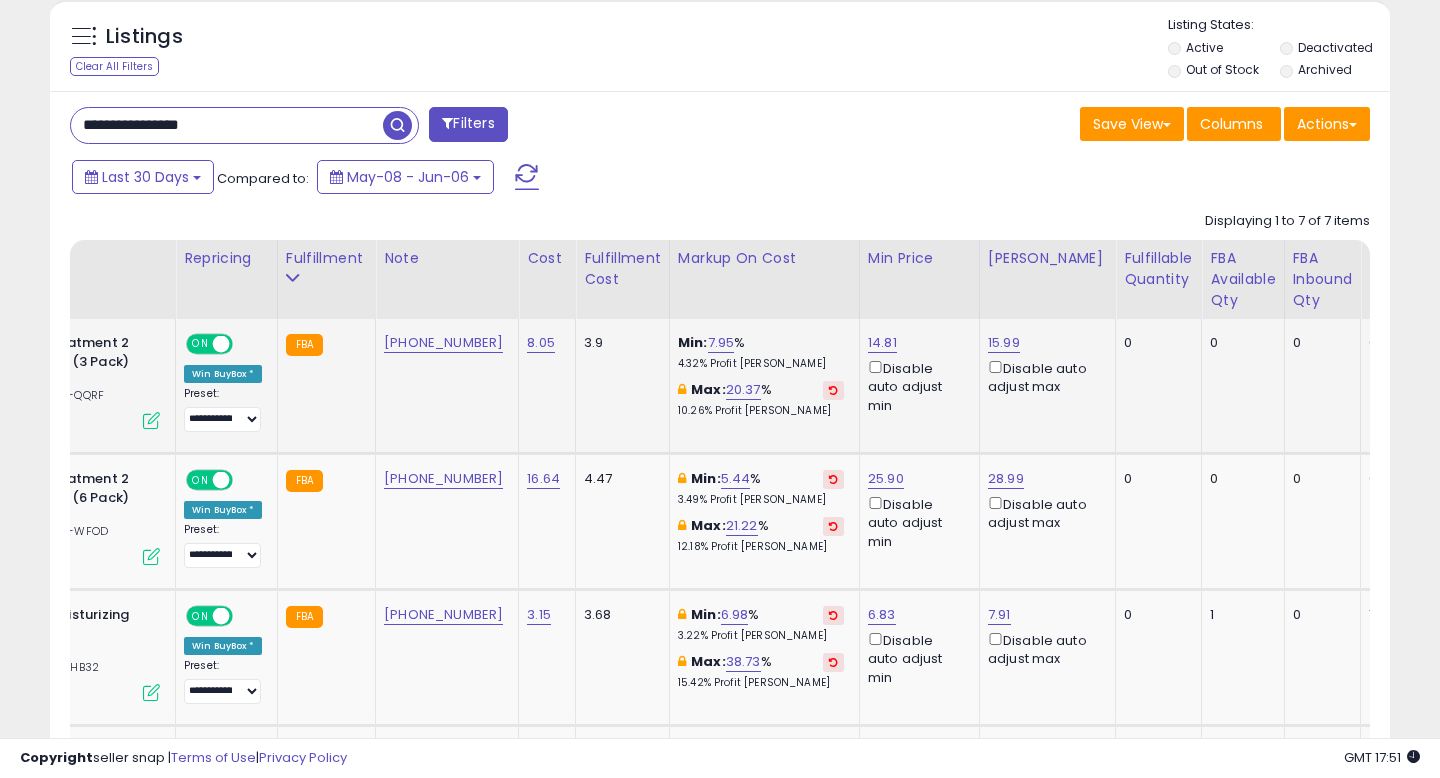 scroll, scrollTop: 0, scrollLeft: 268, axis: horizontal 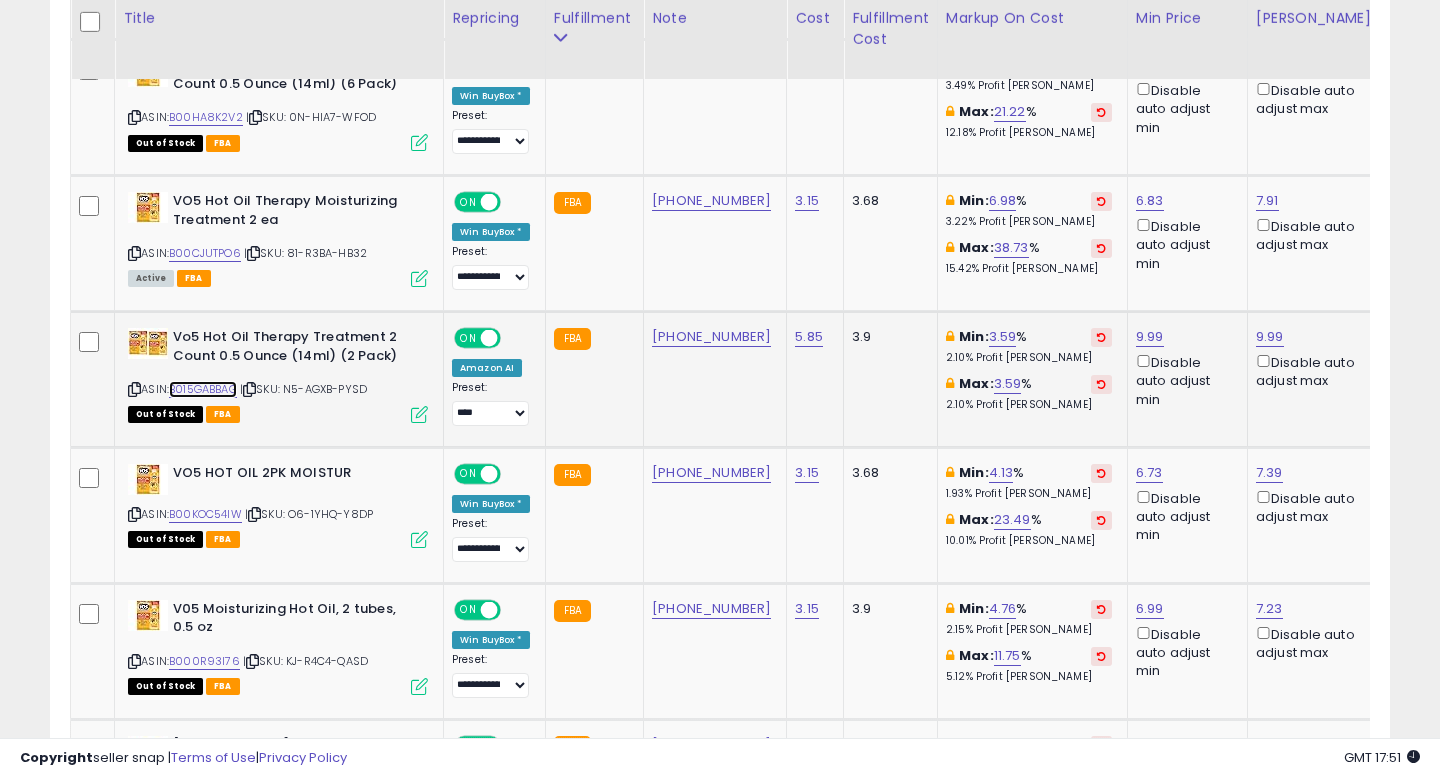 click on "B015GABBAG" at bounding box center [203, 389] 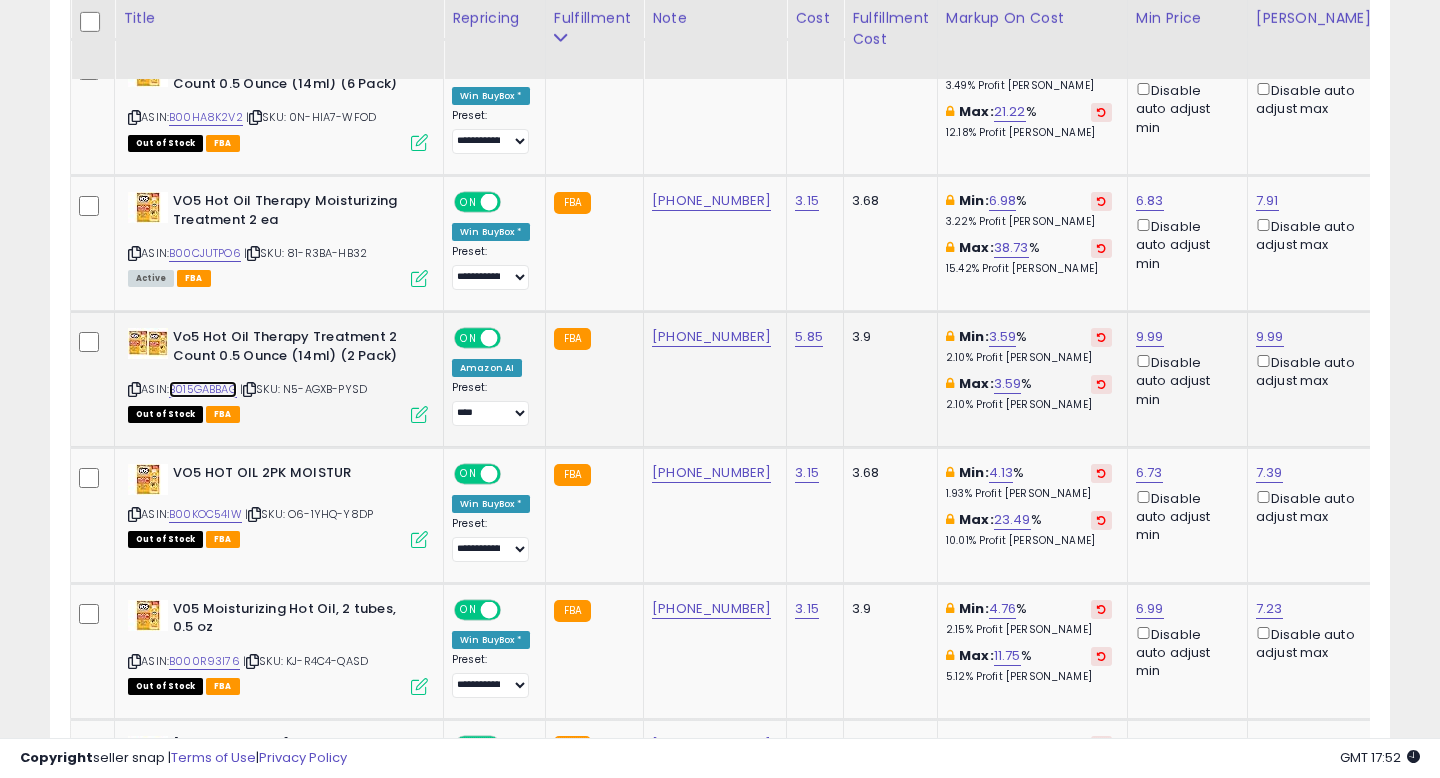 scroll, scrollTop: 0, scrollLeft: 261, axis: horizontal 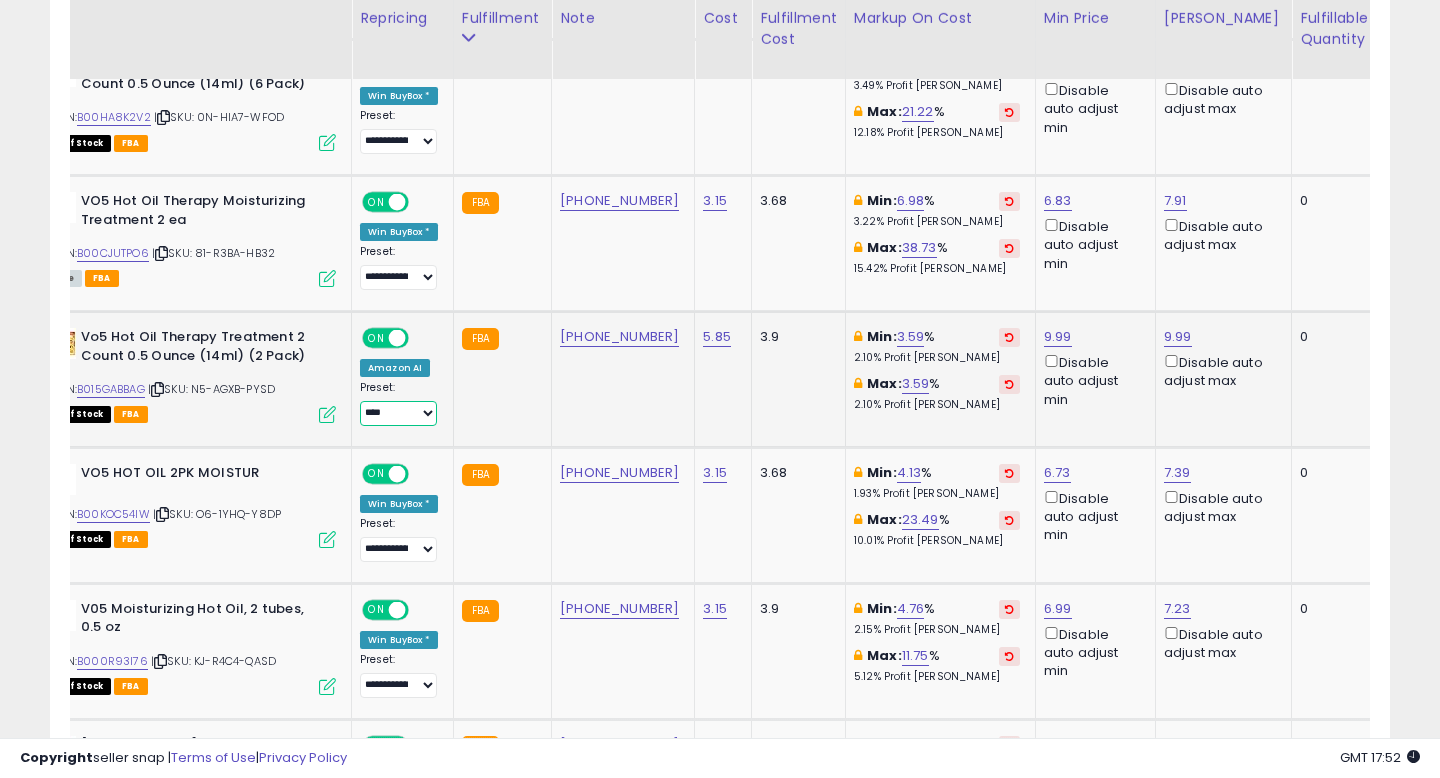 click on "**********" at bounding box center [398, 413] 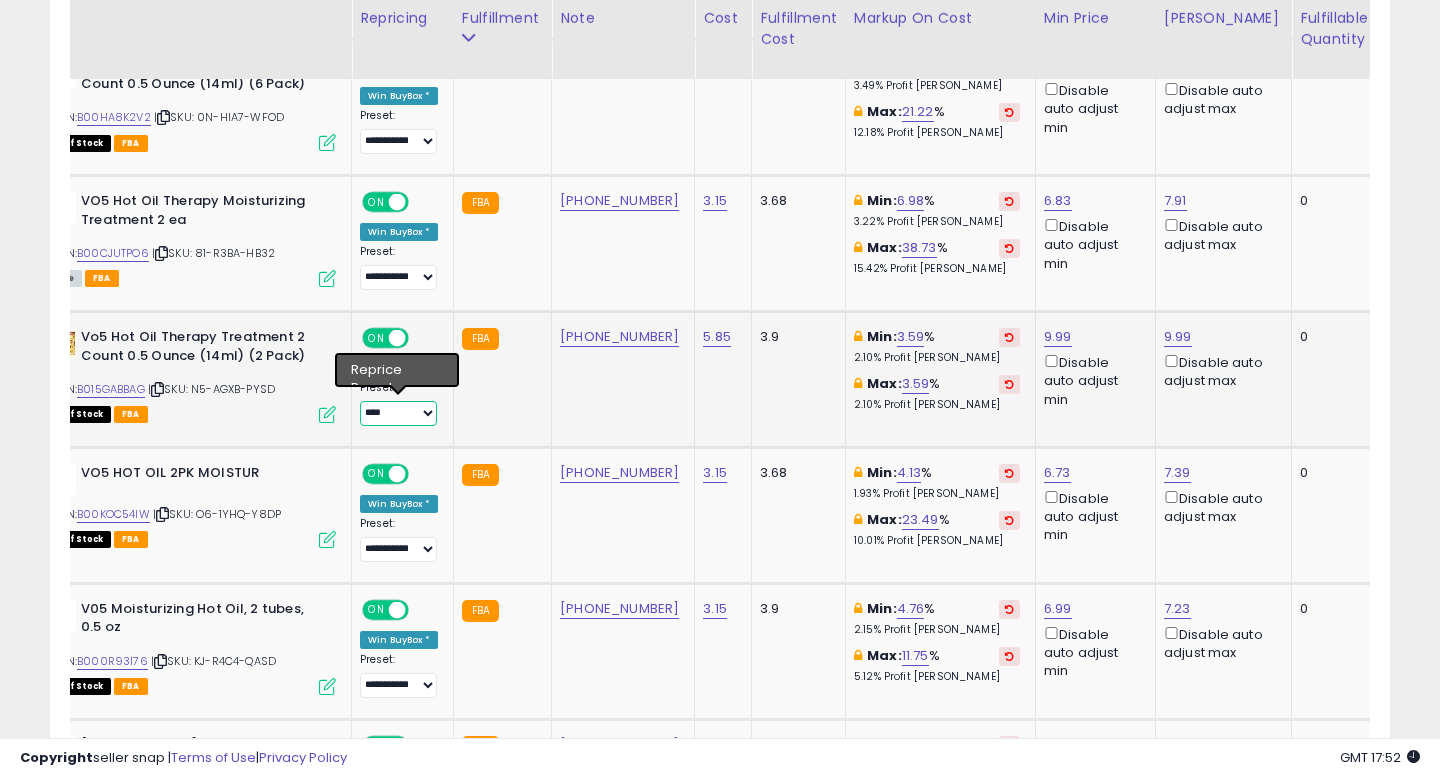 select on "**********" 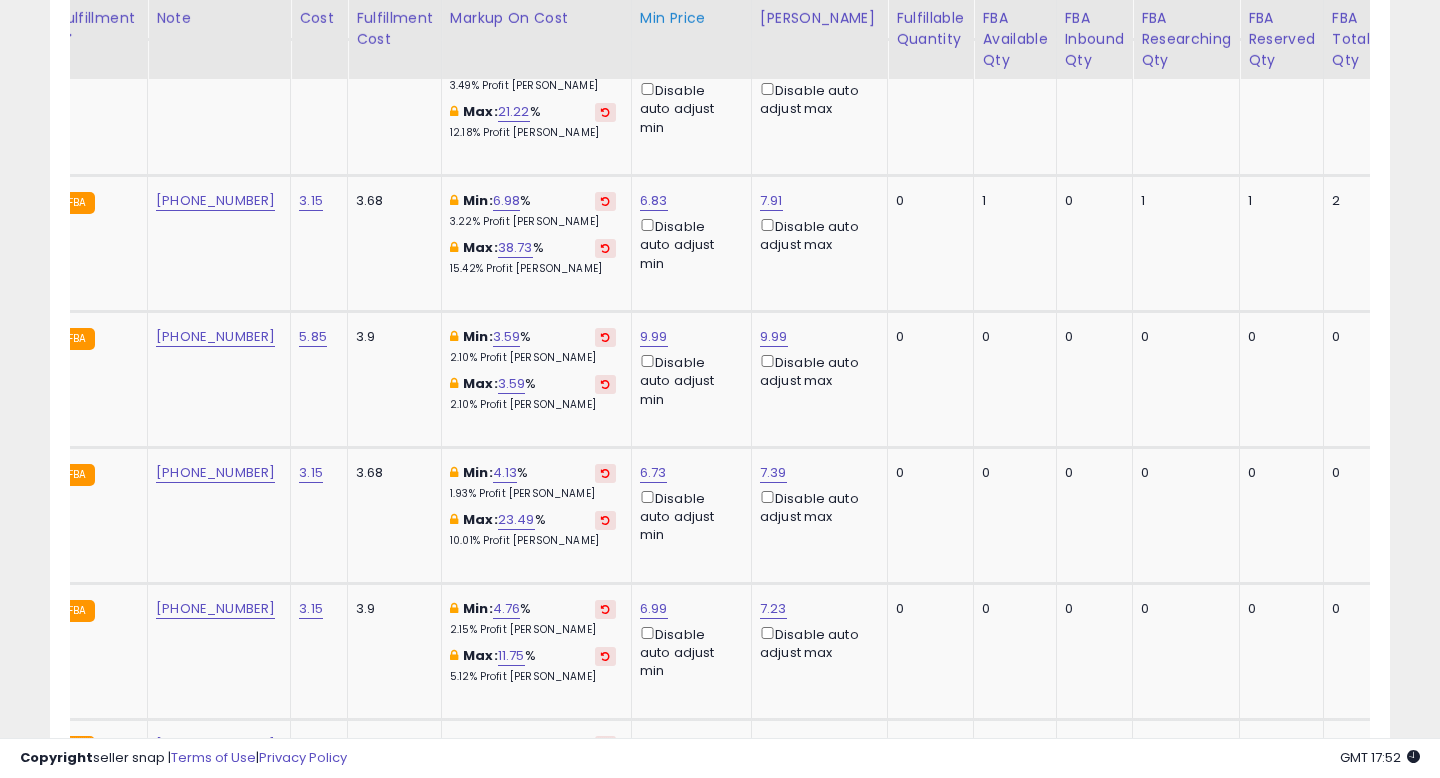 scroll, scrollTop: 0, scrollLeft: 0, axis: both 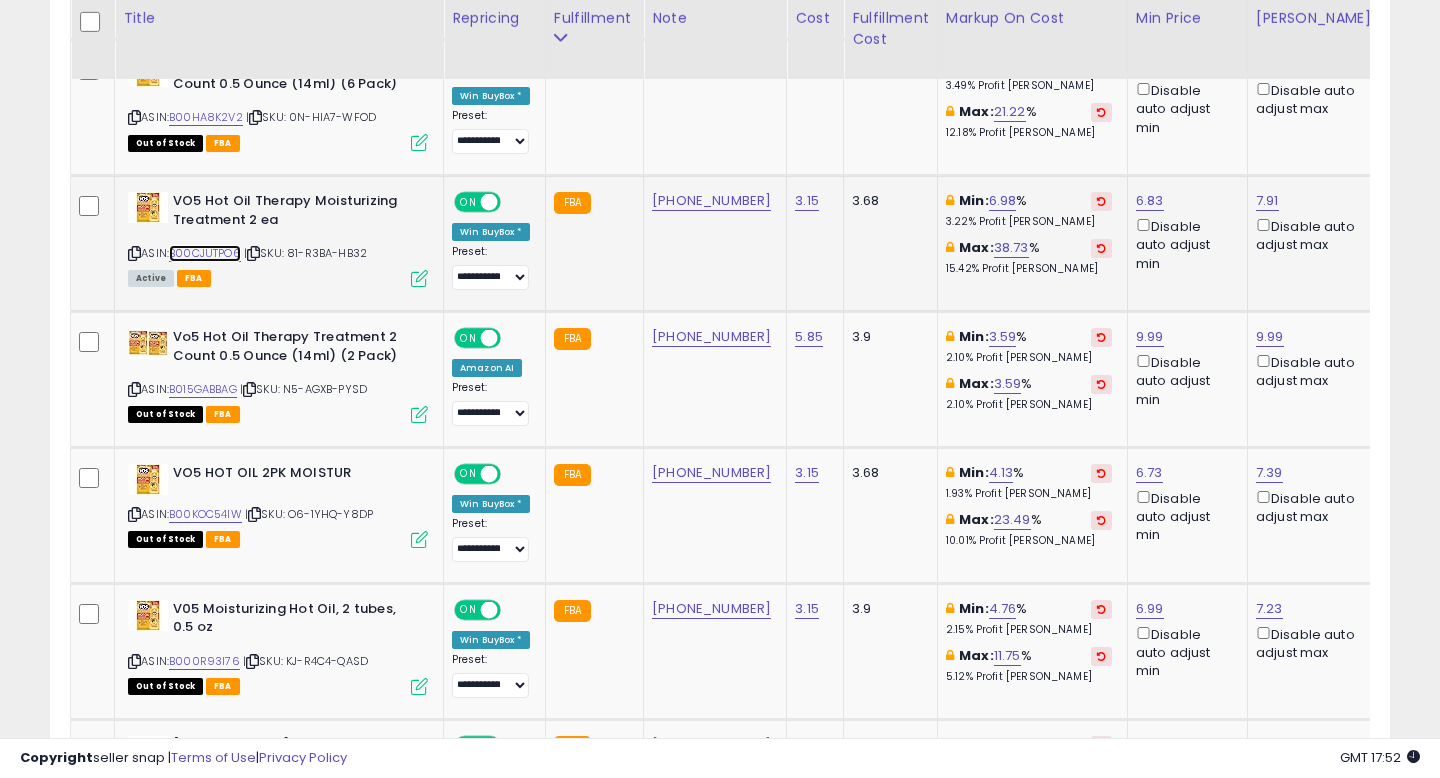 click on "B00CJUTPO6" at bounding box center (205, 253) 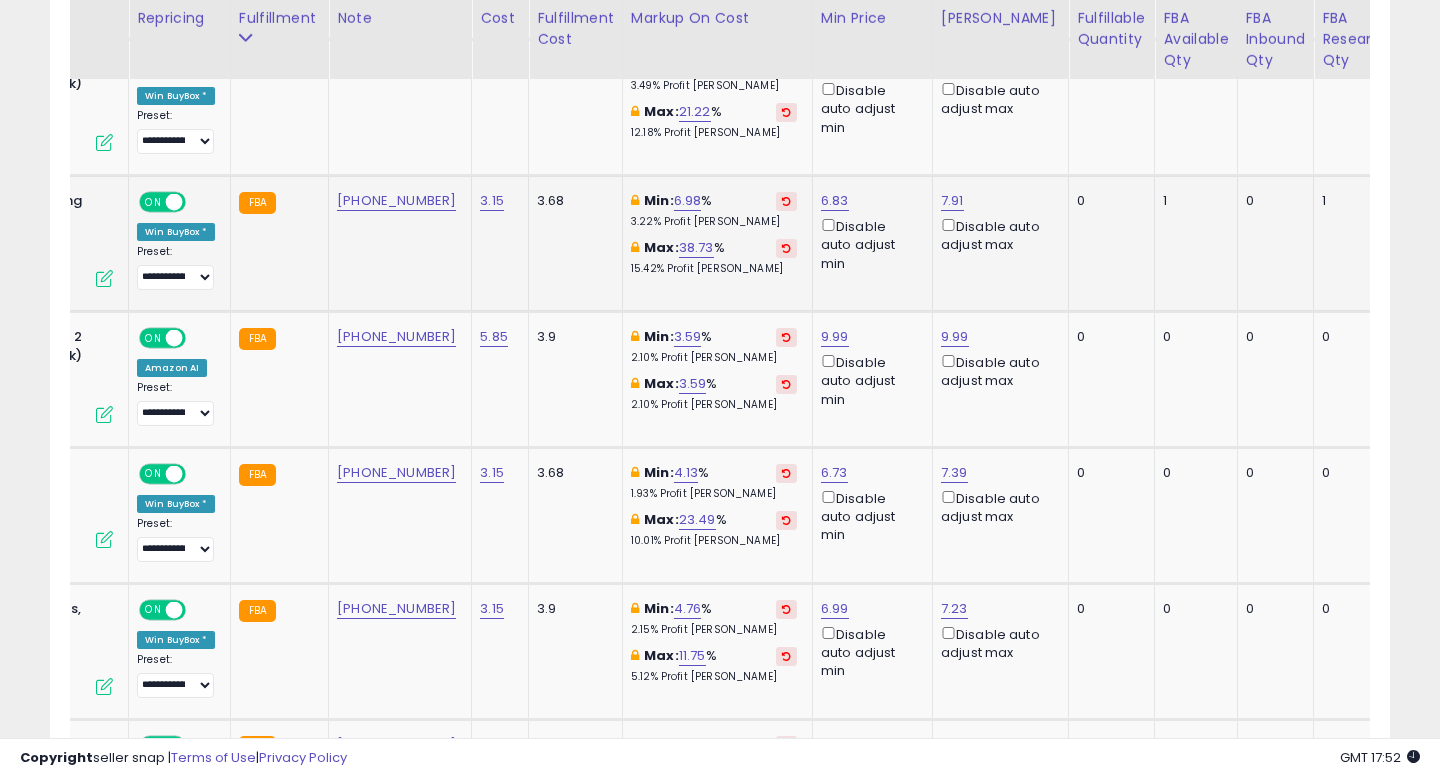 scroll, scrollTop: 0, scrollLeft: 354, axis: horizontal 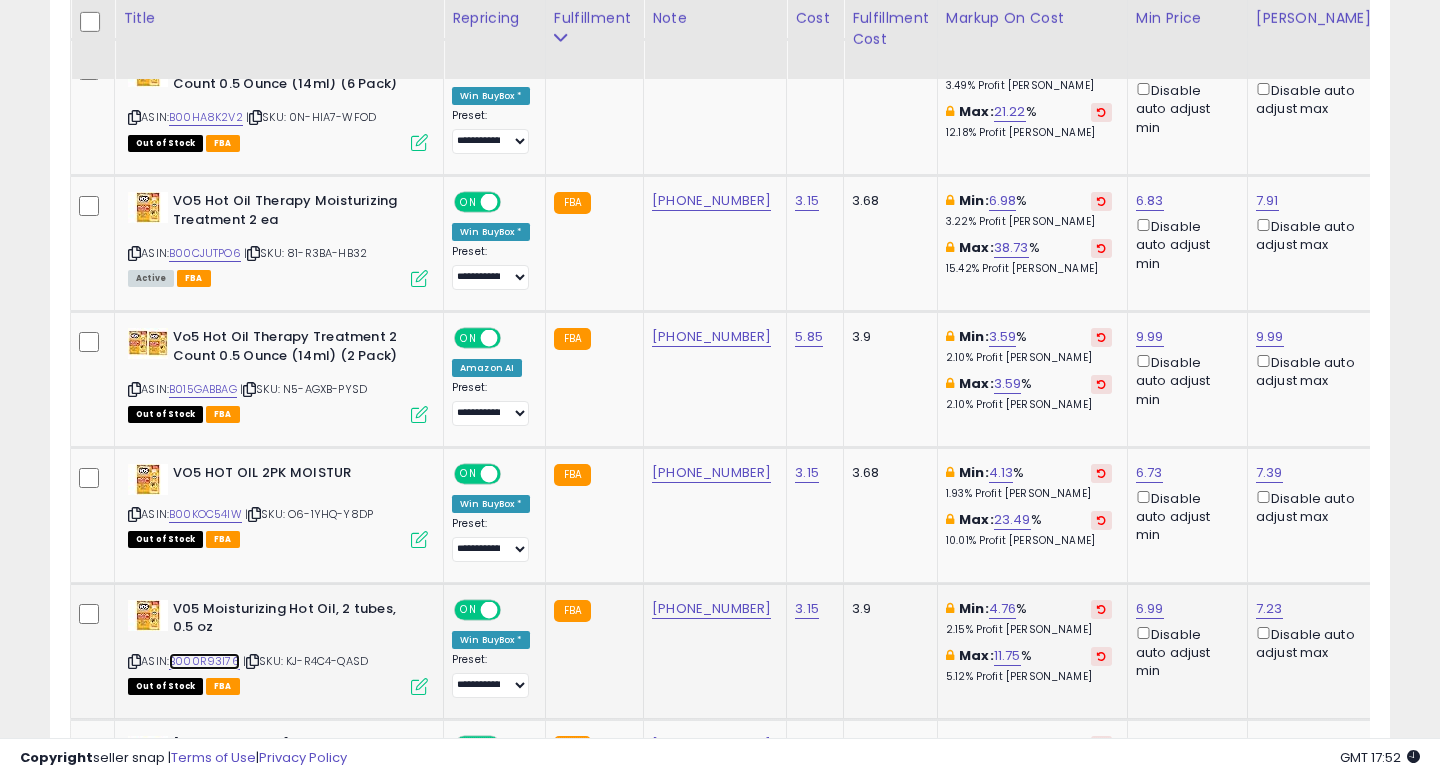 click on "B000R93I76" at bounding box center (204, 661) 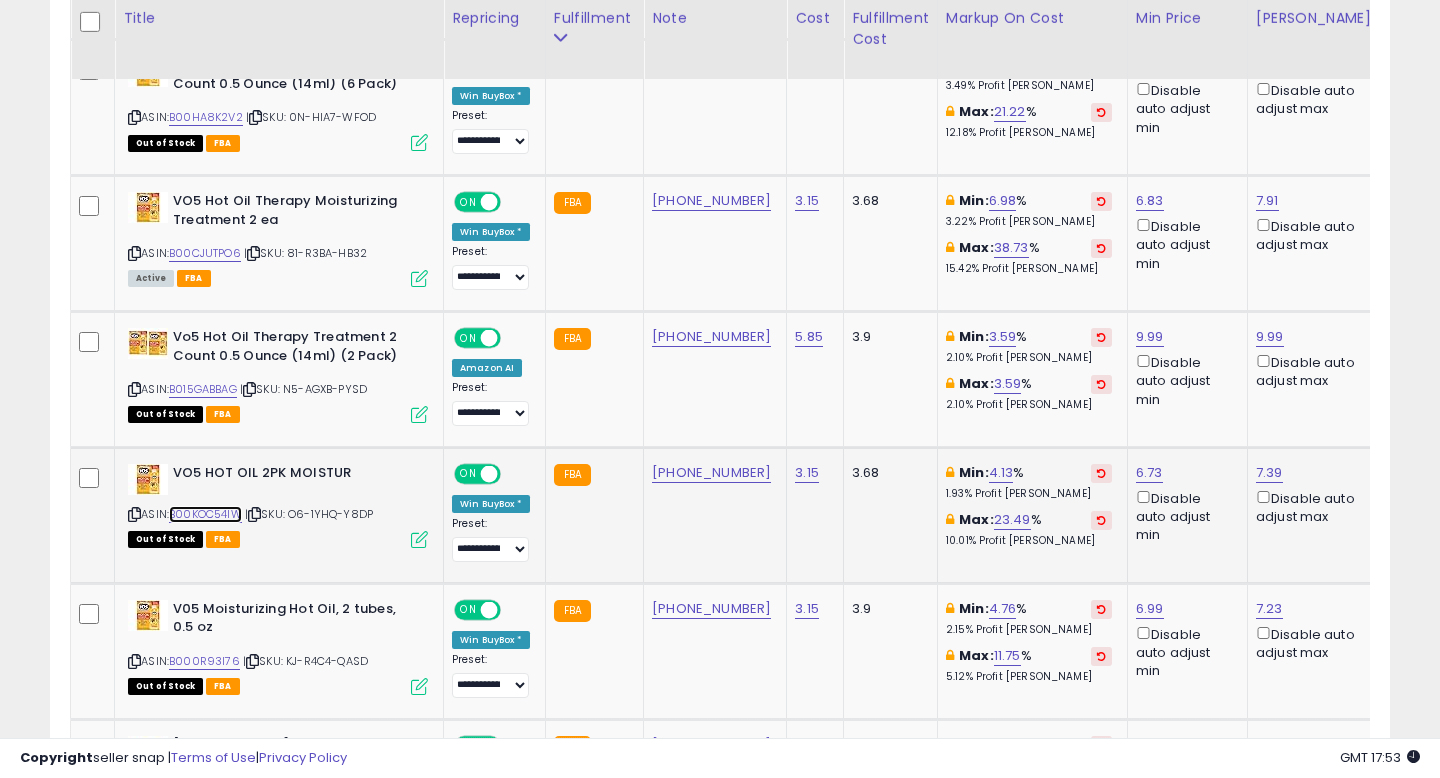 click on "B00KOC54IW" at bounding box center (205, 514) 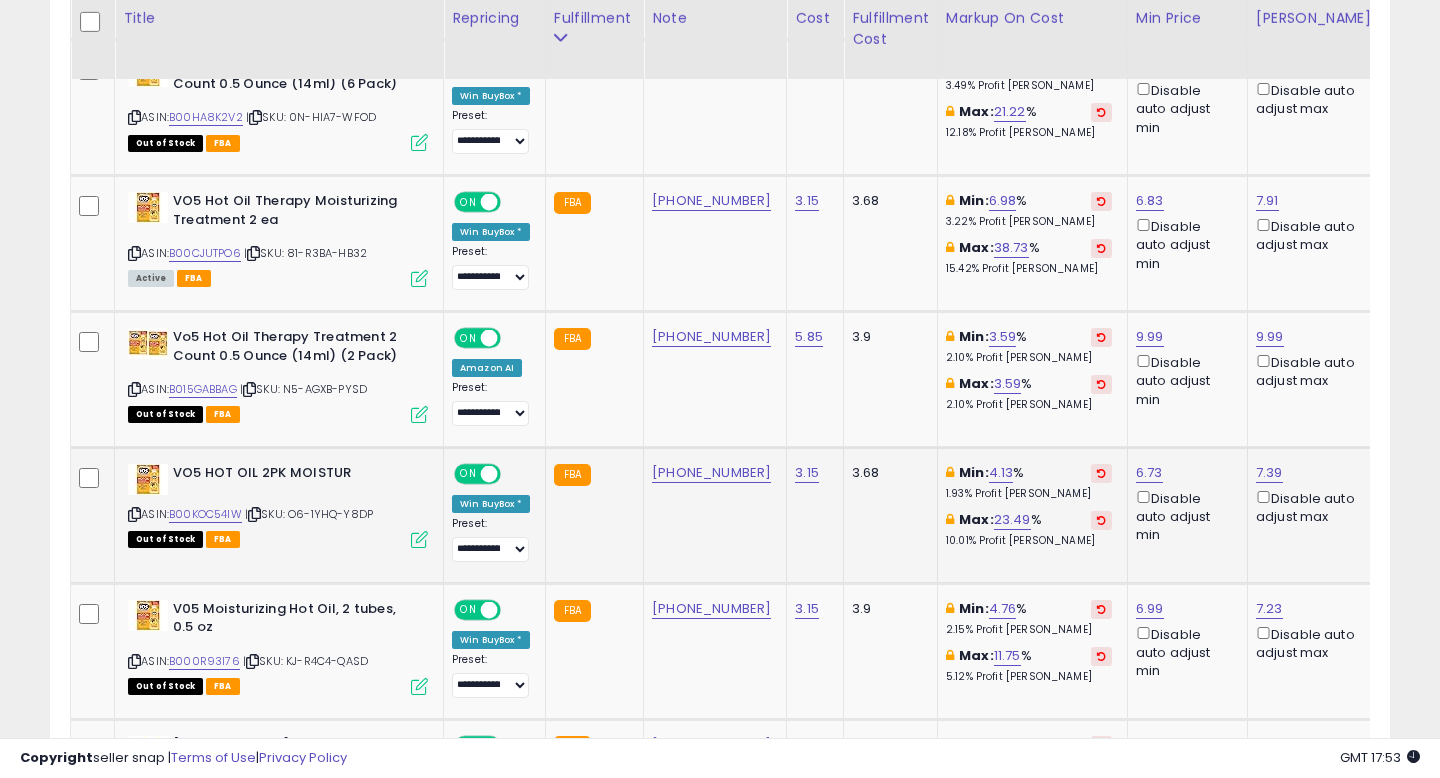 click on "Min:  4.13 %    1.93%  Profit [PERSON_NAME]:  23.49 %    10.01%  Profit [PERSON_NAME]" 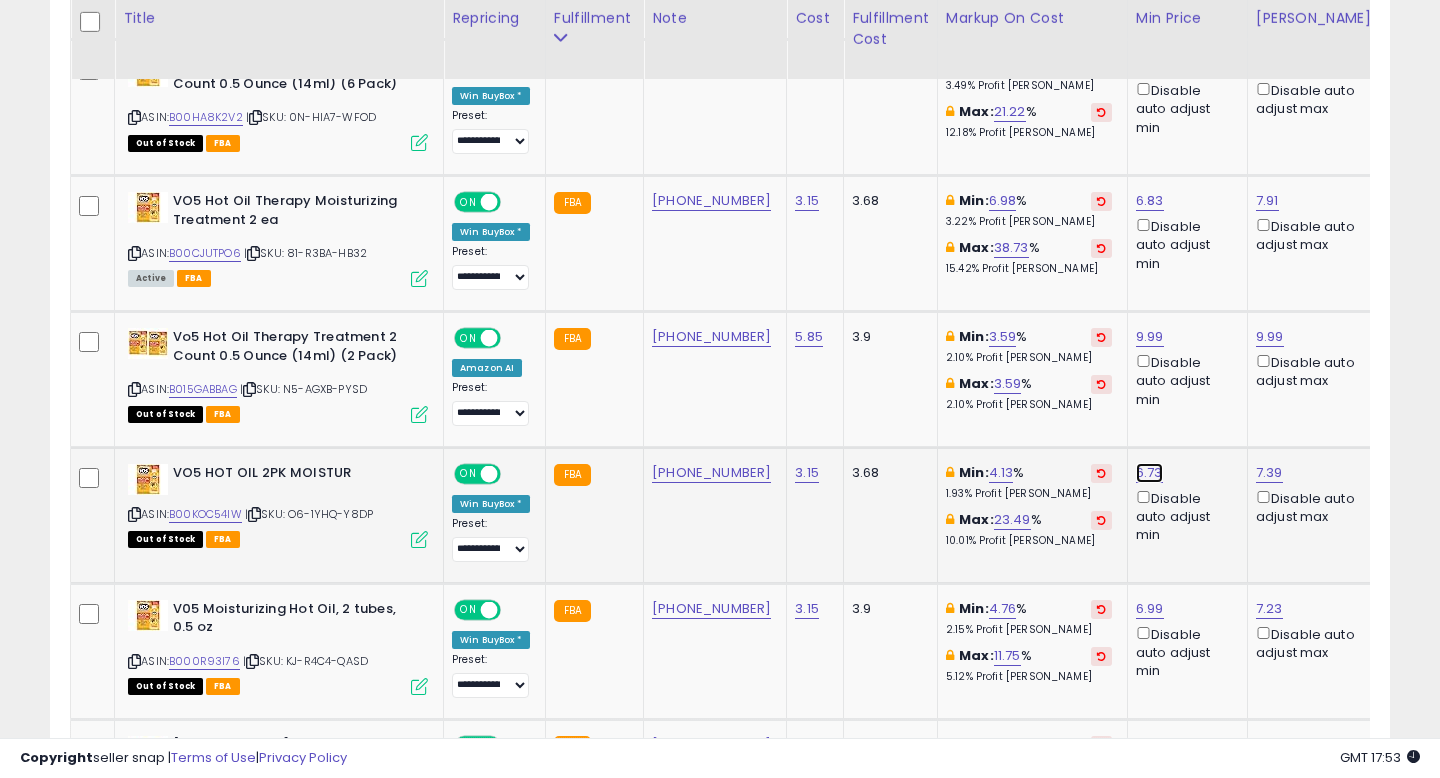 click on "6.73" at bounding box center (1150, -71) 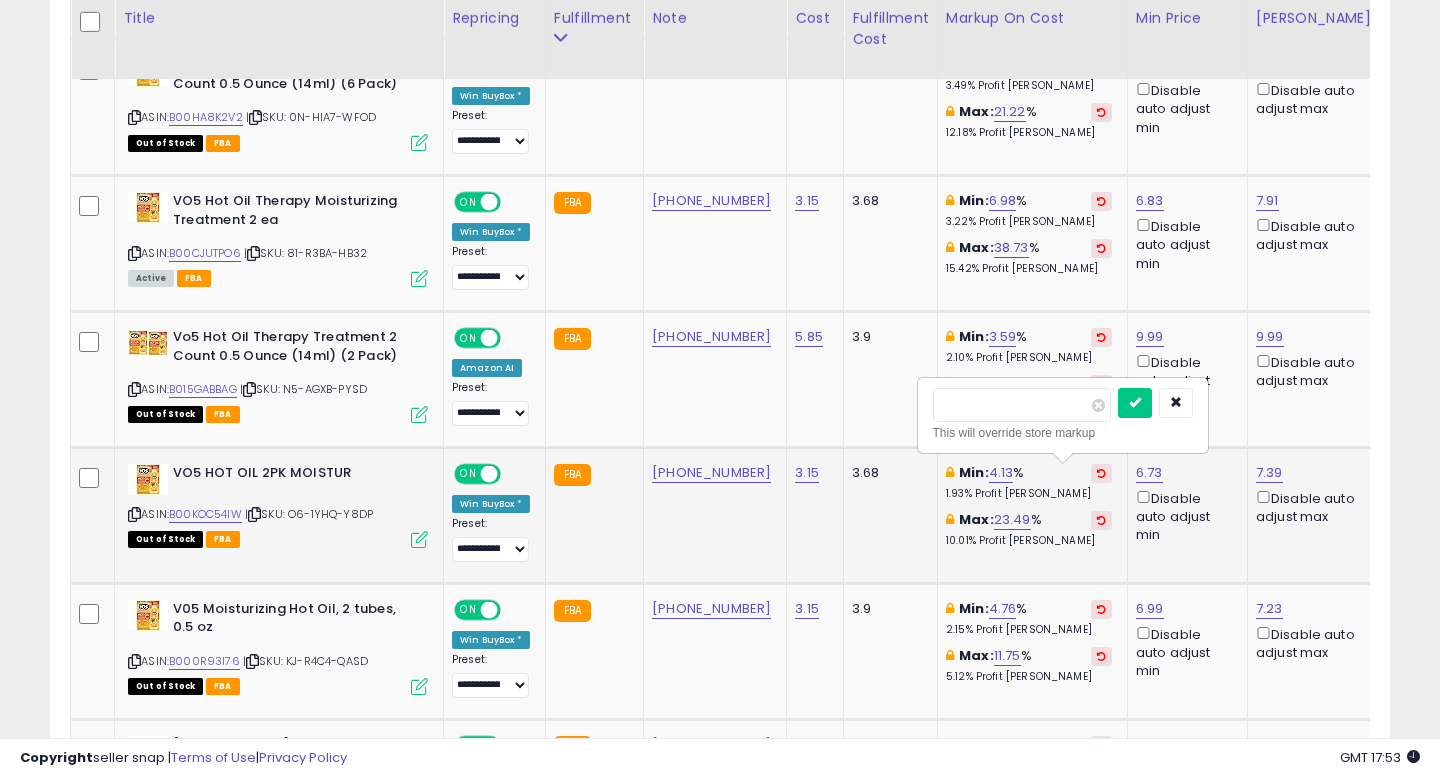 type on "****" 